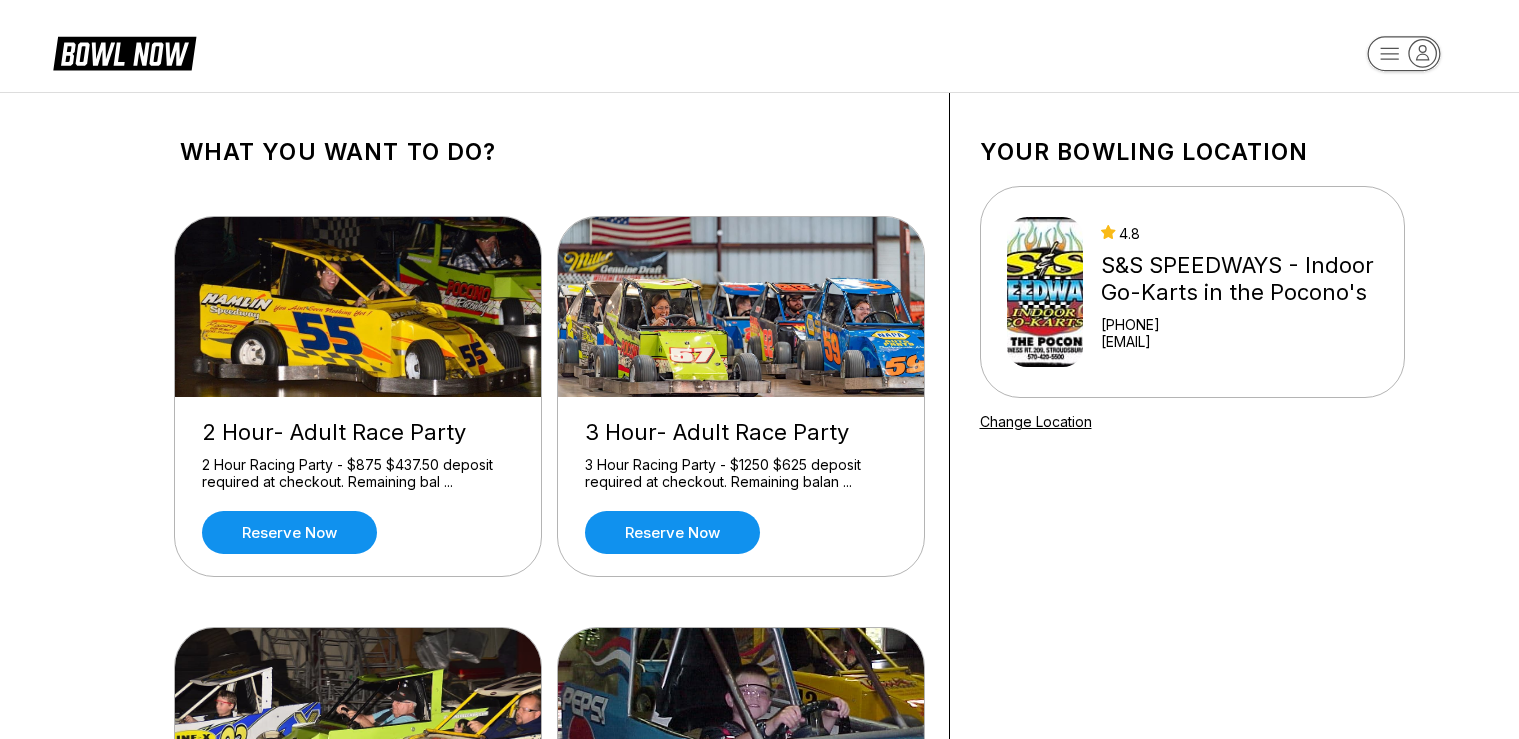 scroll, scrollTop: 0, scrollLeft: 0, axis: both 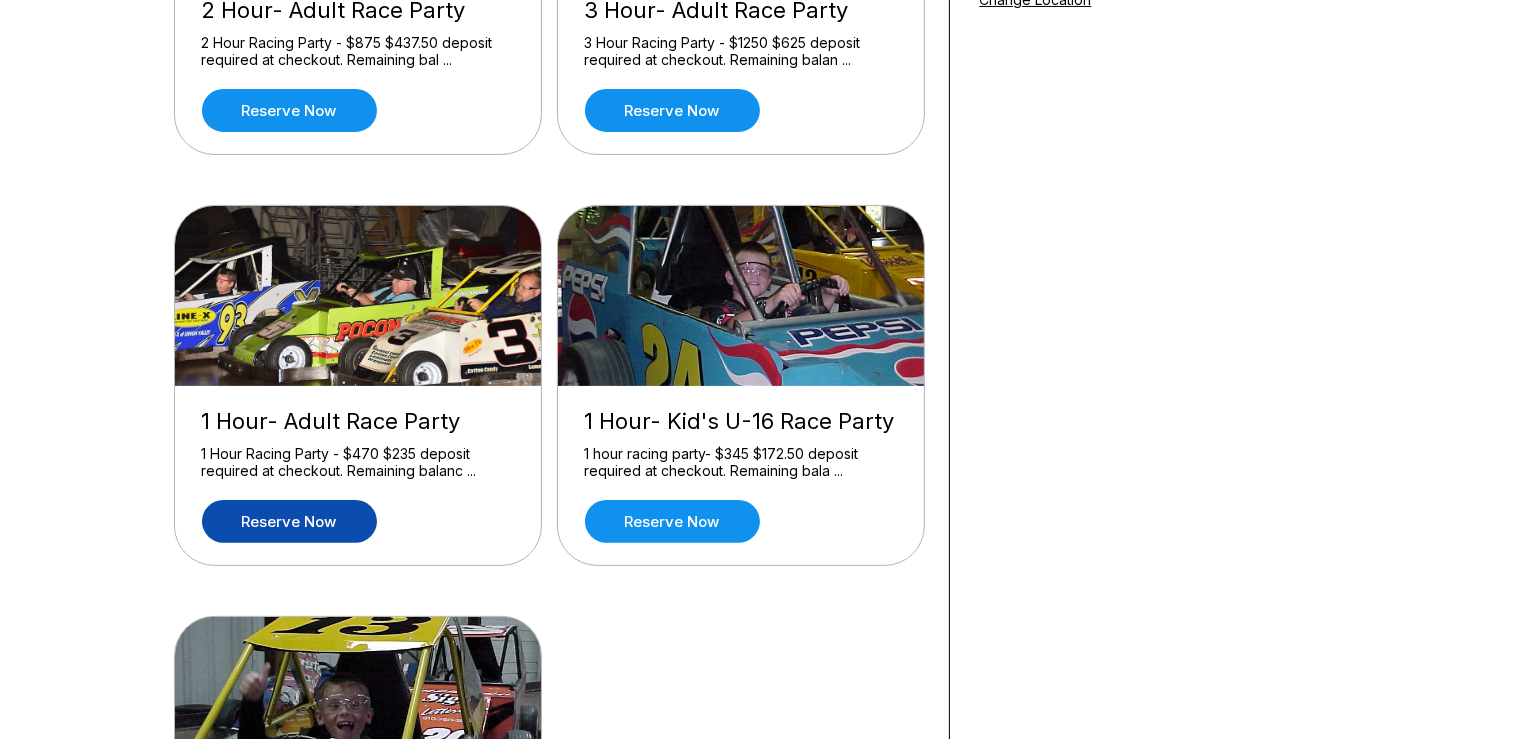 click on "Reserve now" at bounding box center [289, 521] 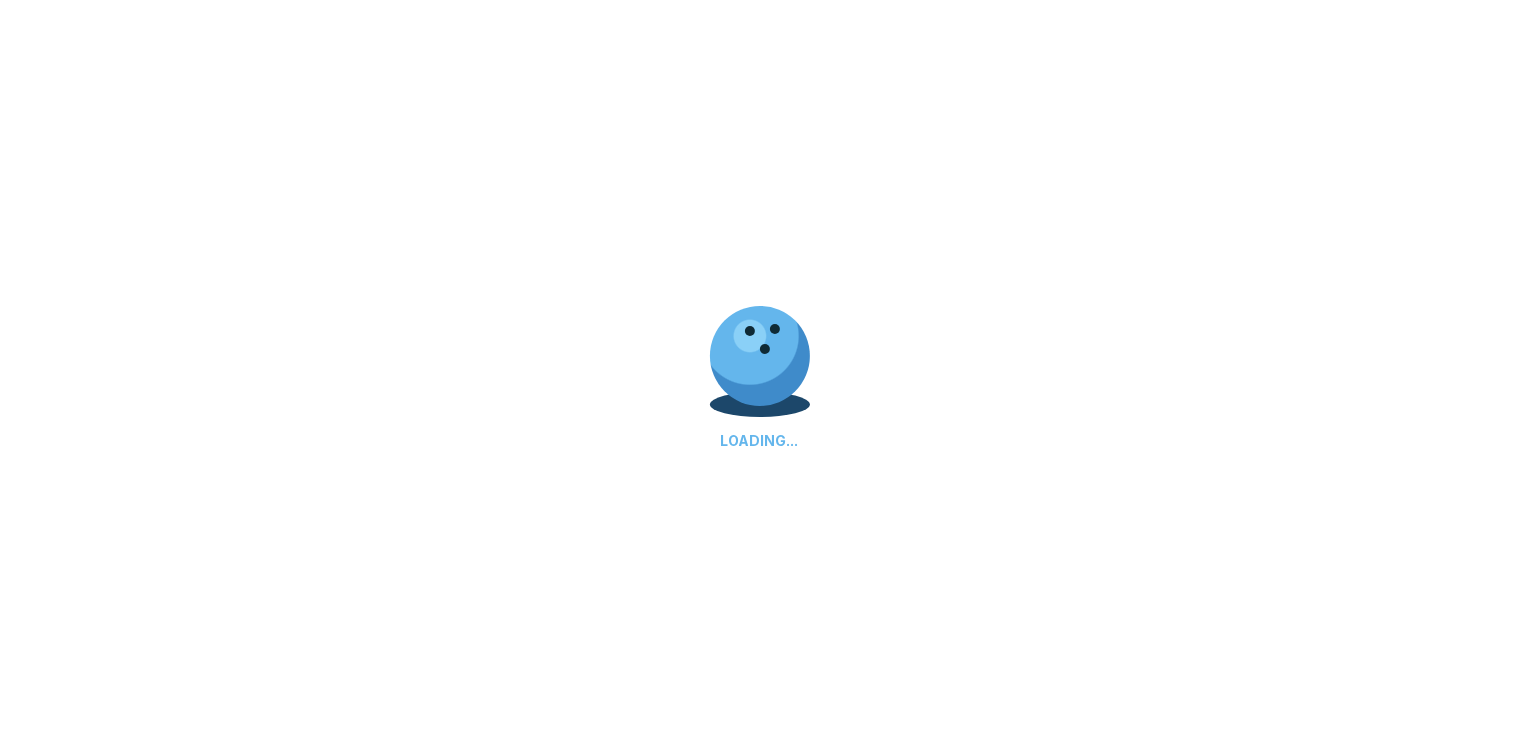 scroll, scrollTop: 0, scrollLeft: 0, axis: both 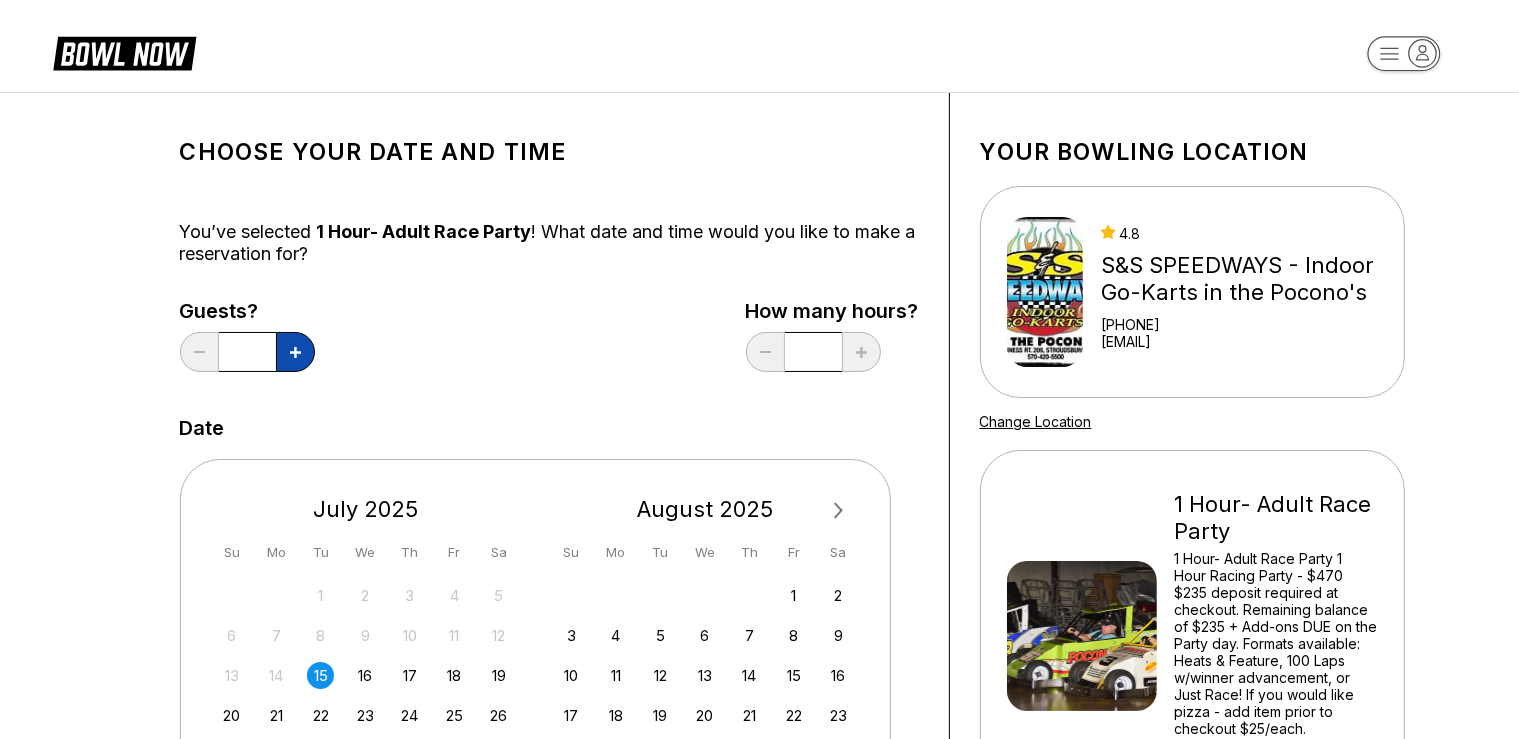 click at bounding box center [295, 352] 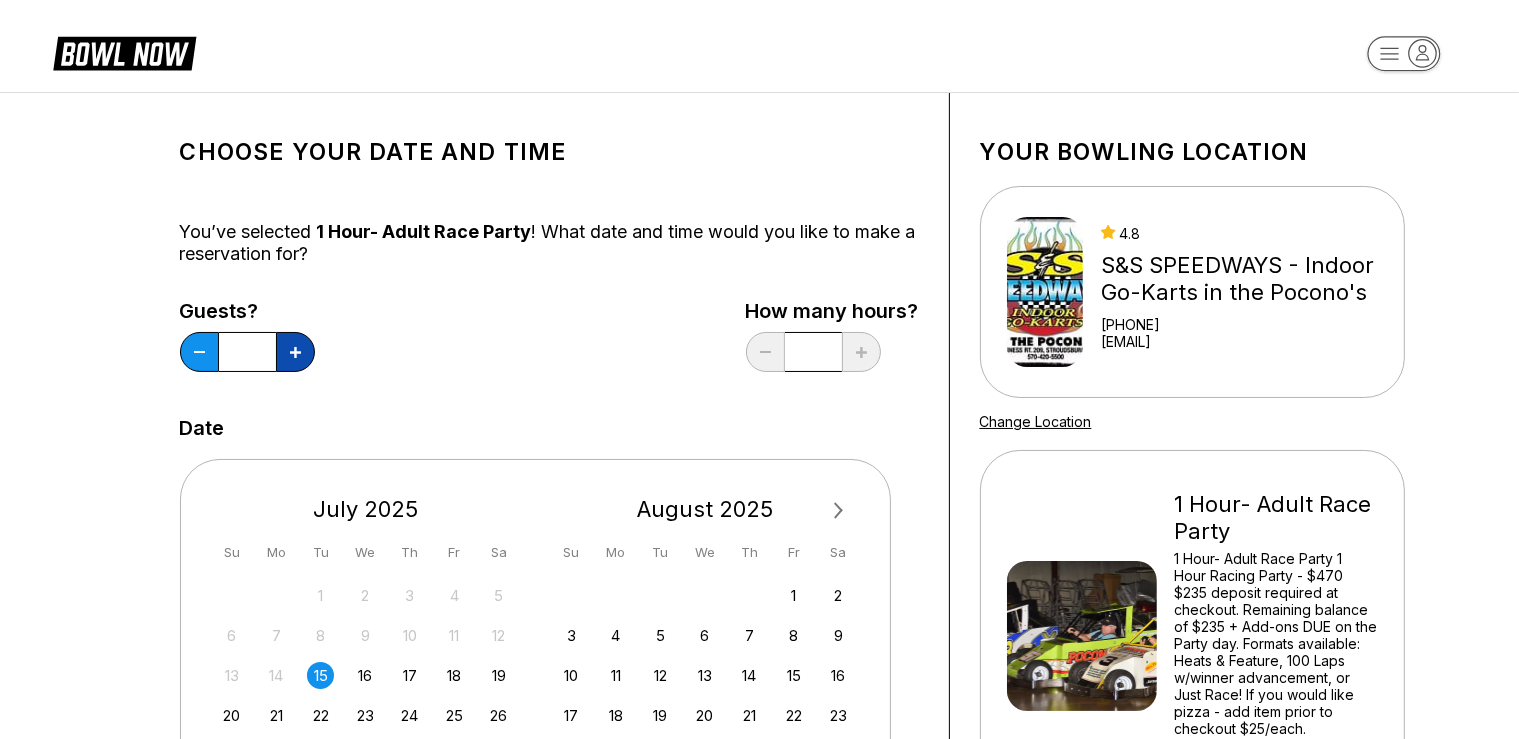 click at bounding box center (295, 352) 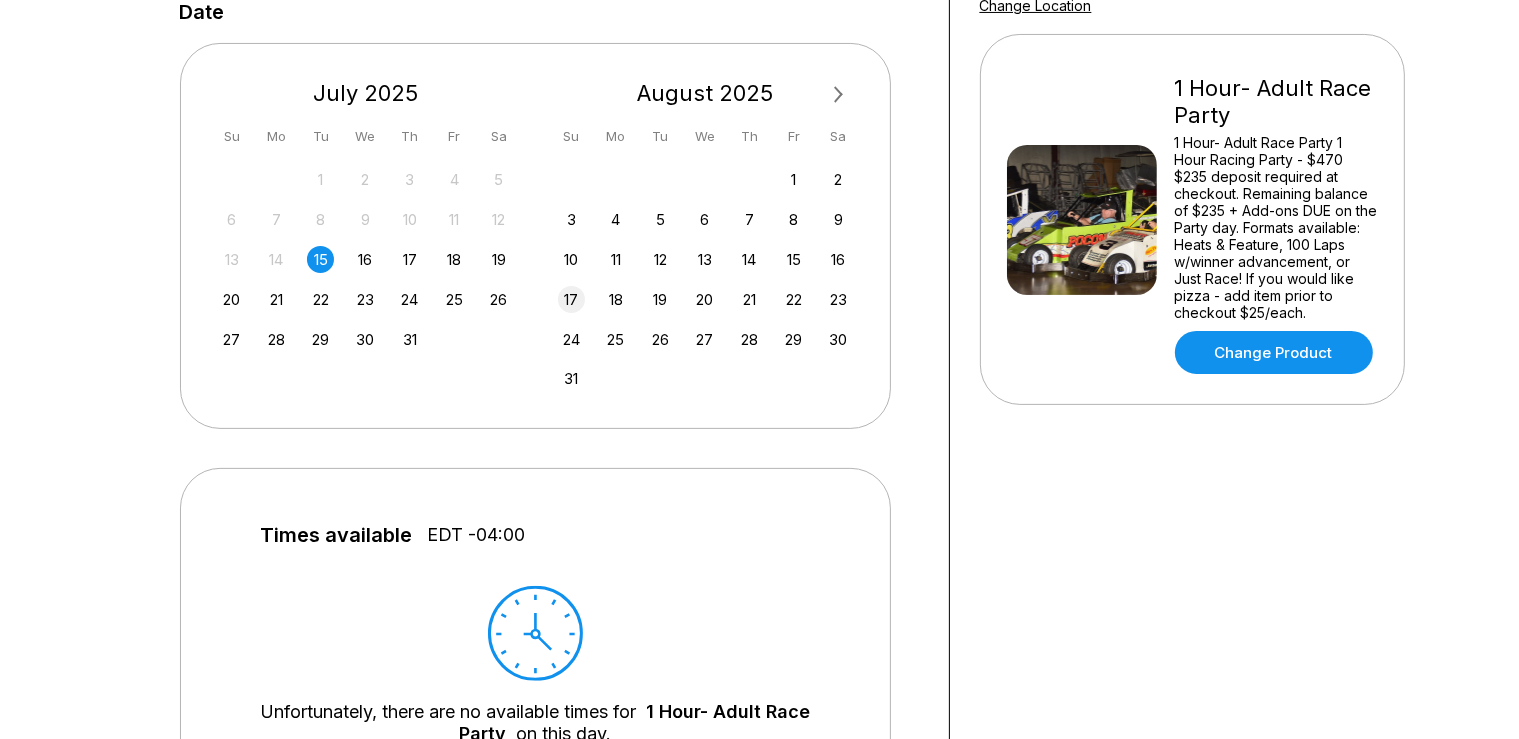 scroll, scrollTop: 422, scrollLeft: 0, axis: vertical 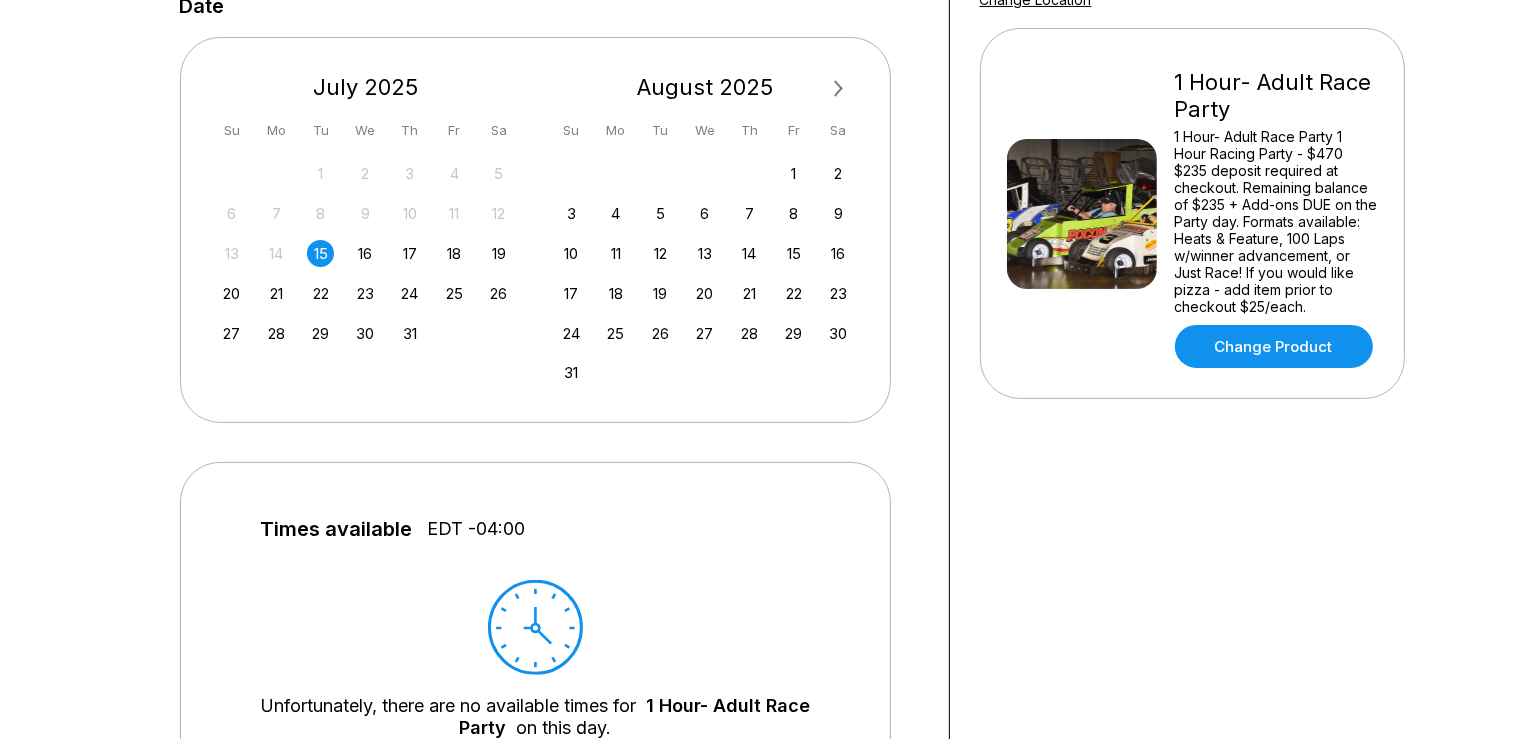 click on "August 2025 Su Mo Tu We Th Fr Sa" at bounding box center (705, 102) 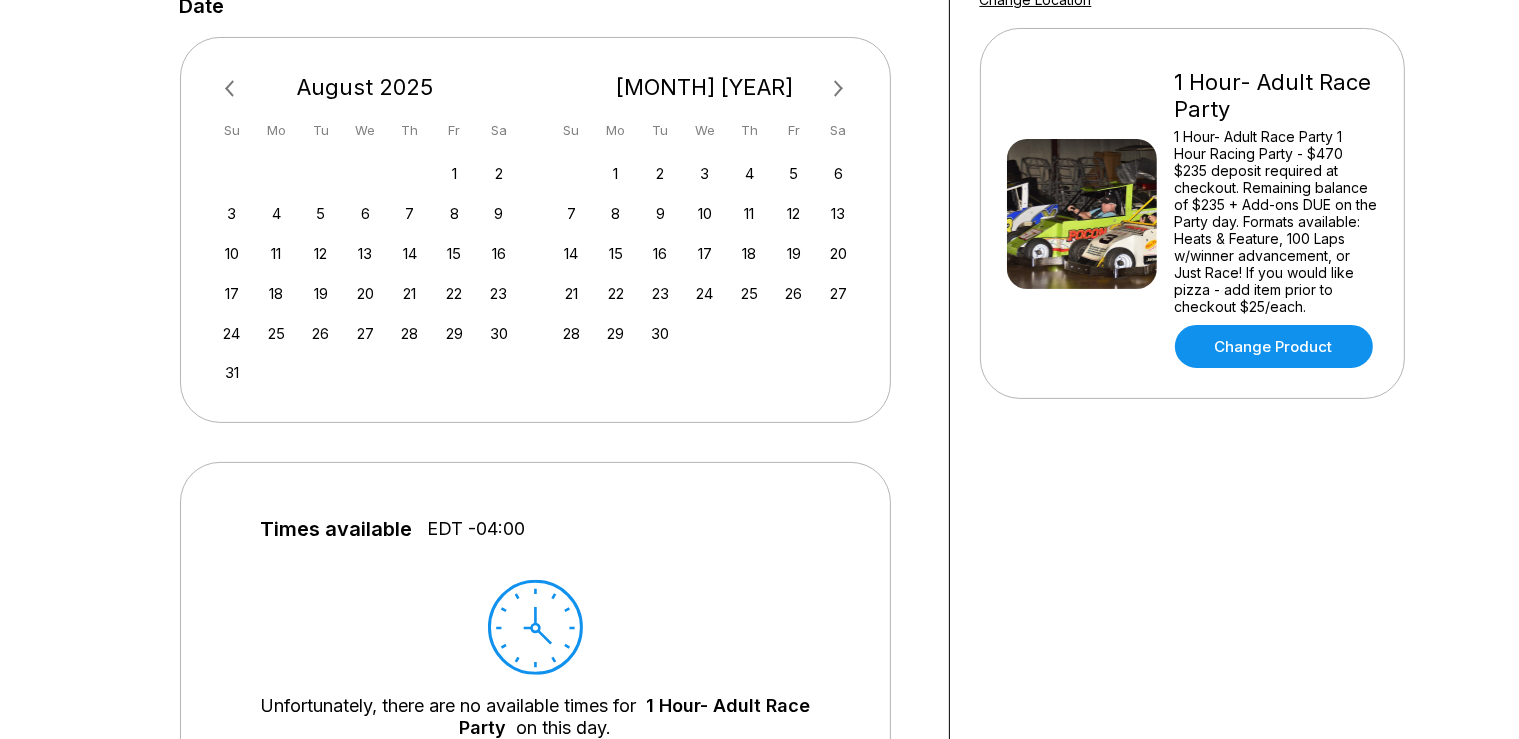 click on "Next Month" at bounding box center (839, 89) 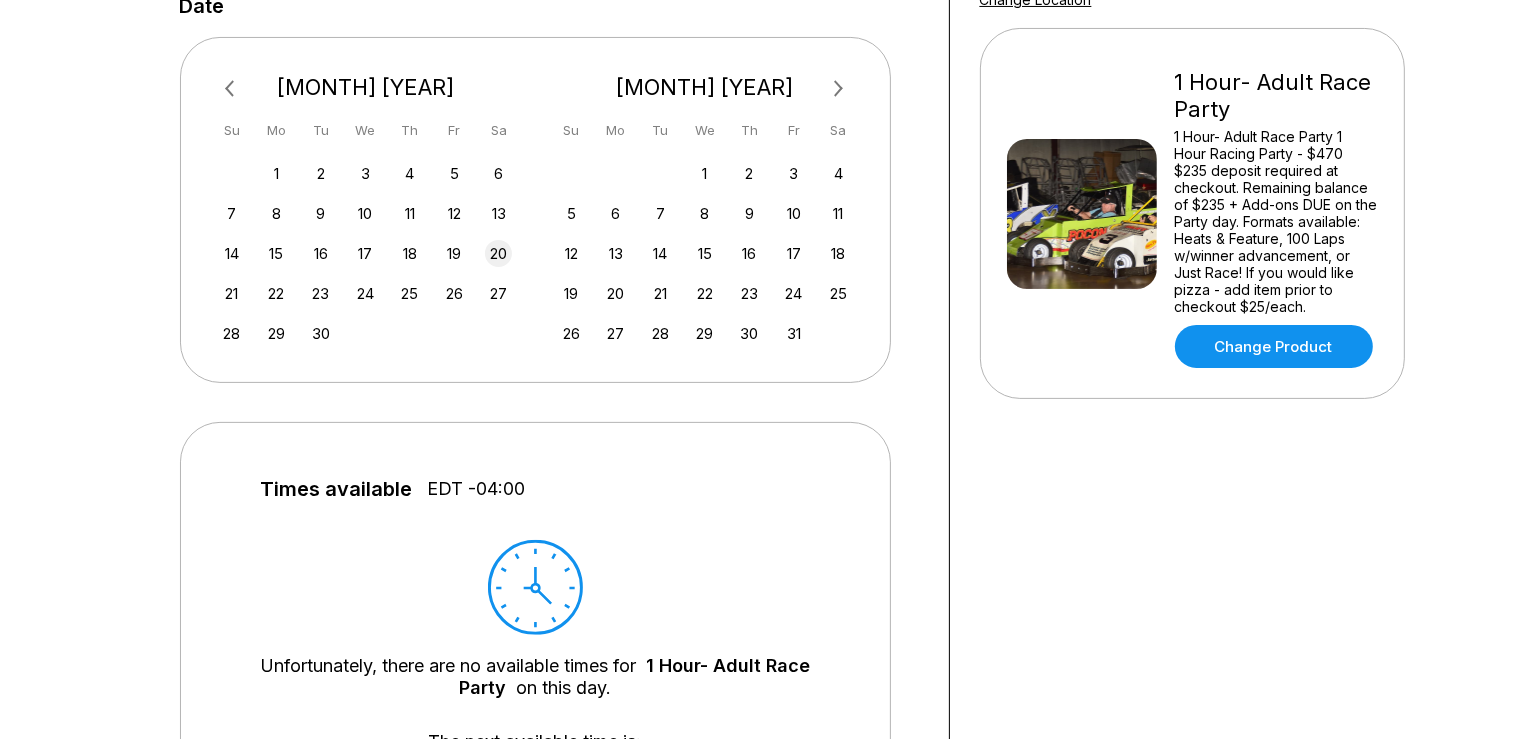 click on "20" at bounding box center (498, 253) 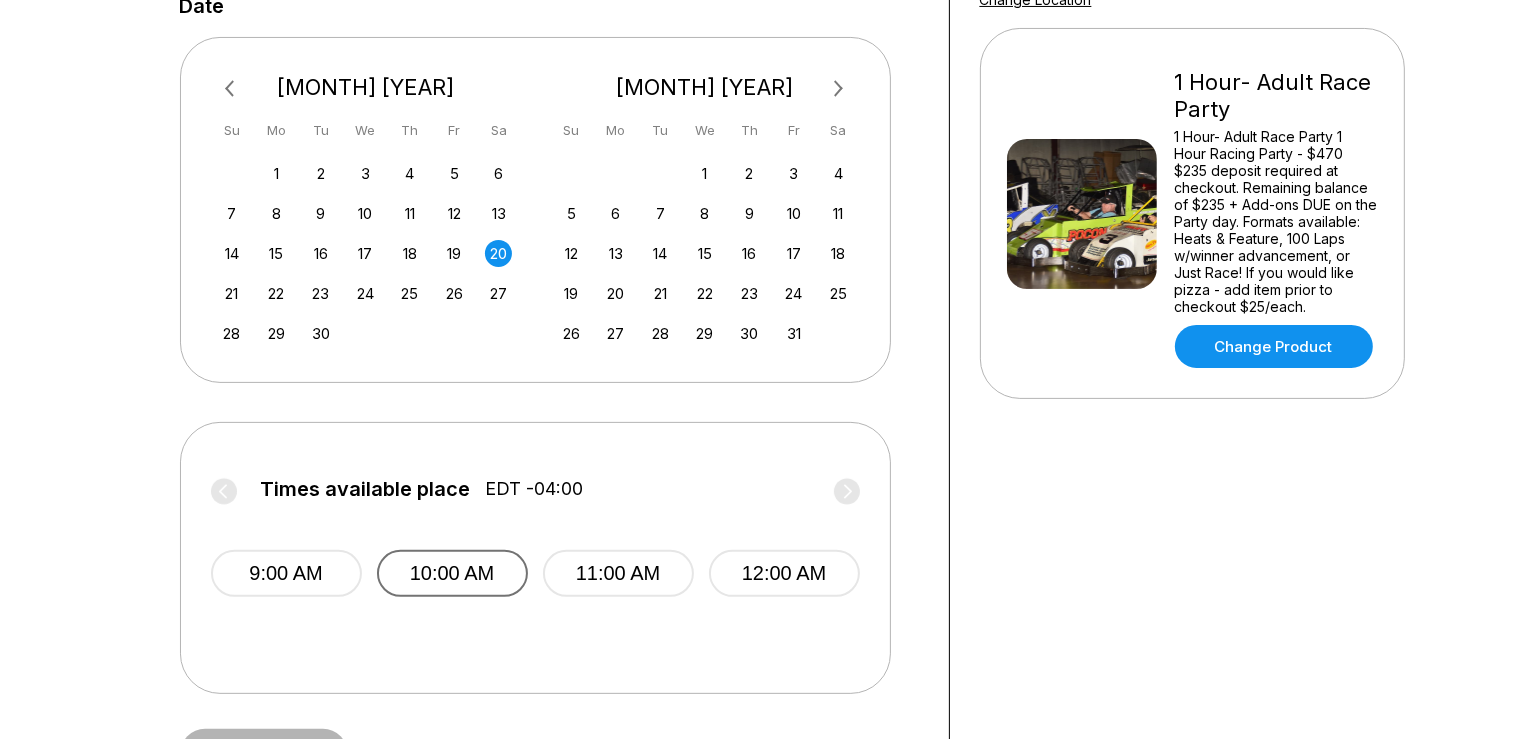 click on "10:00 AM" at bounding box center (452, 573) 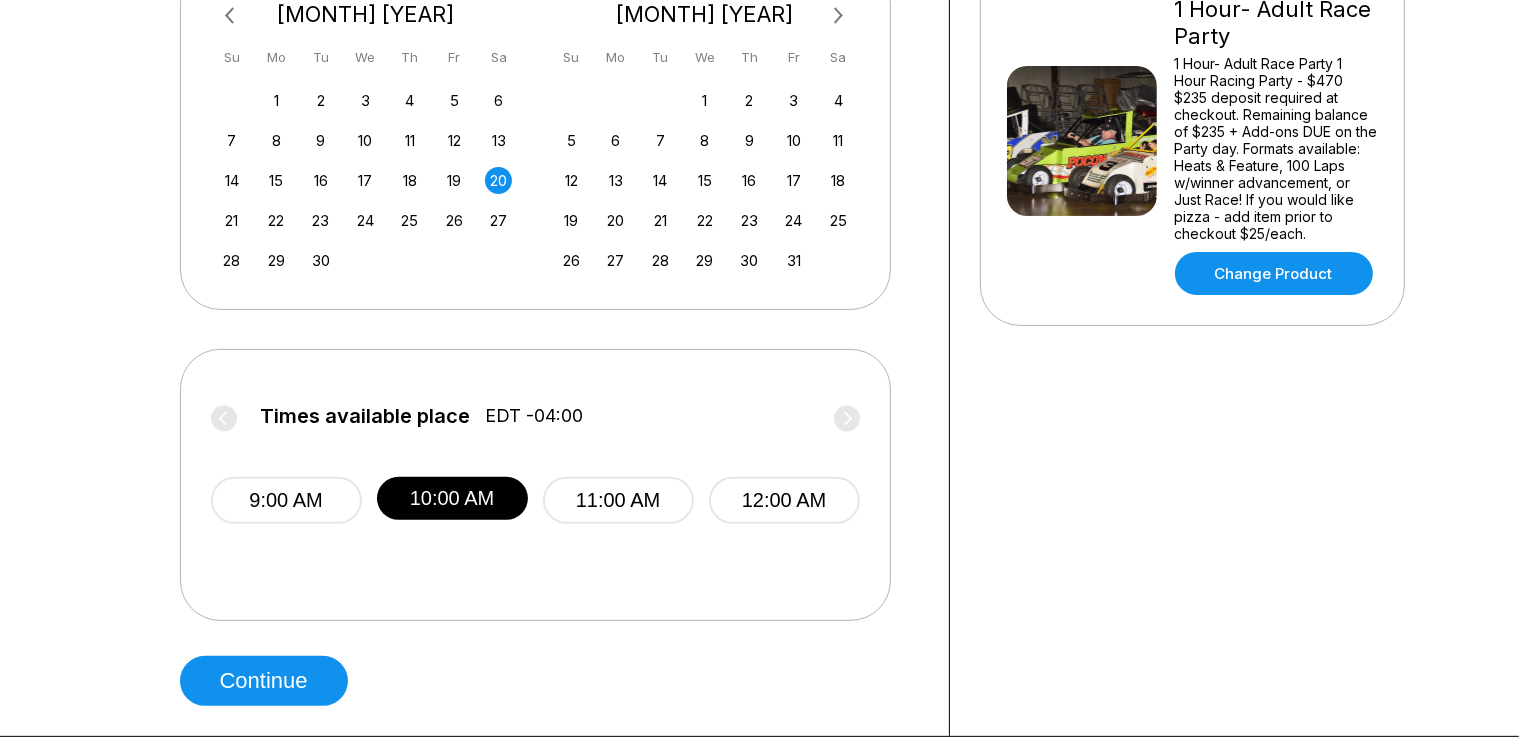 scroll, scrollTop: 528, scrollLeft: 0, axis: vertical 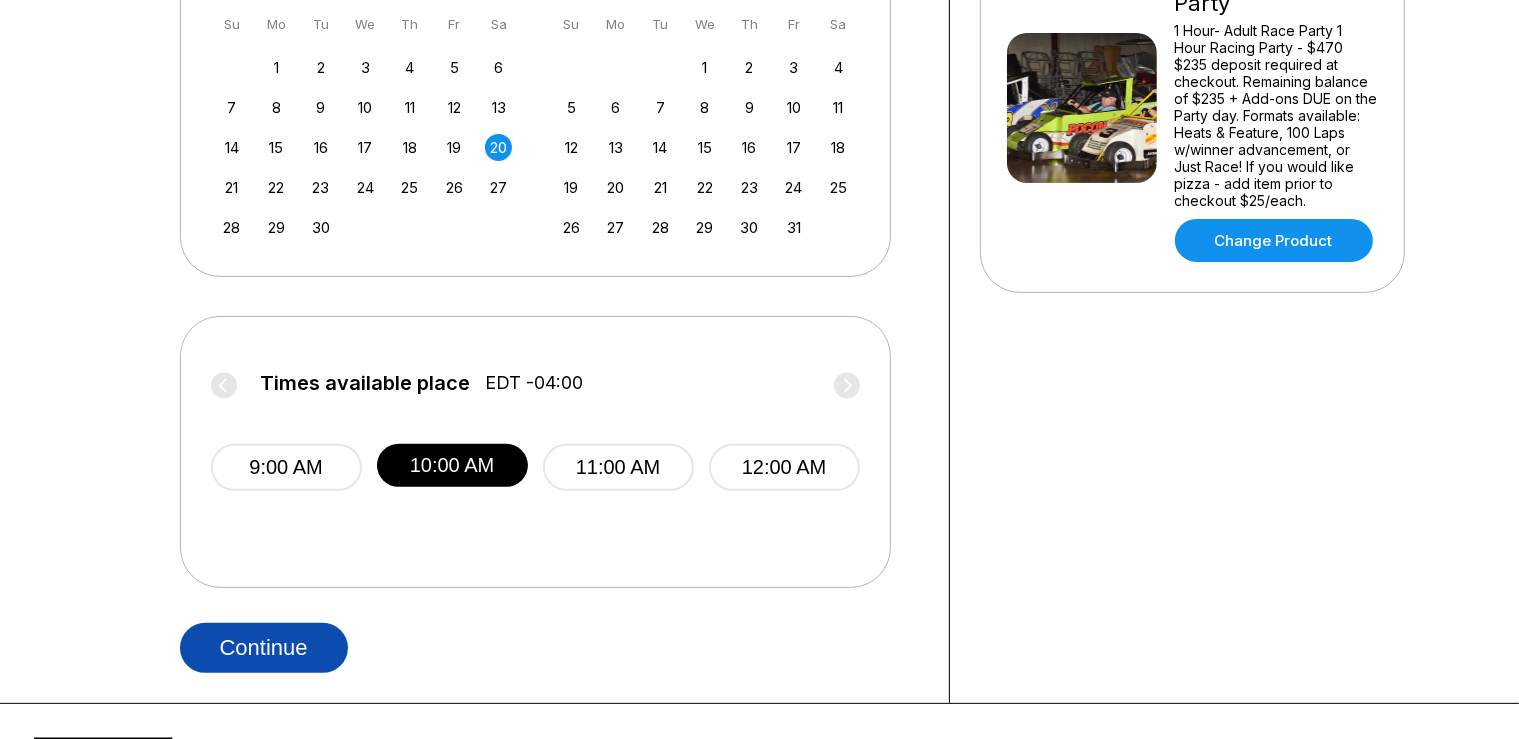 click on "Continue" at bounding box center (264, 648) 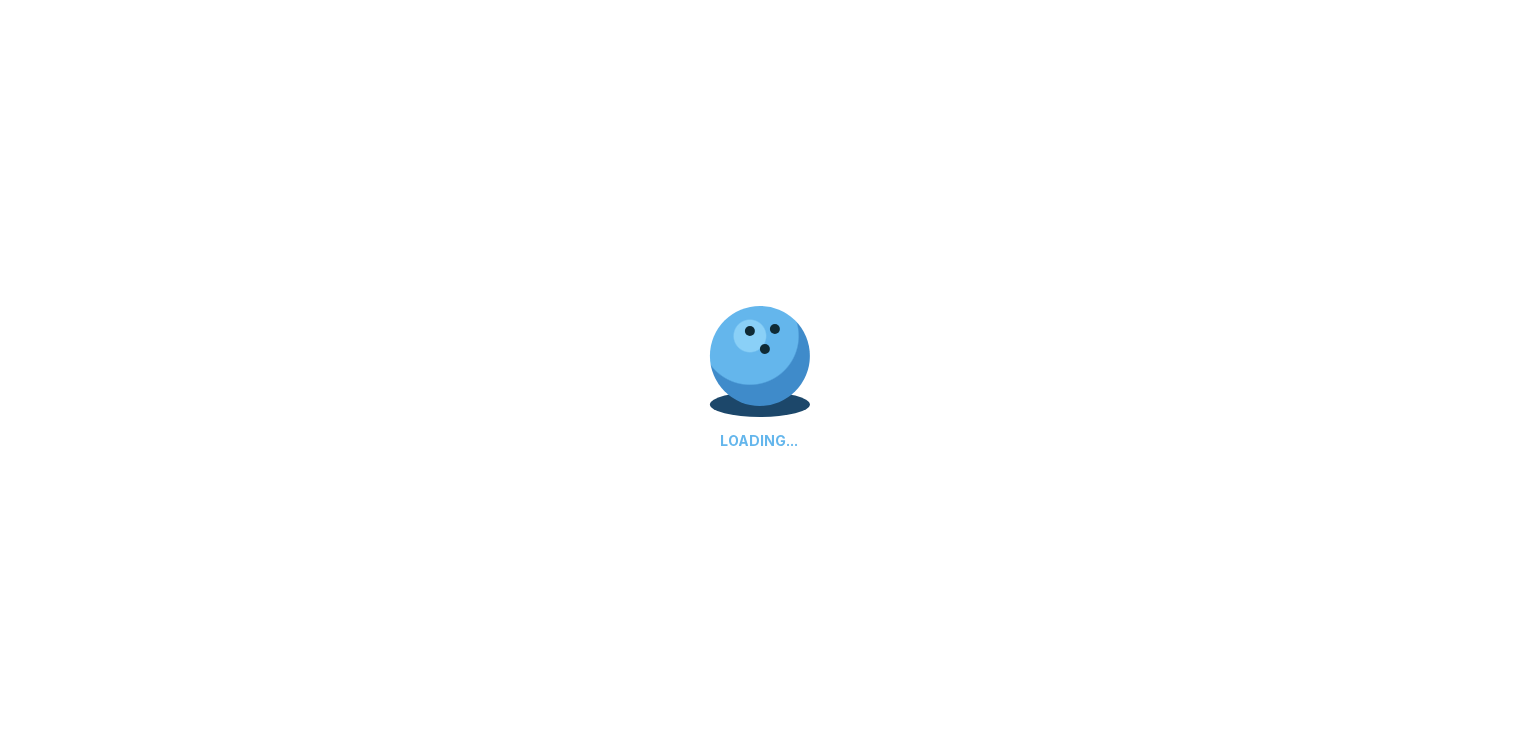 select on "**" 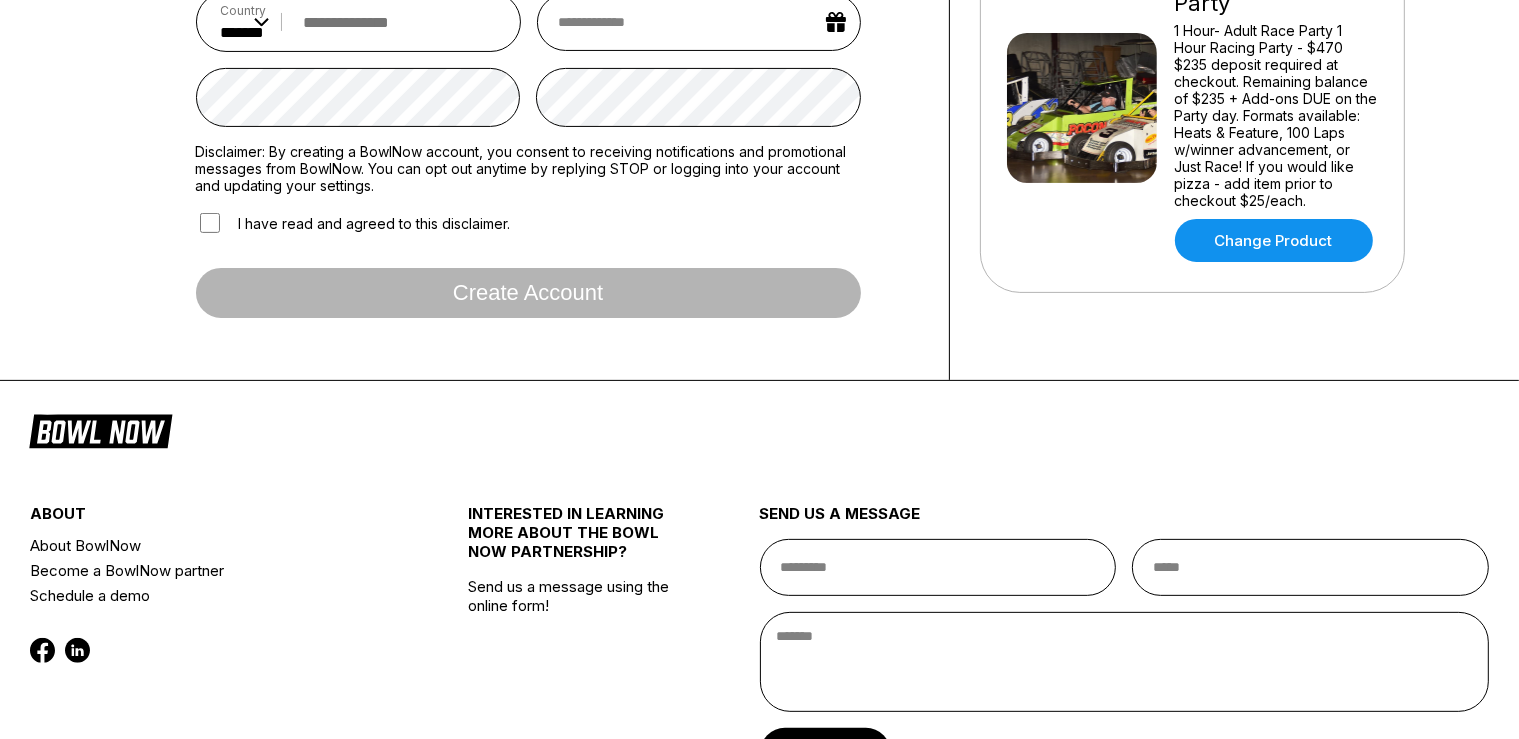 scroll, scrollTop: 0, scrollLeft: 0, axis: both 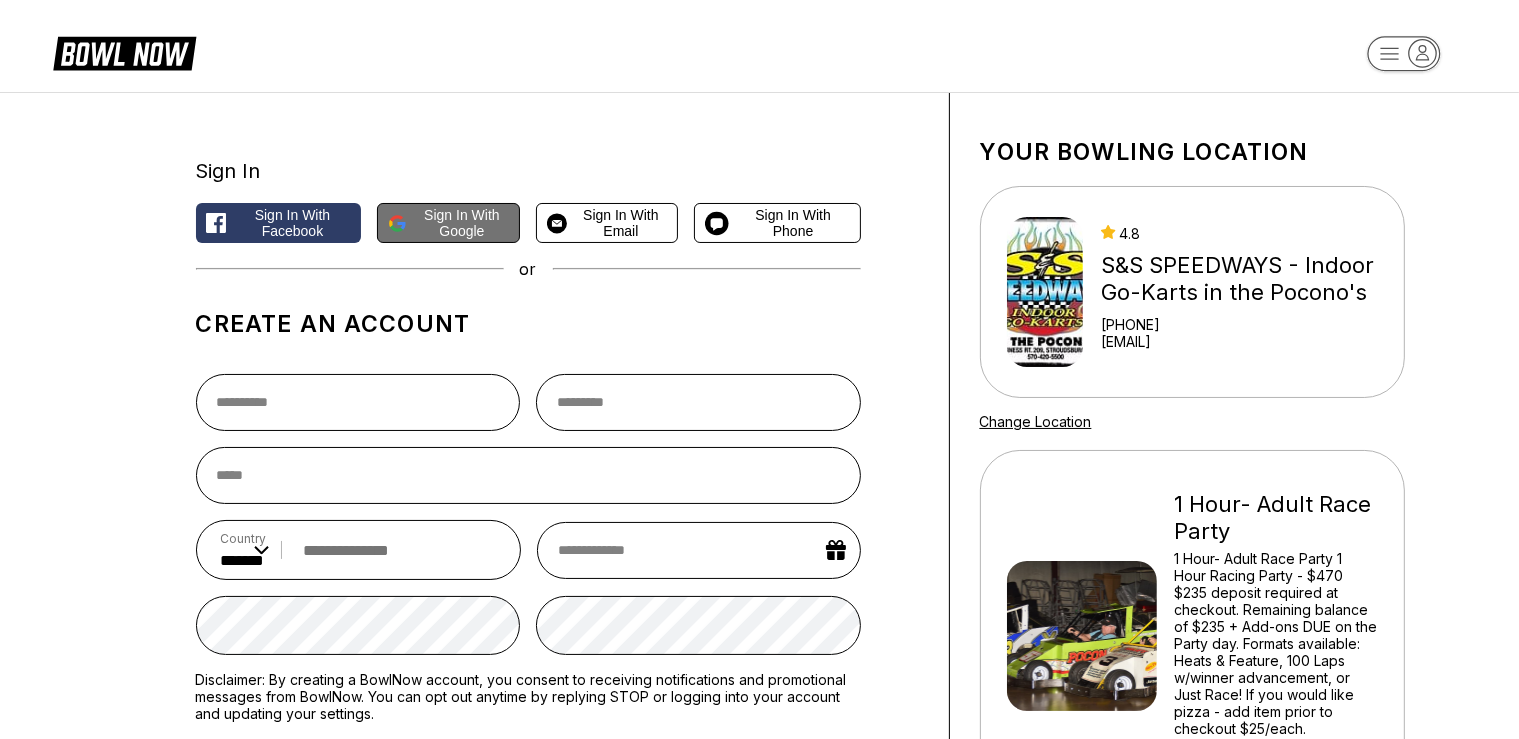 click on "Sign in with Google" at bounding box center (462, 223) 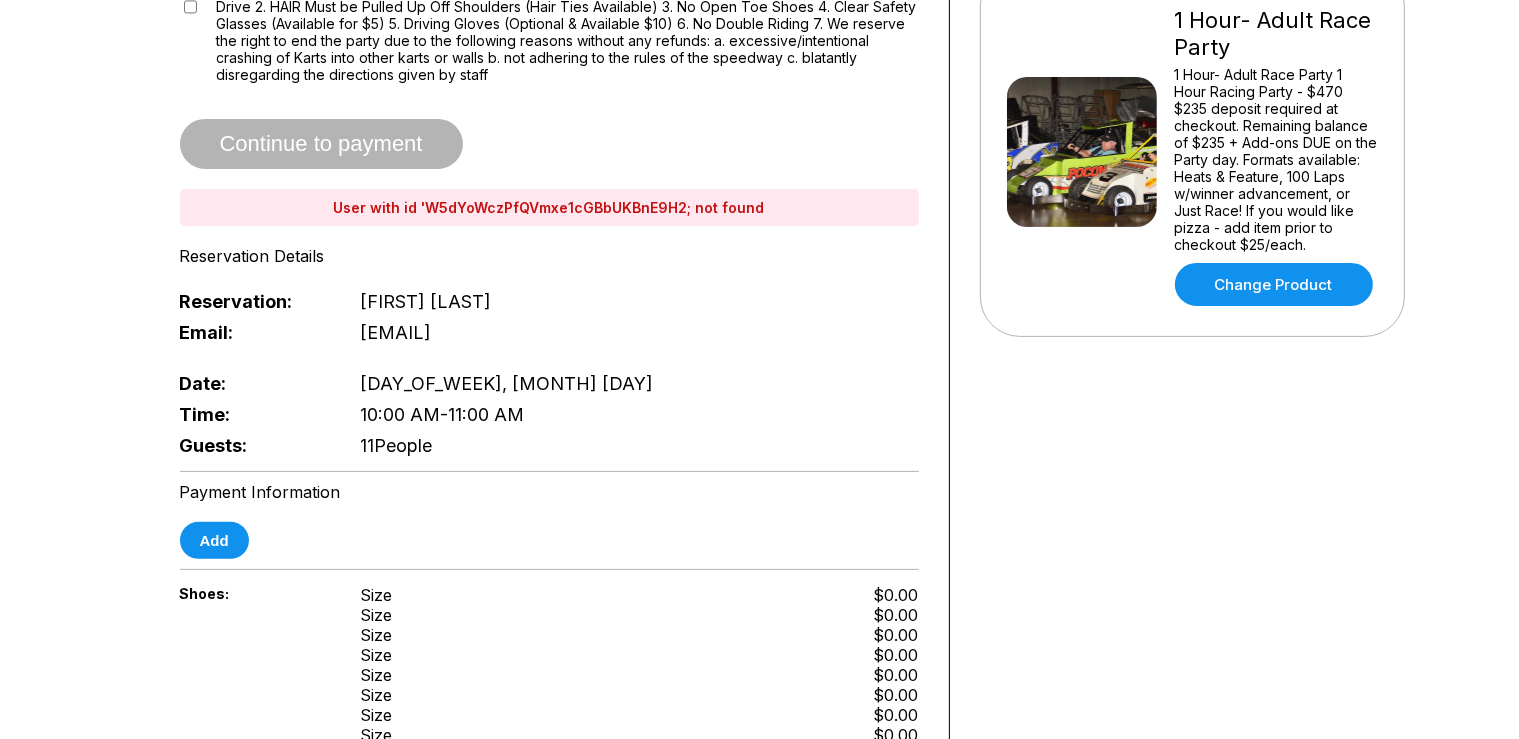 scroll, scrollTop: 528, scrollLeft: 0, axis: vertical 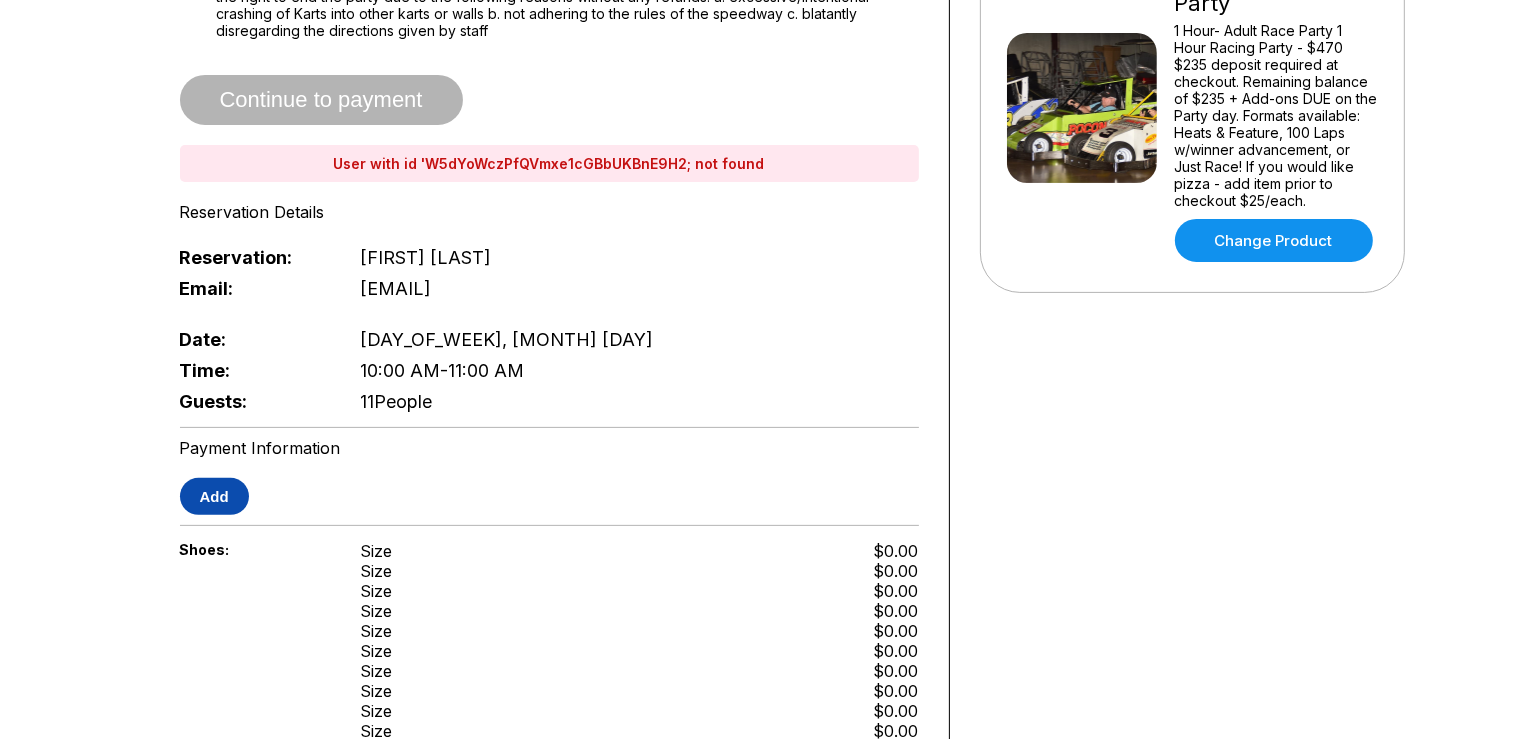 click on "Add" at bounding box center [214, 496] 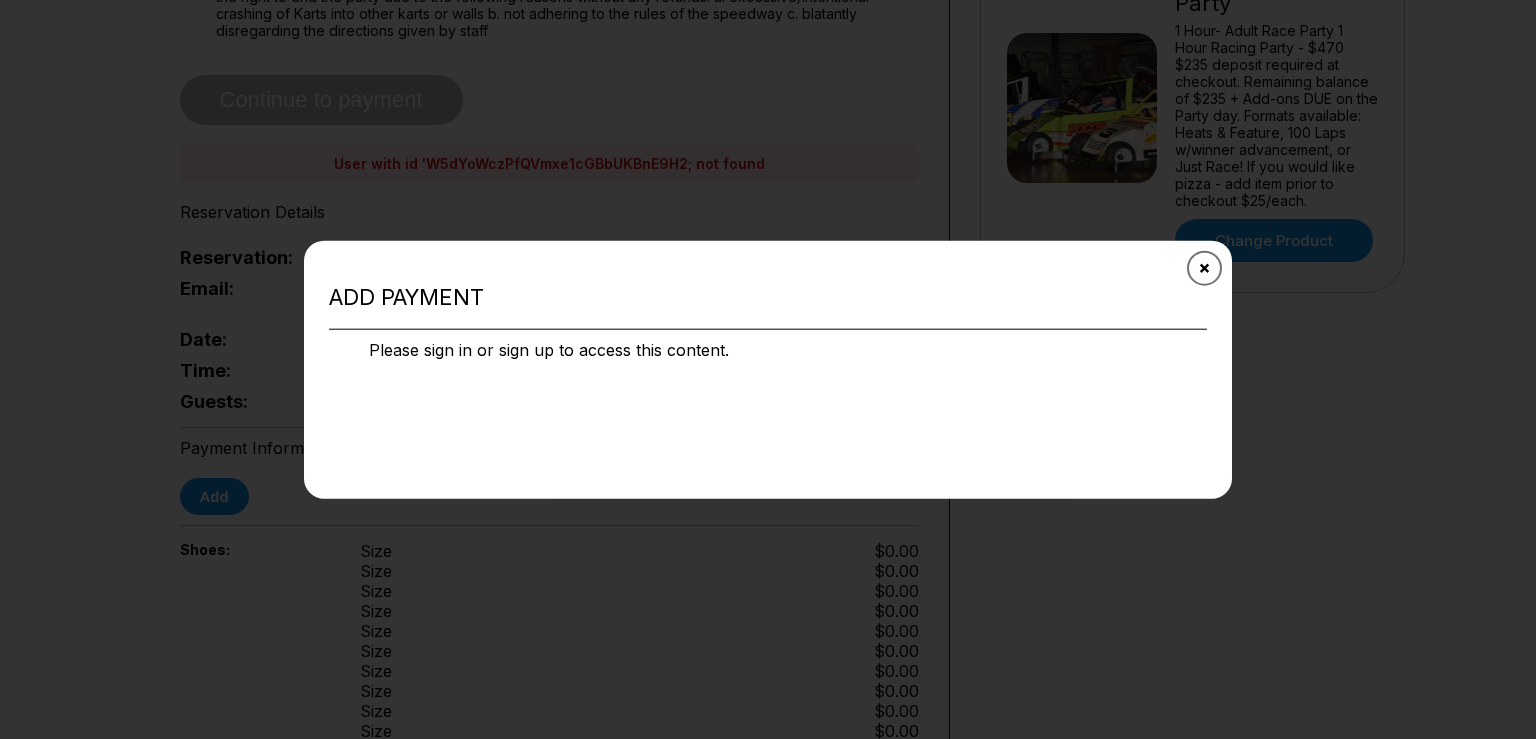 click at bounding box center (1204, 267) 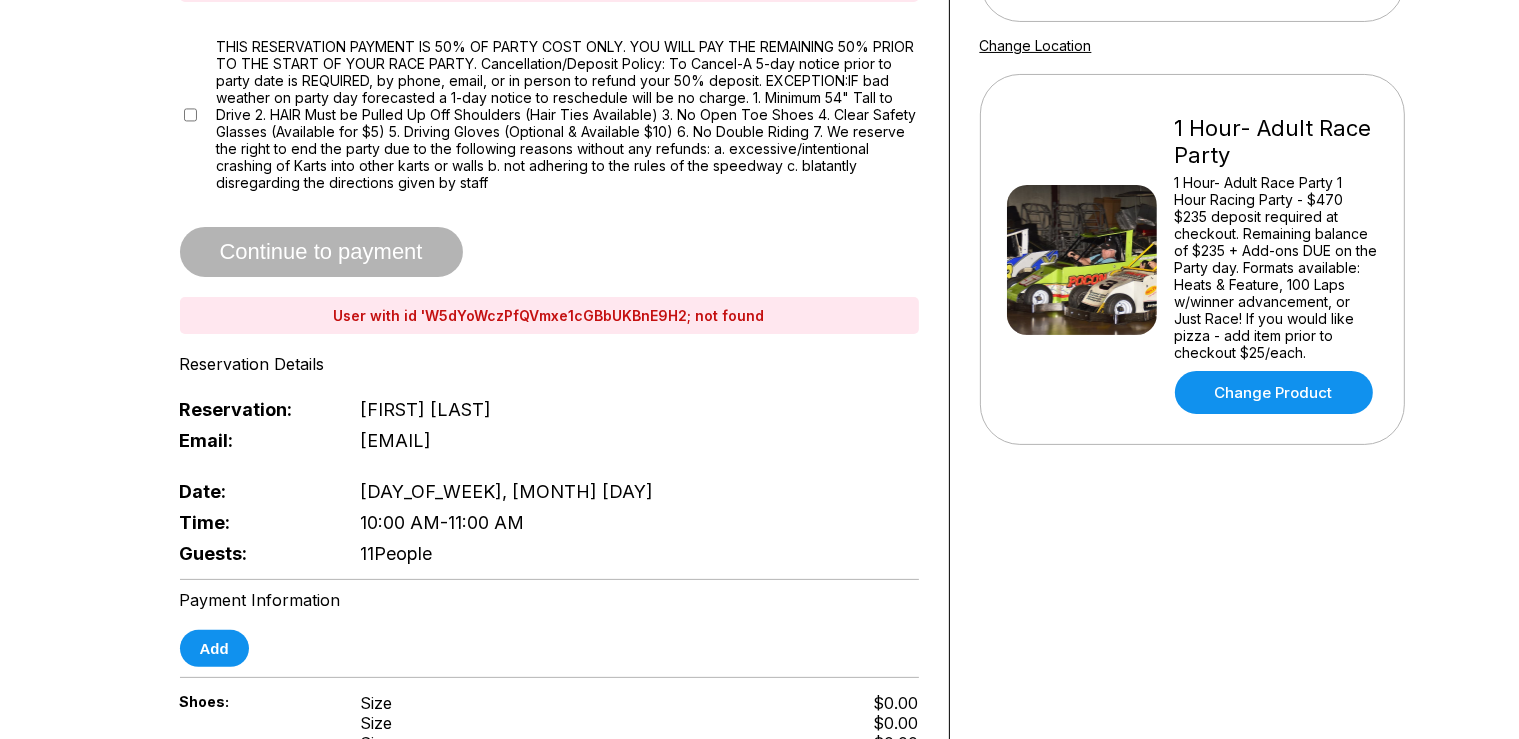 scroll, scrollTop: 316, scrollLeft: 0, axis: vertical 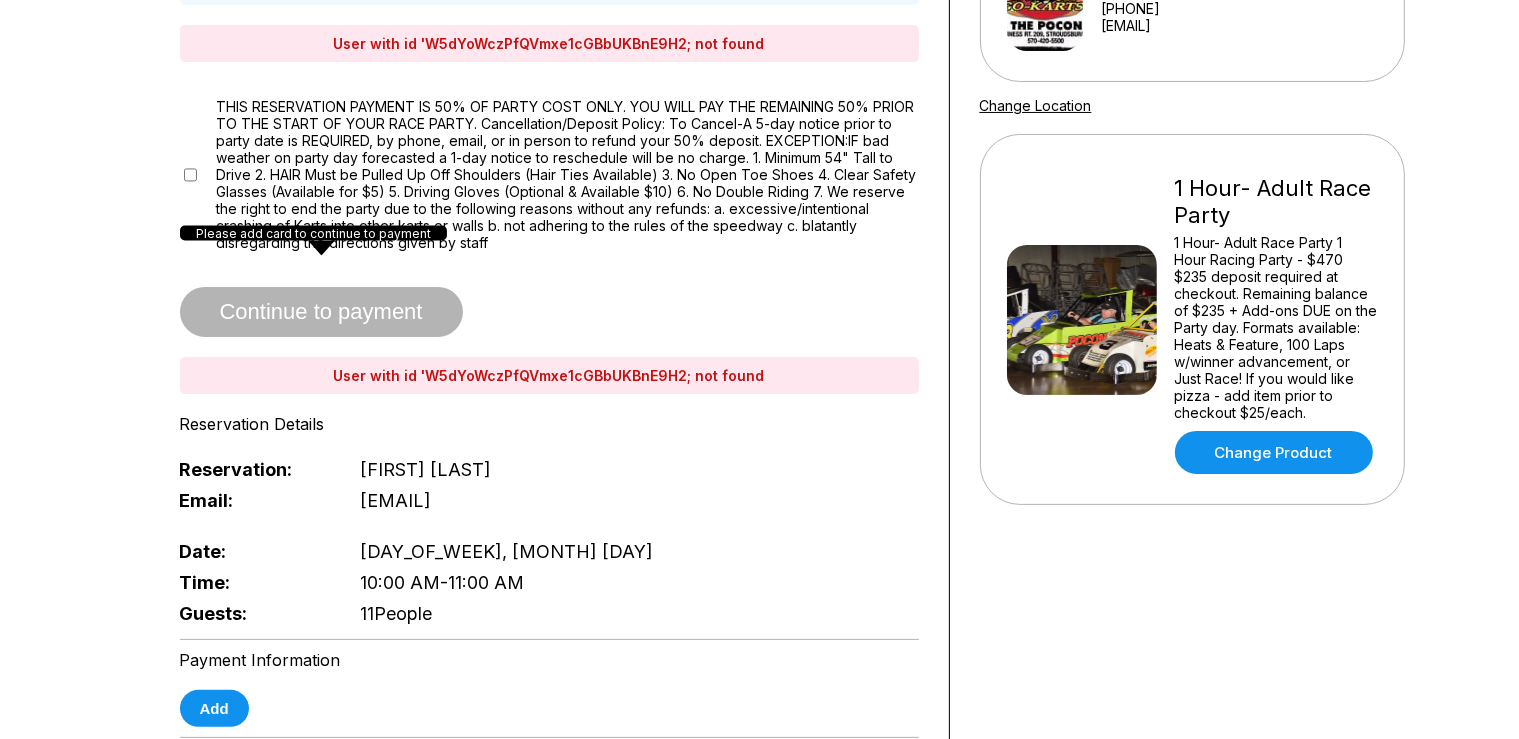click on "Continue to payment" at bounding box center (321, 313) 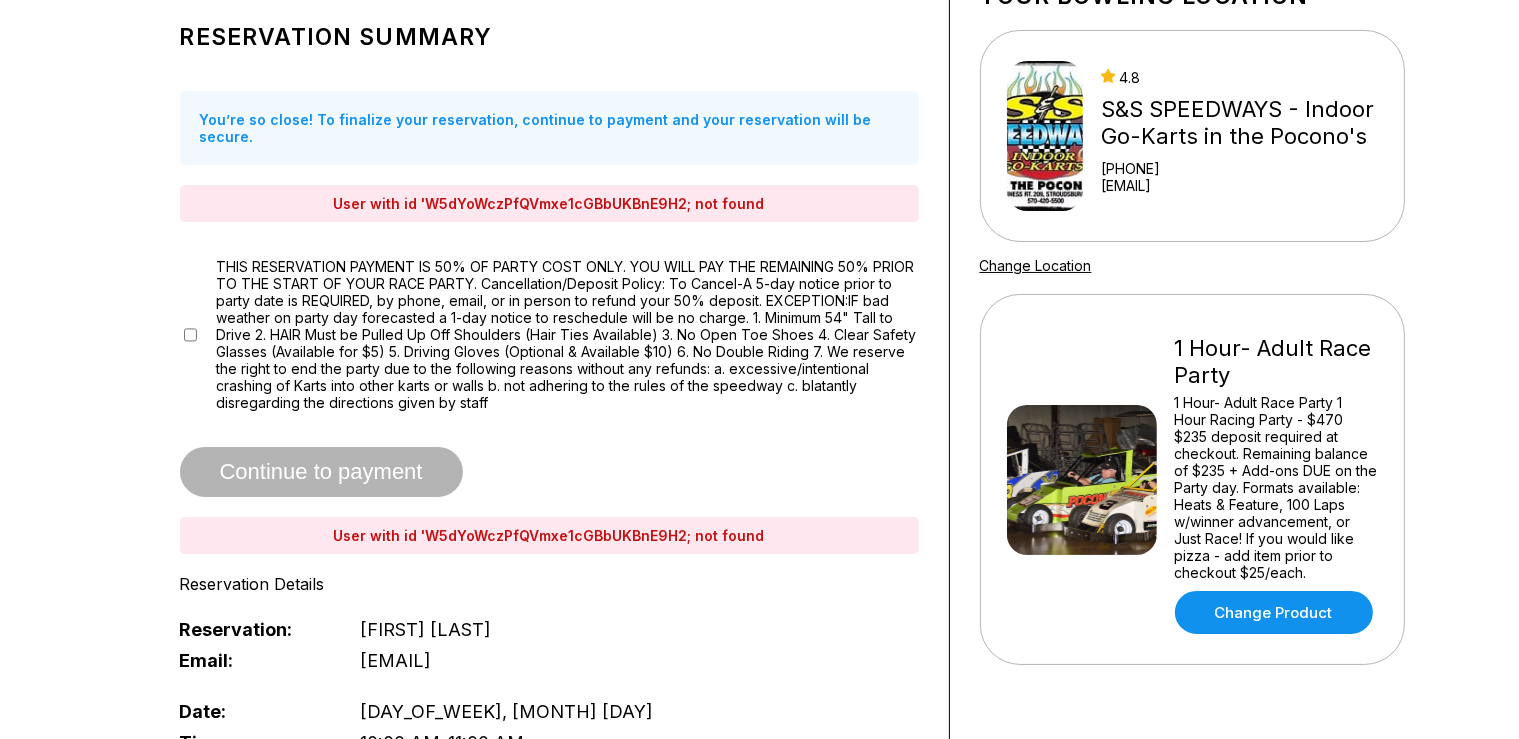 scroll, scrollTop: 0, scrollLeft: 0, axis: both 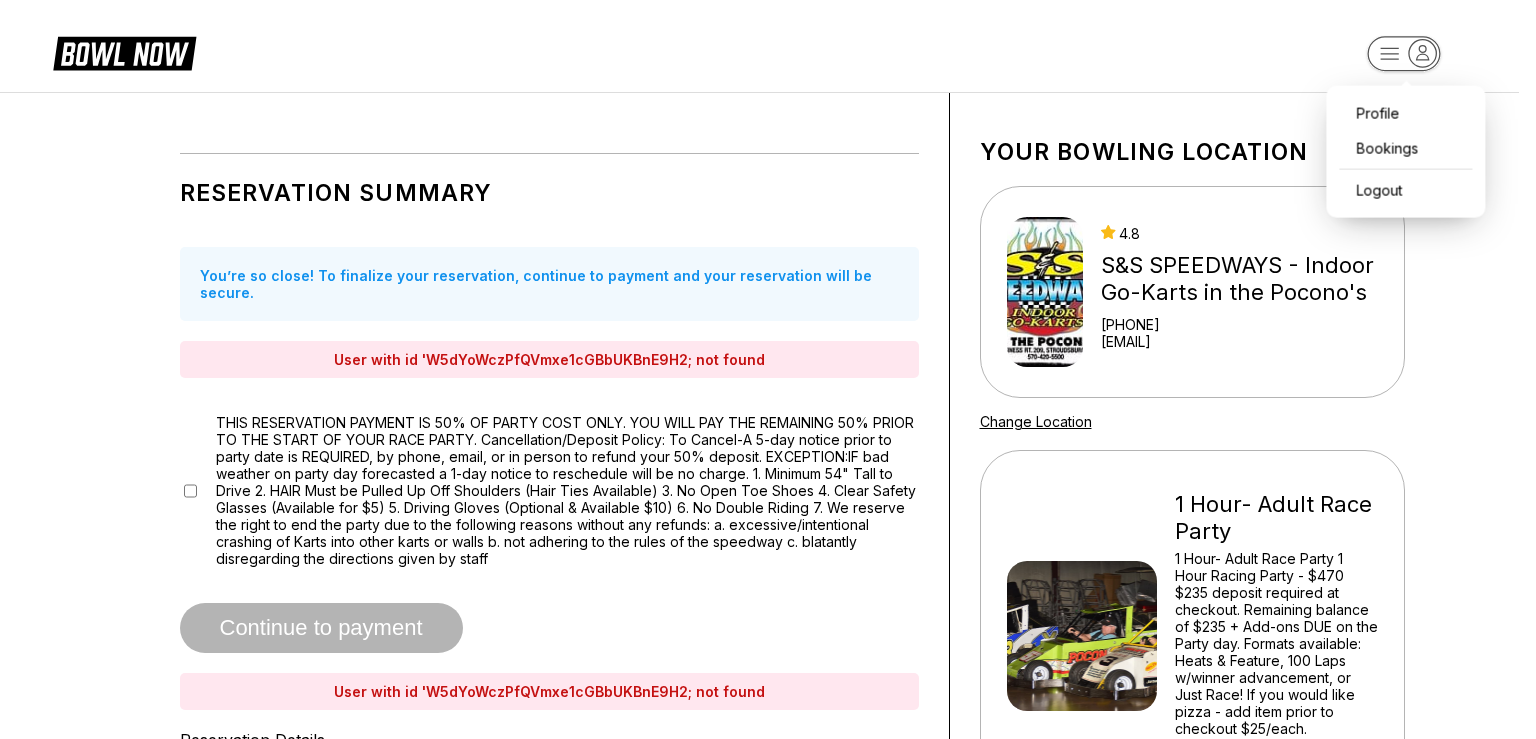 click on "Profile Bookings Logout Reservation Summary You’re so close! To finalize your reservation, continue to payment and your reservation will be secure. User with id 'W5dYoWczPfQVmxe1cGBbUKBnE9H2; not found   Continue to payment User with id 'W5dYoWczPfQVmxe1cGBbUKBnE9H2; not found Reservation Details Reservation: Nick Readdy   Email:   readdy192@gmail.com Date: Saturday, September 20 Time:  10:00 AM  -  11:00 AM Guests: 11  People Payment Information Add Shoes: Size  Size  Size  Size  Size  Size  Size  Size  Size  Size  Size  $0.00 $0.00 $0.00 $0.00 $0.00 $0.00 $0.00 $0.00 $0.00 $0.00 $0.00 Addons: Your bowling location 4.8 S&S SPEEDWAYS - Indoor Go-Karts in the Pocono's   +15704205500 denise@ssspeedways.com Change Location 1 Hour- Adult Race Party 1 Hour Racing Party - $470
$235 deposit required at checkout.
Remaining balance of $235 + Add-ons DUE on the Party day.
Formats available: Heats & Feature, 100 Laps w/winner advancement, or Just Race!
If you would like pizza - add item prior to checkout $25/each. ©" at bounding box center [768, 939] 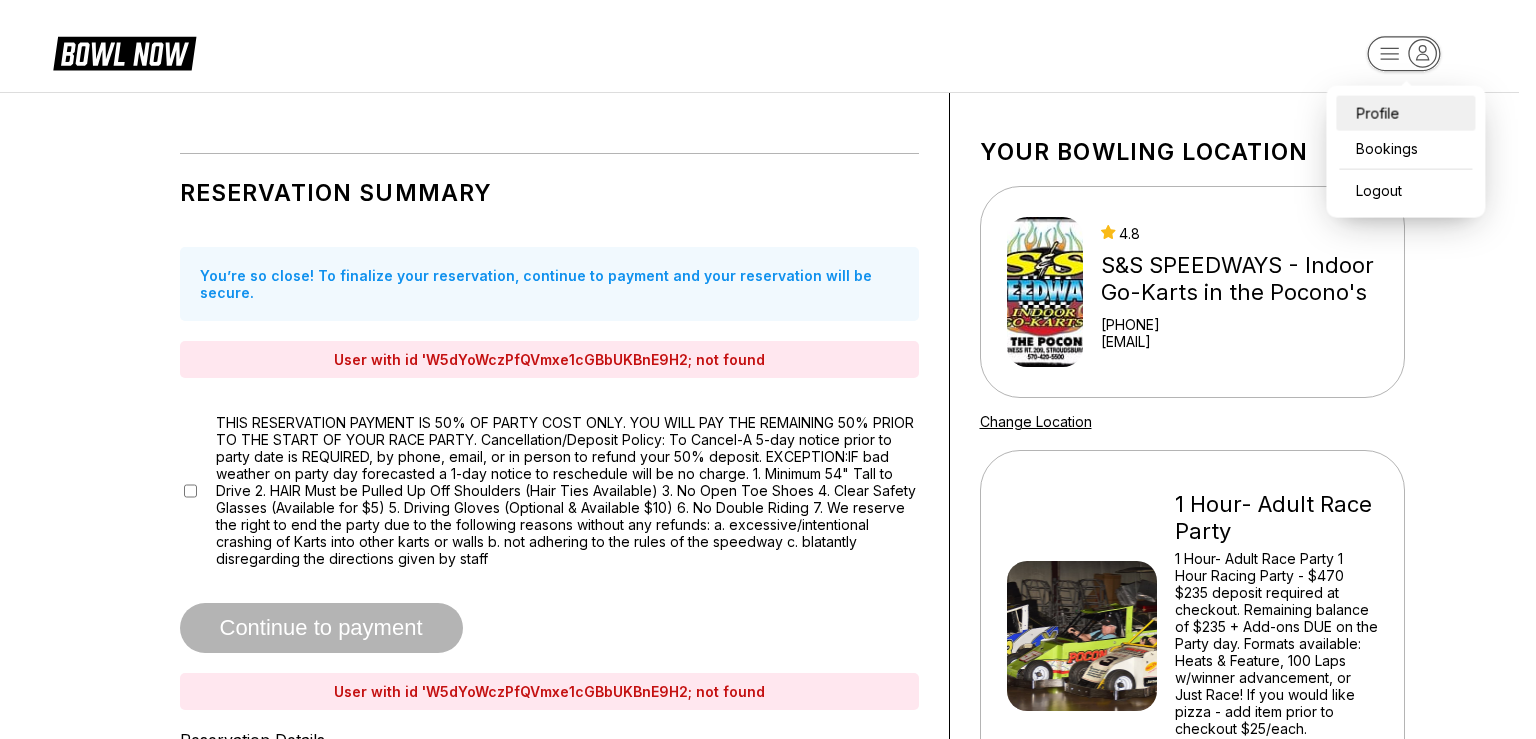 click on "Profile" at bounding box center (1405, 113) 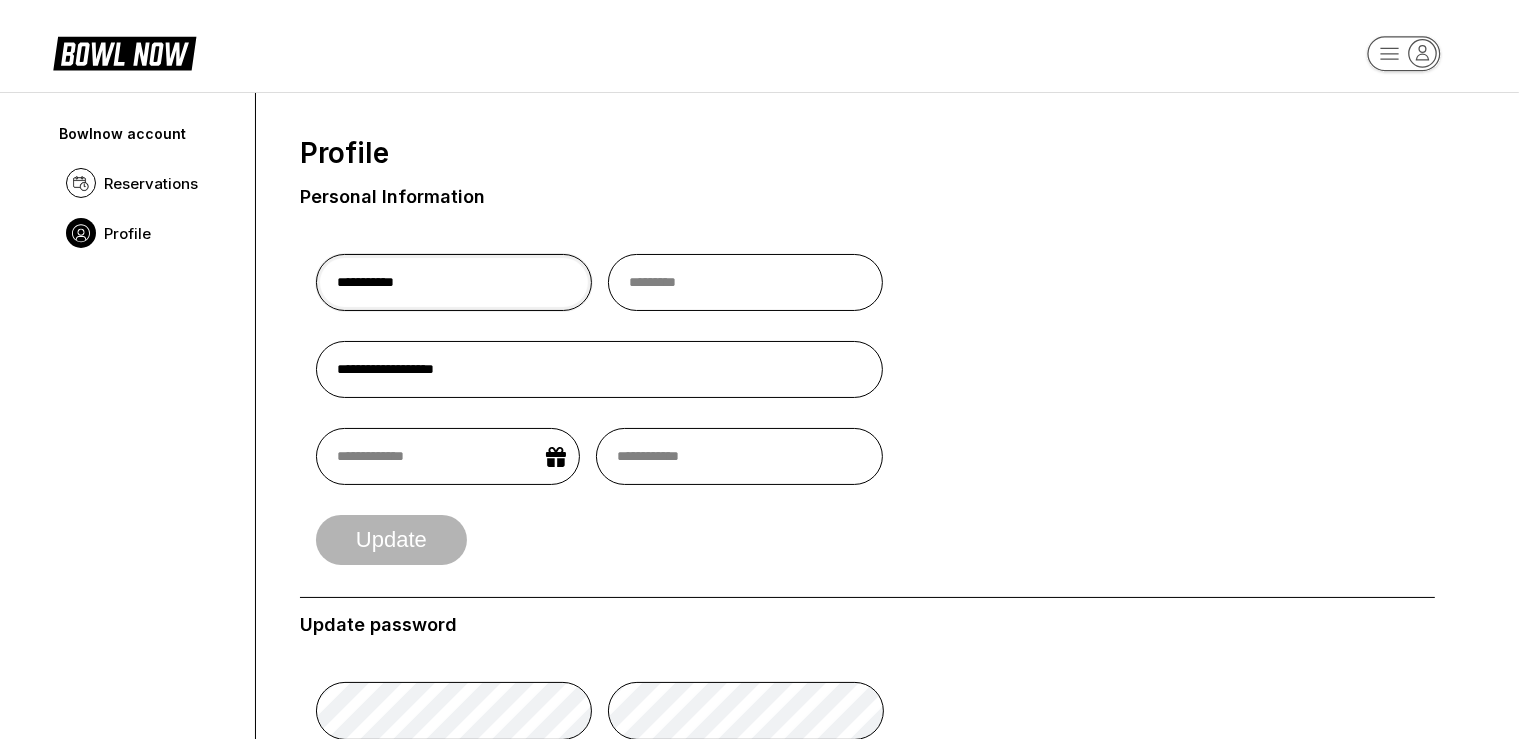 drag, startPoint x: 492, startPoint y: 296, endPoint x: 343, endPoint y: 282, distance: 149.65627 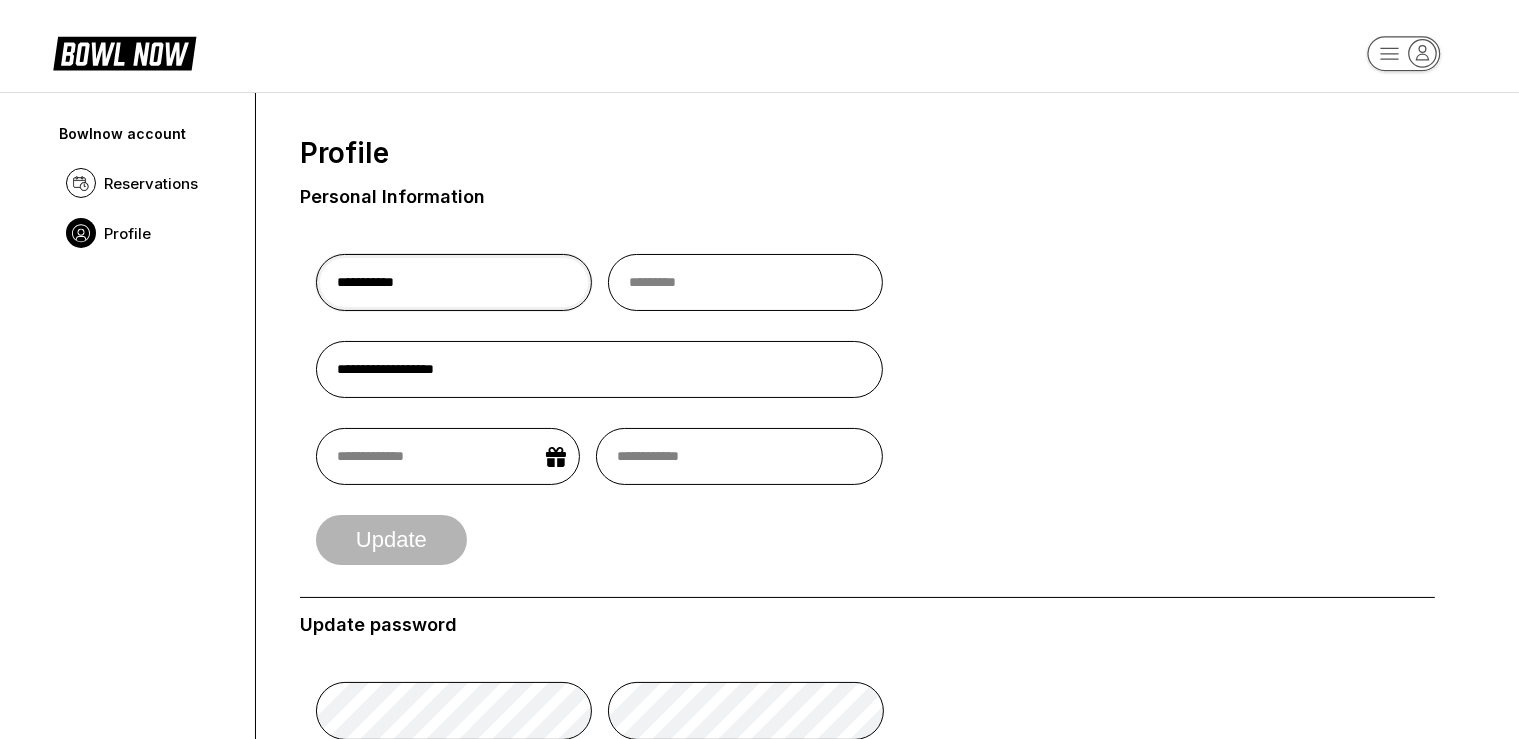 click on "**********" at bounding box center (454, 282) 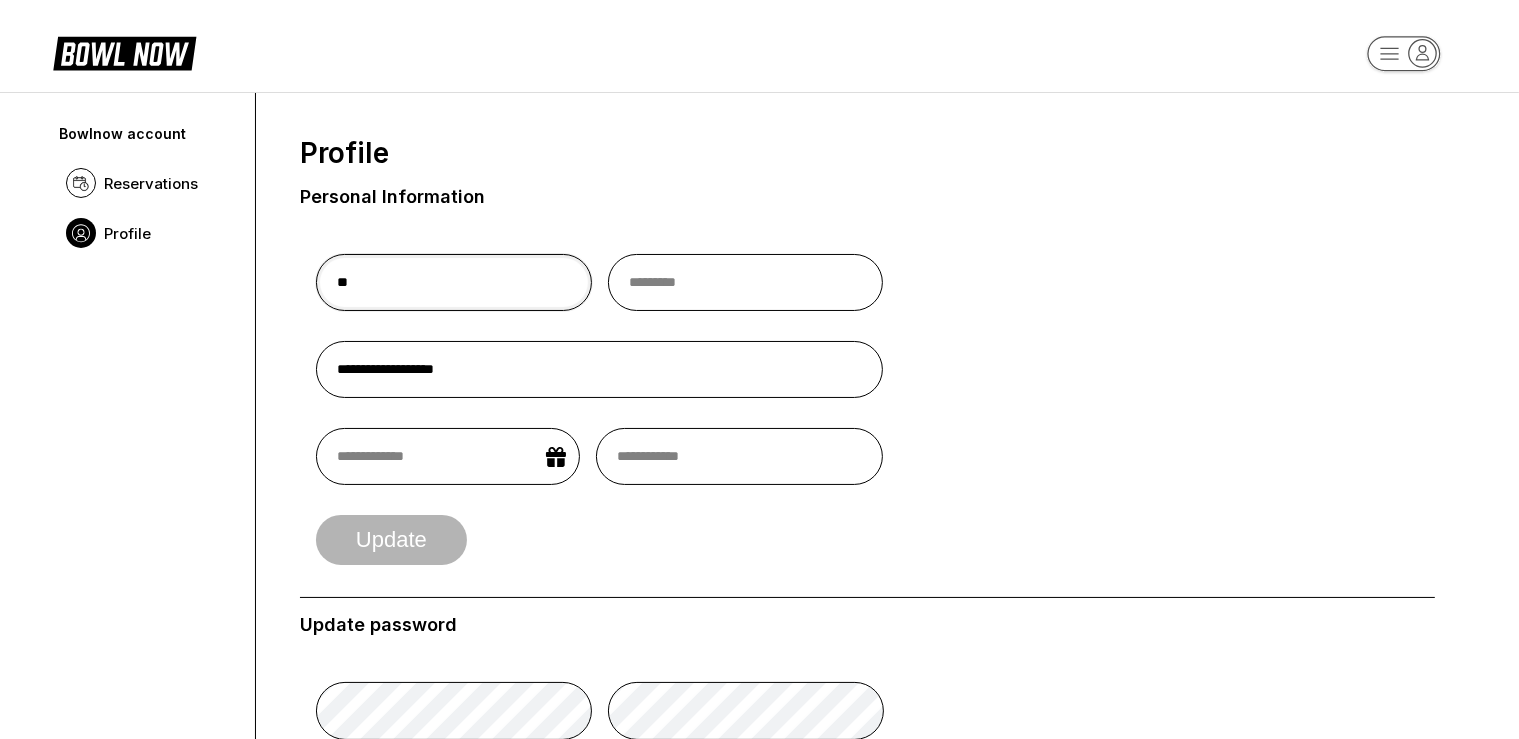 type on "*" 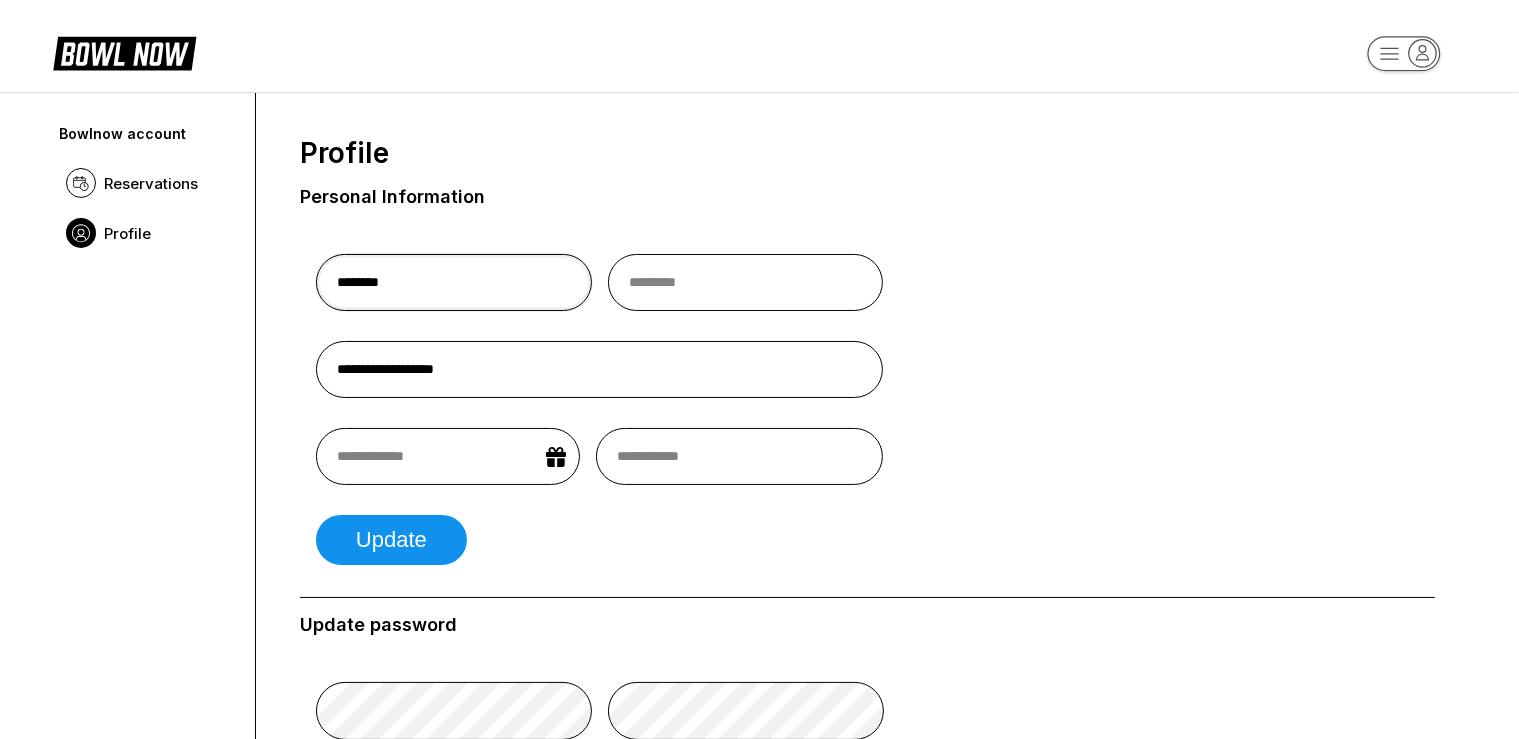 type on "********" 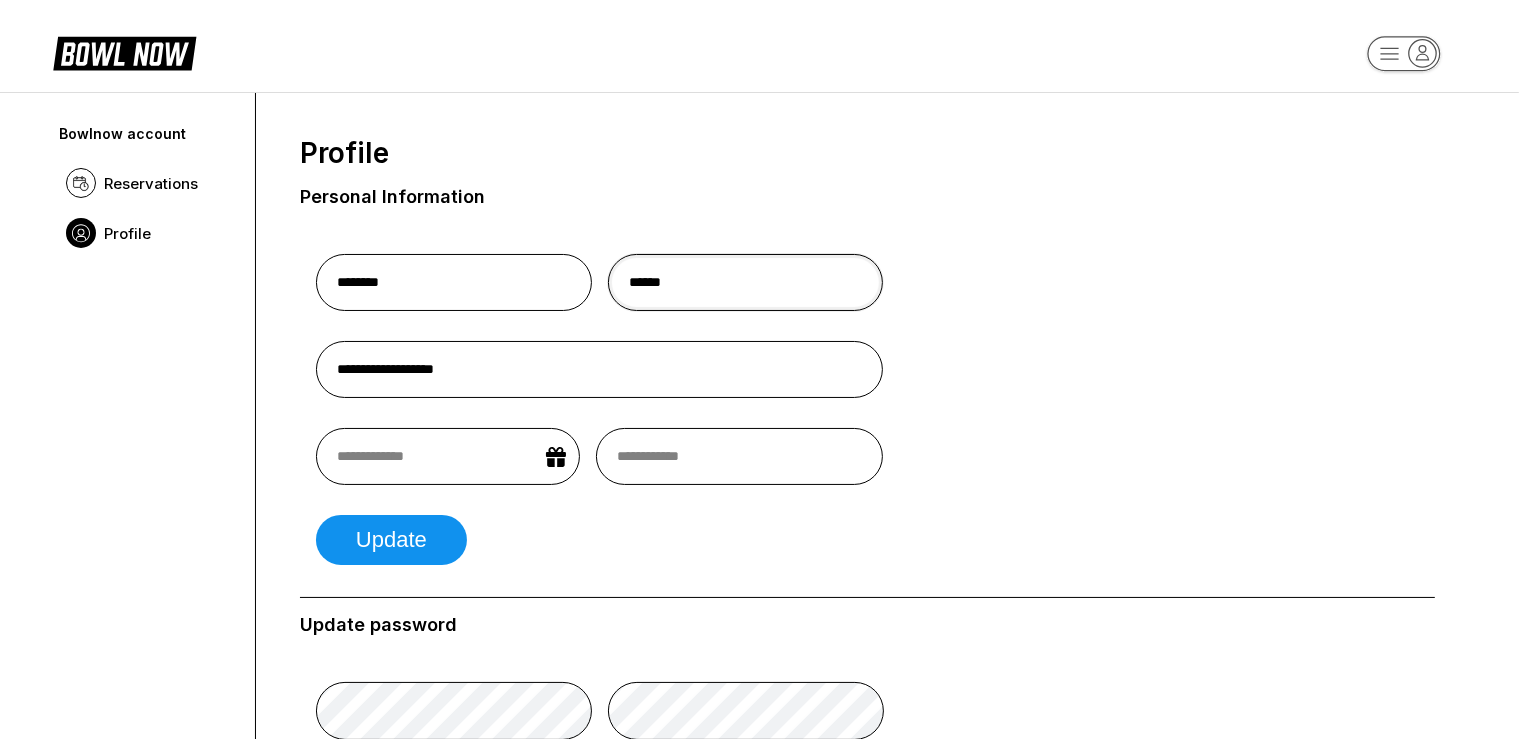 type on "******" 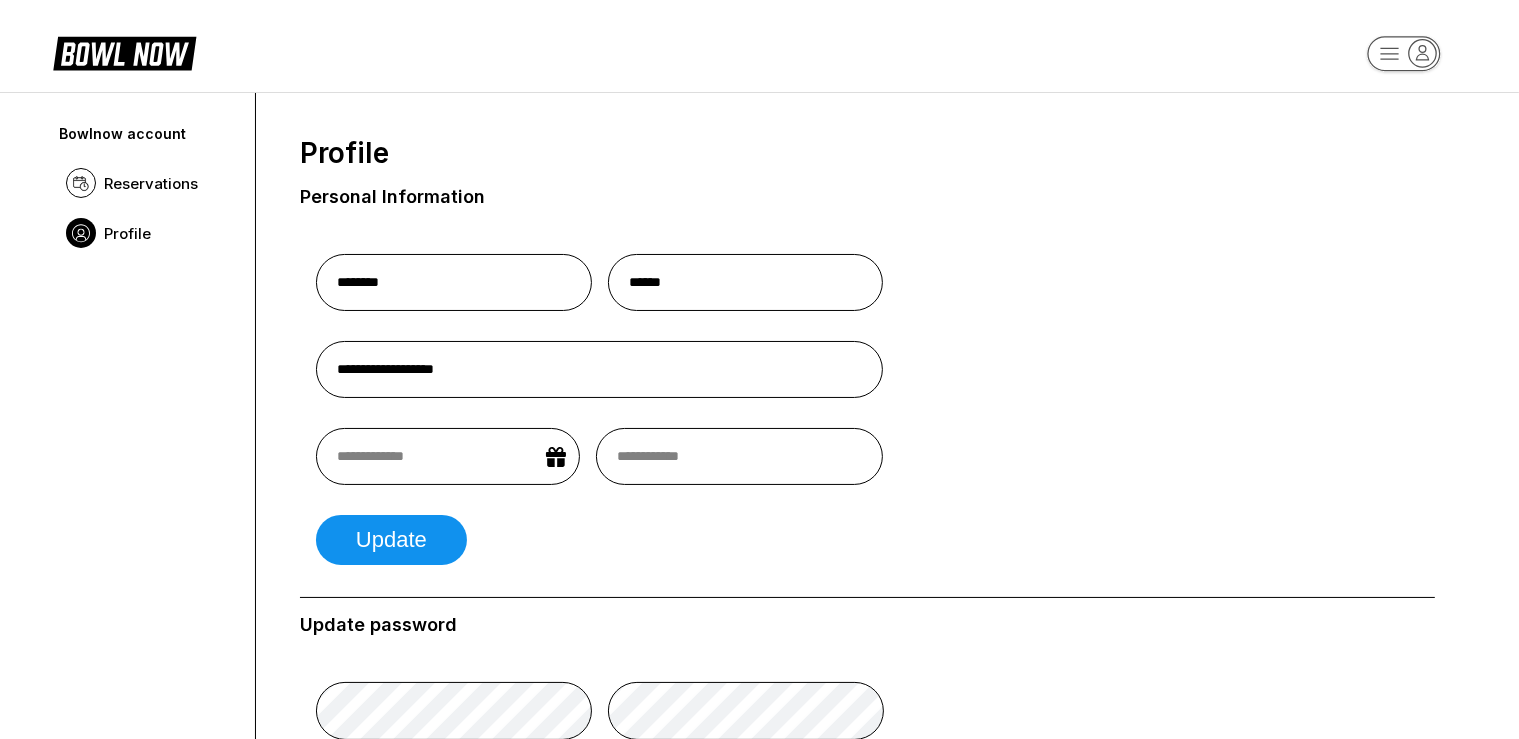 select on "*" 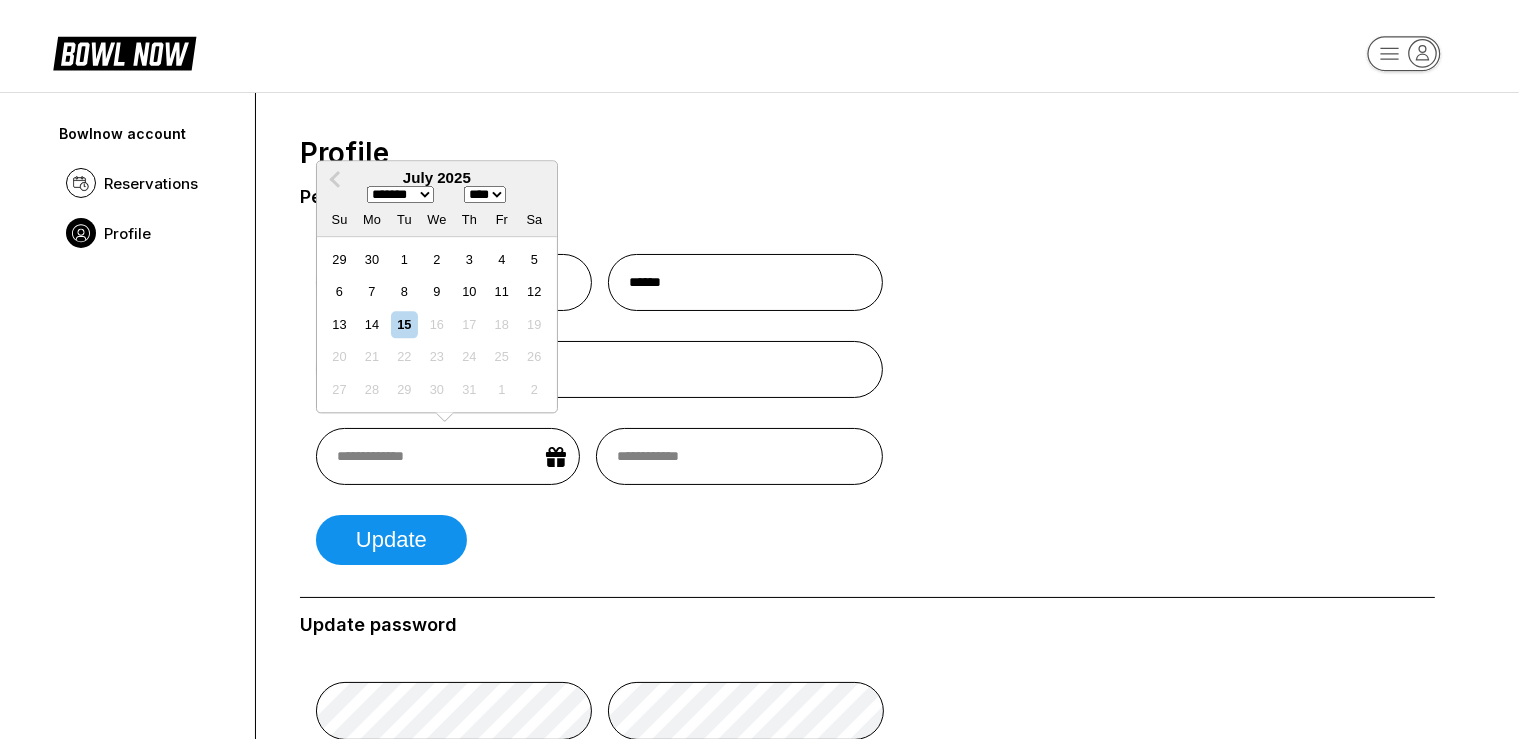 drag, startPoint x: 488, startPoint y: 470, endPoint x: 478, endPoint y: 468, distance: 10.198039 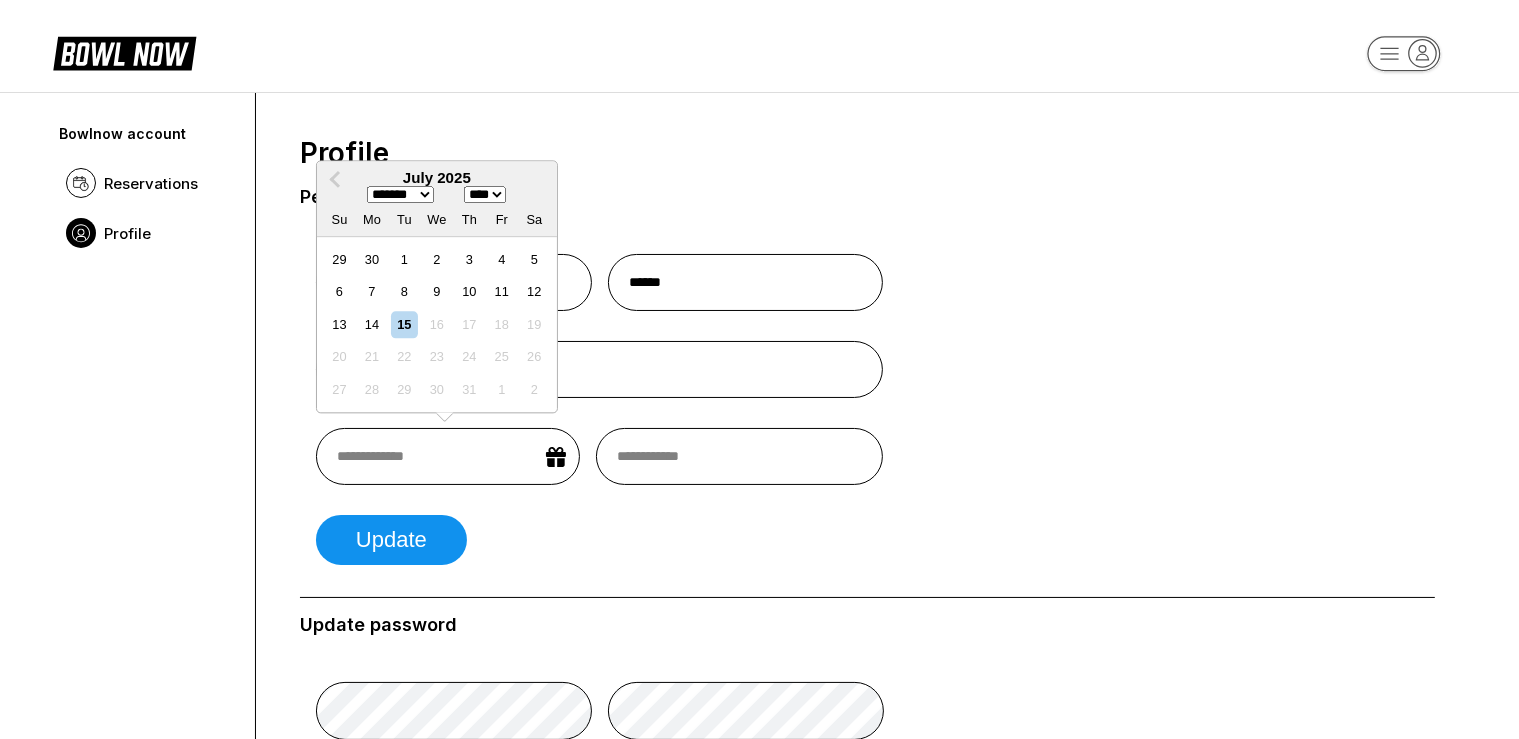 type on "*" 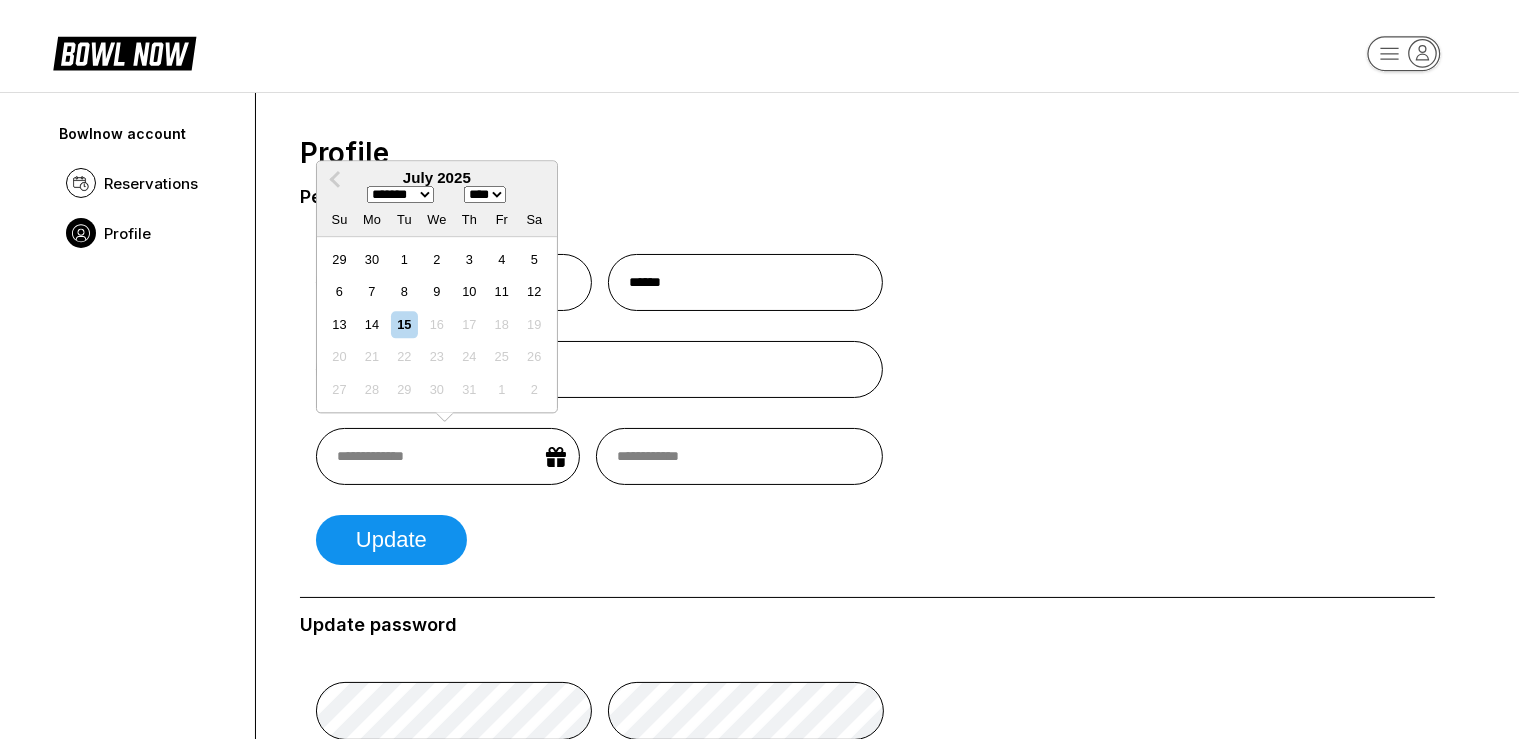 select on "*" 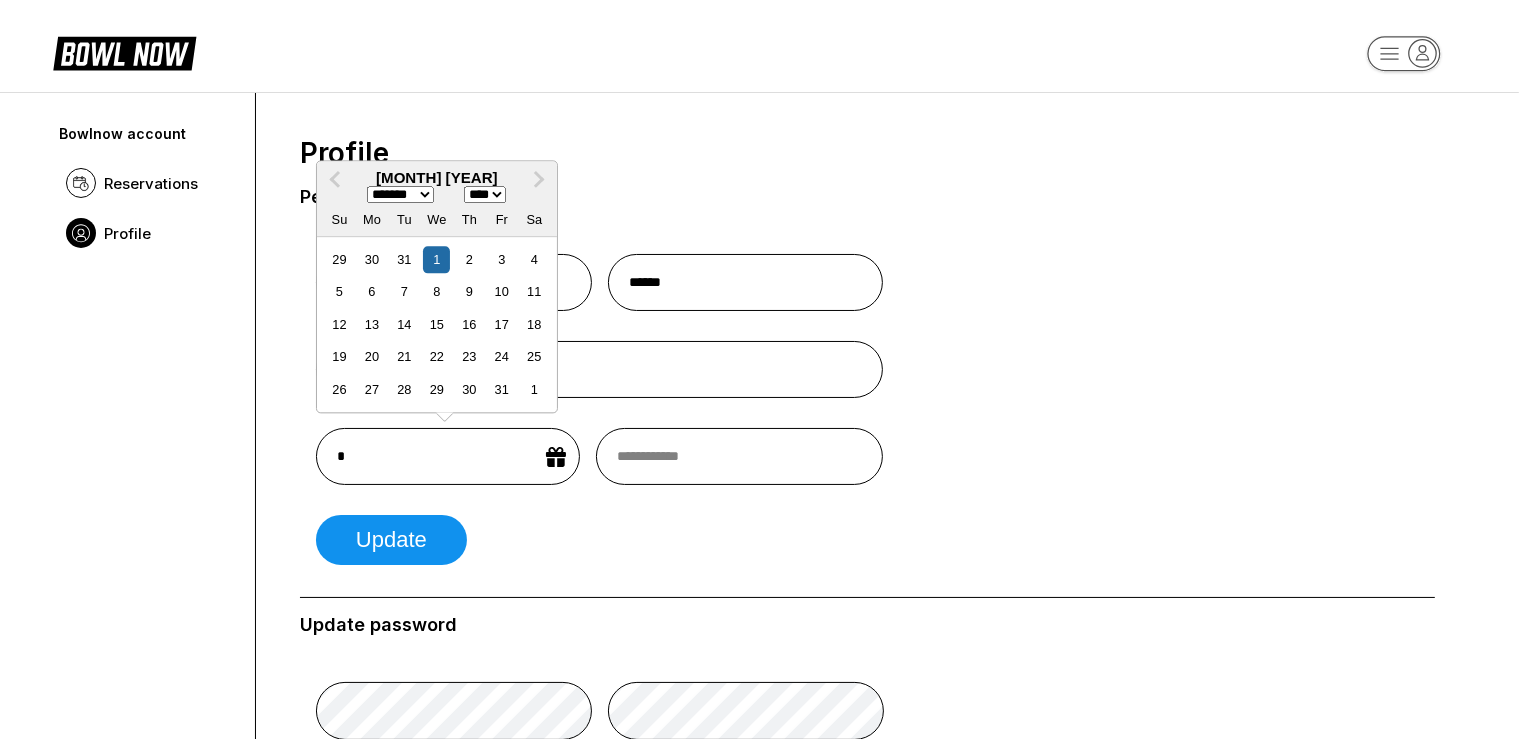 type on "**" 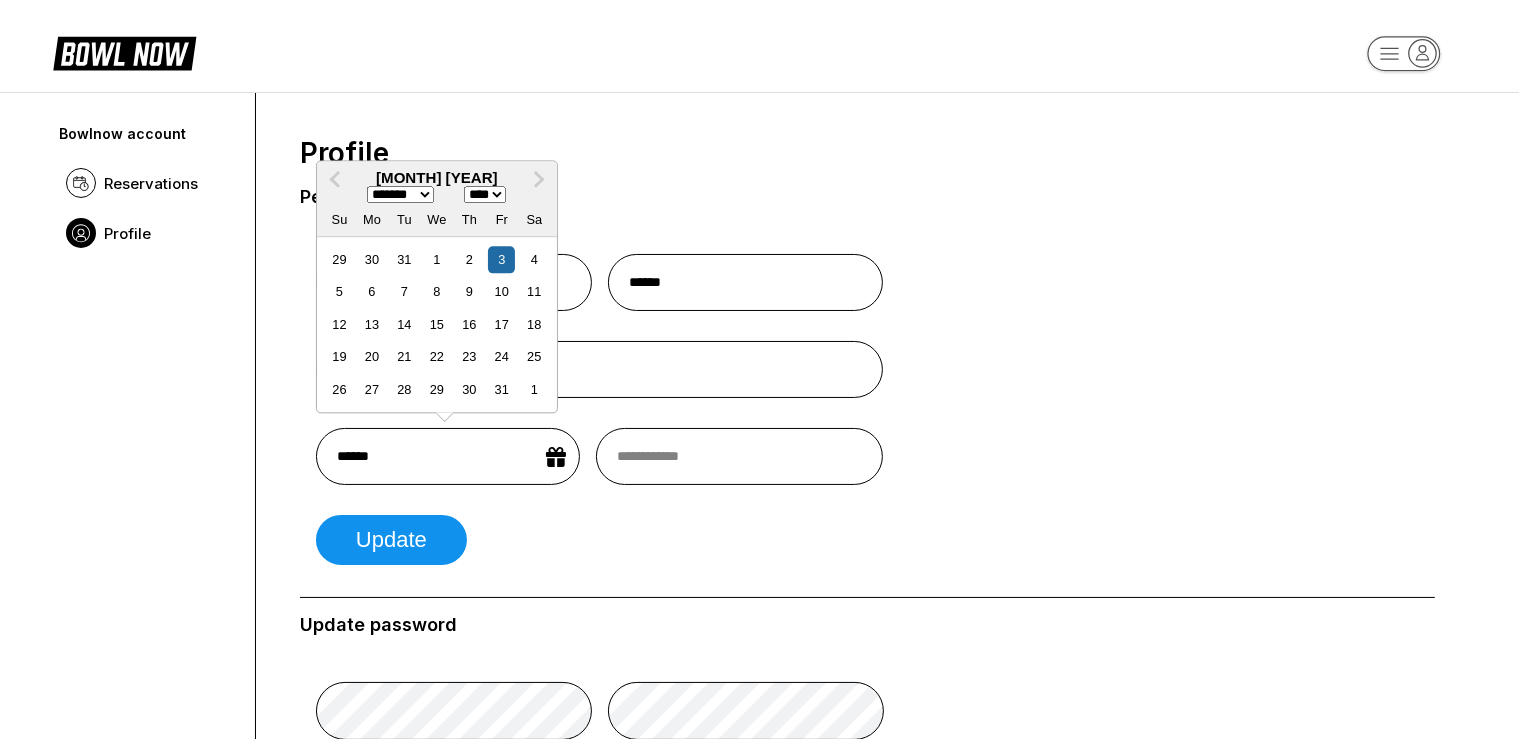 type on "*******" 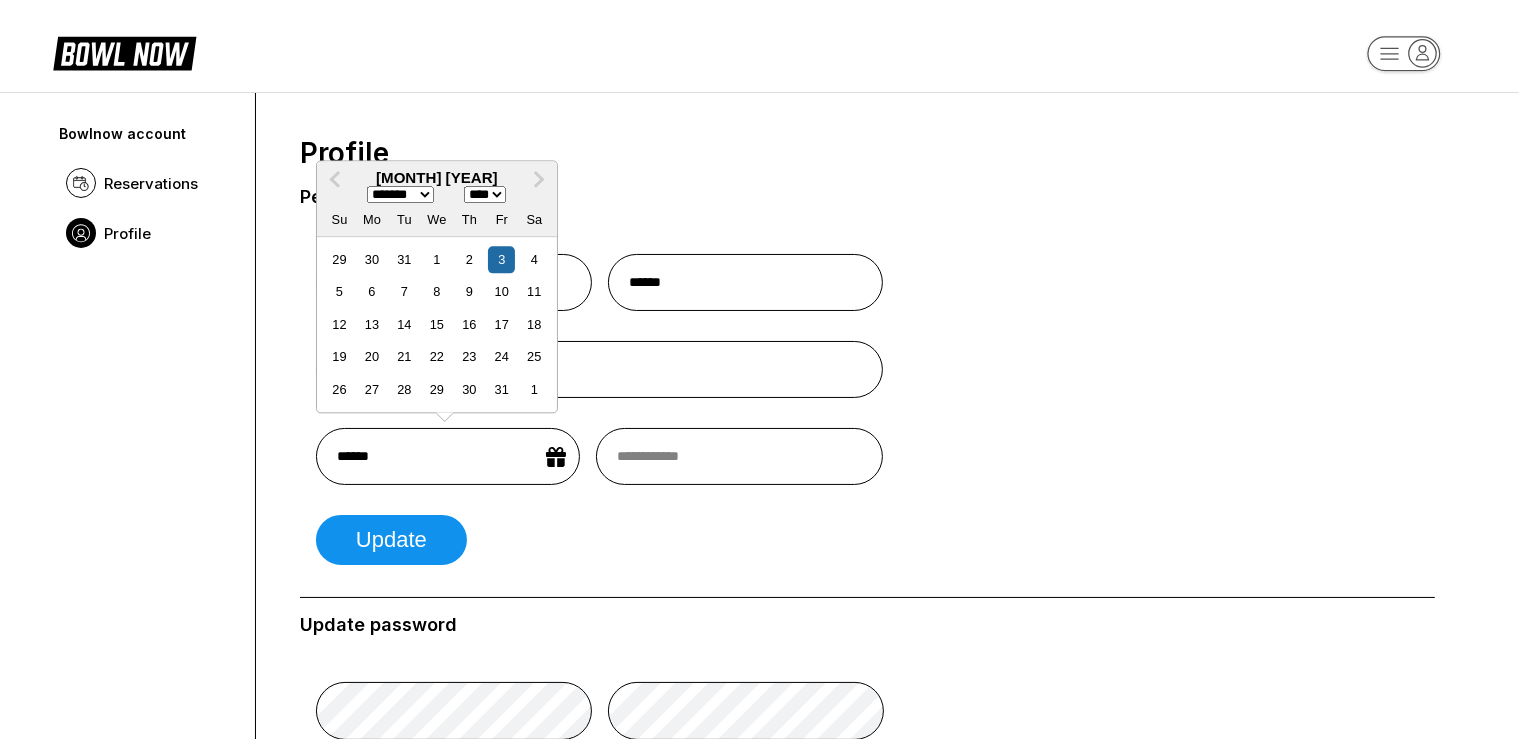 select on "****" 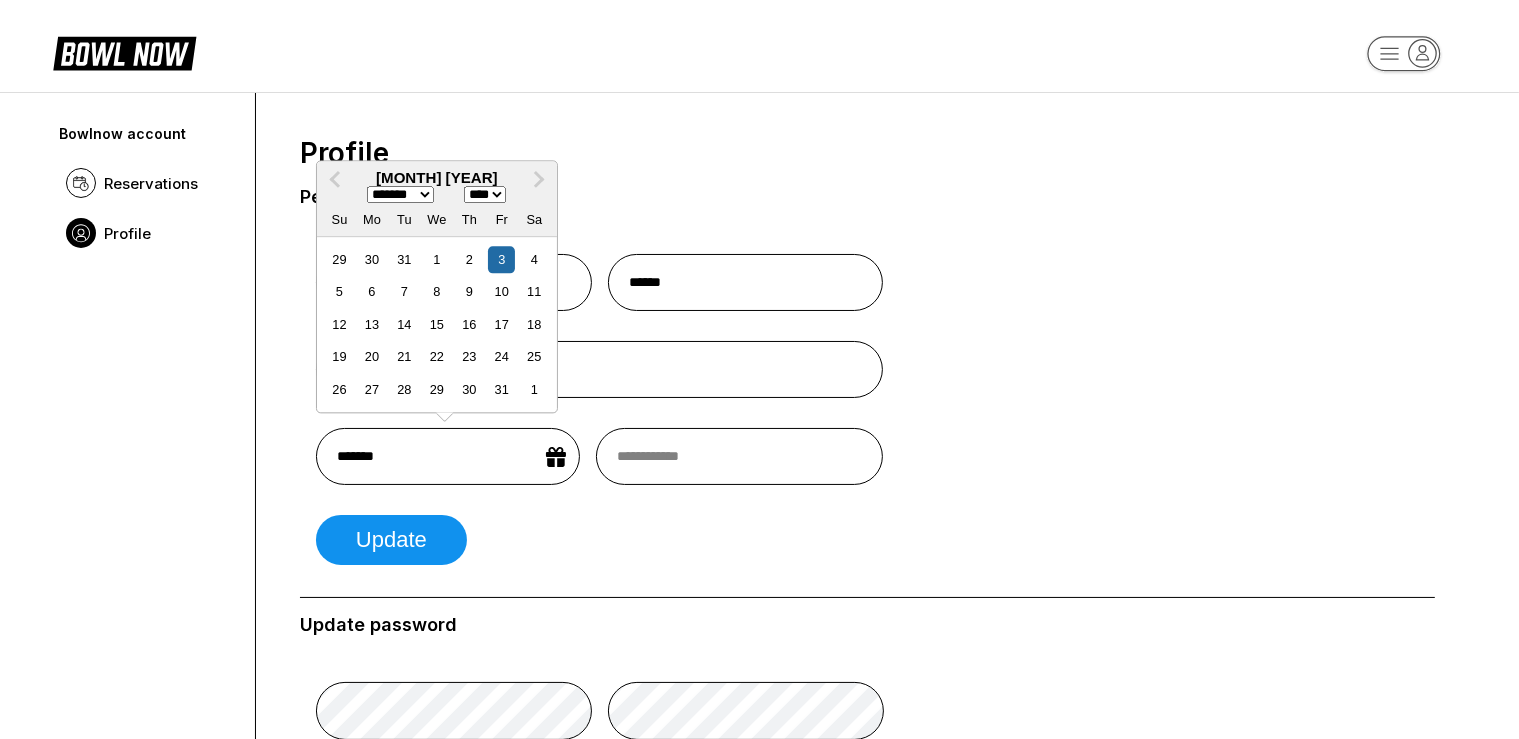 type on "********" 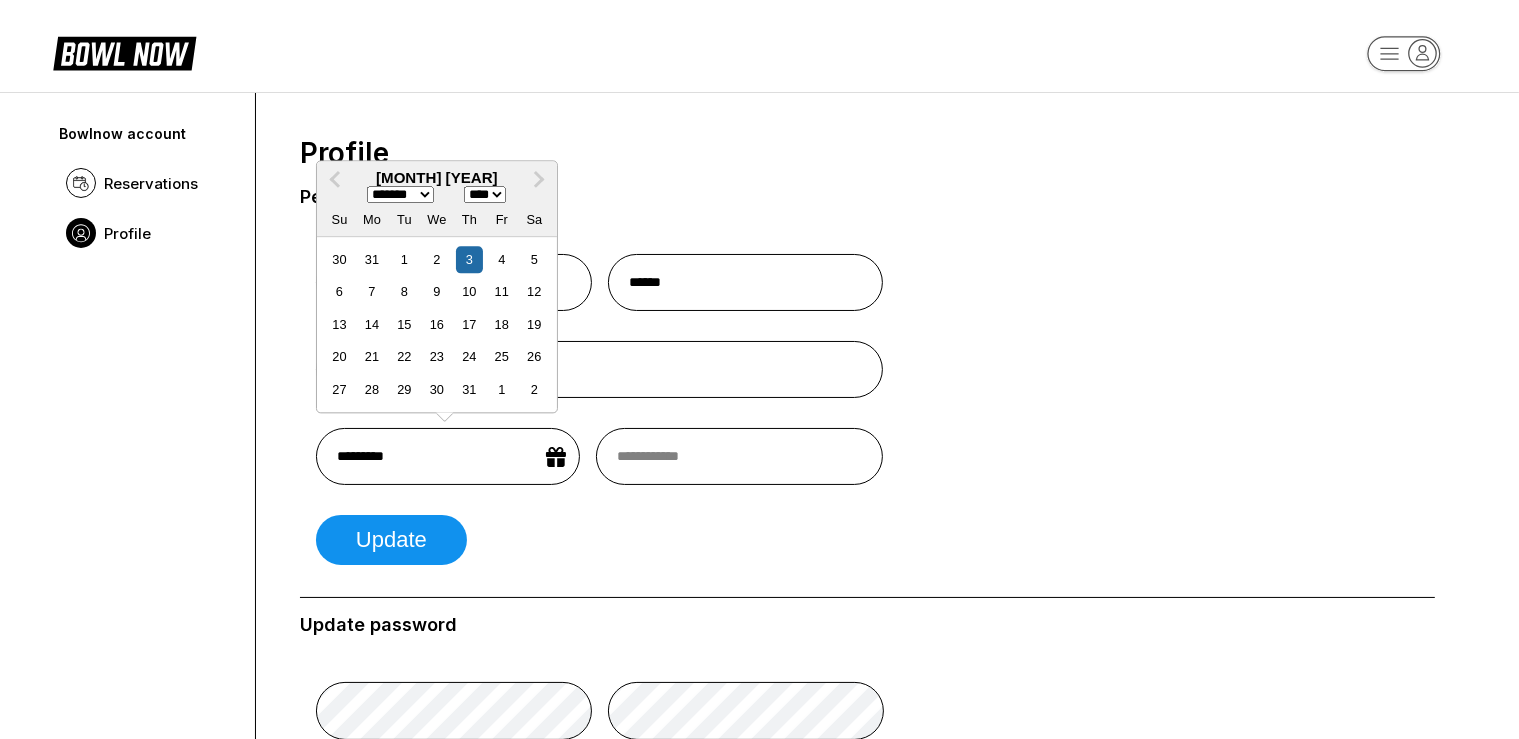 type on "**********" 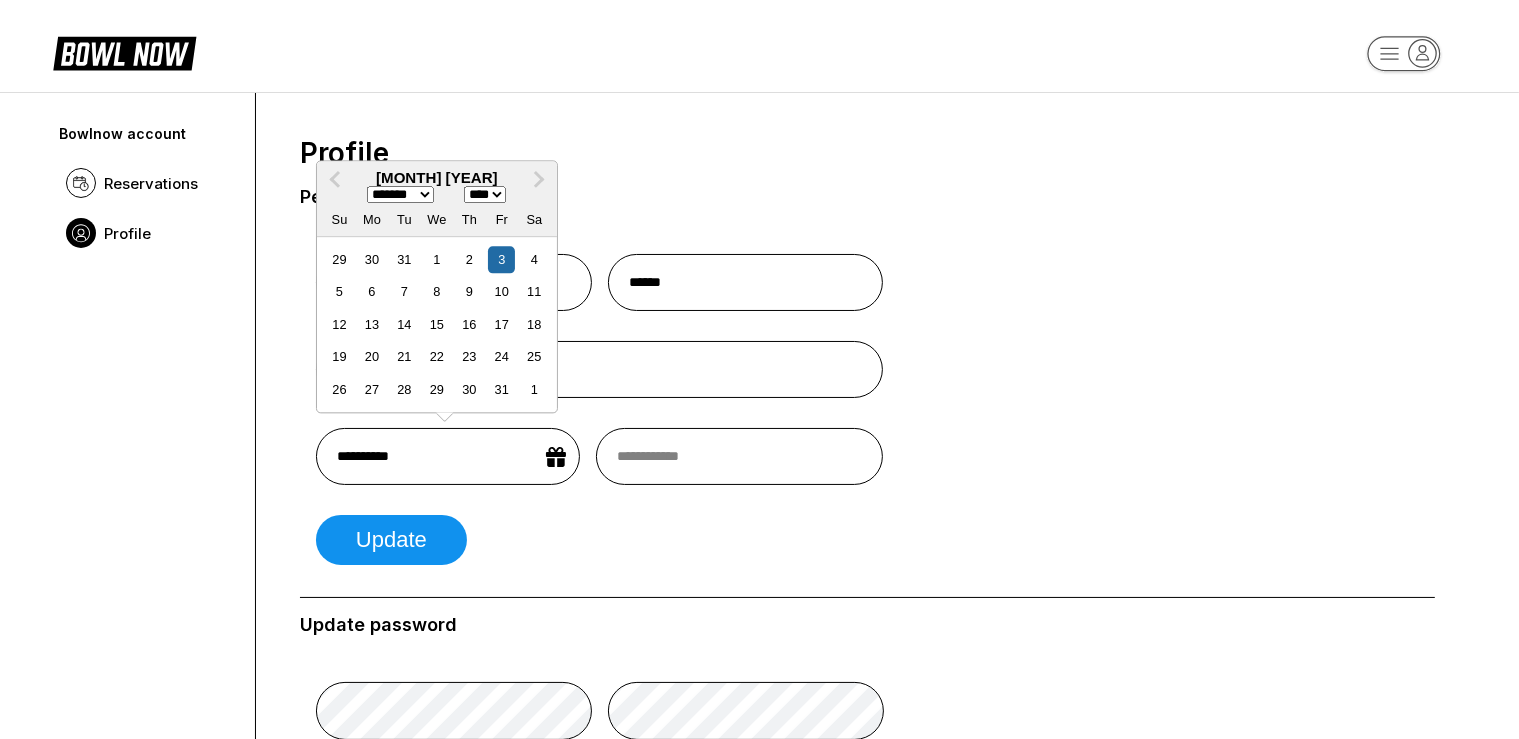 type on "**********" 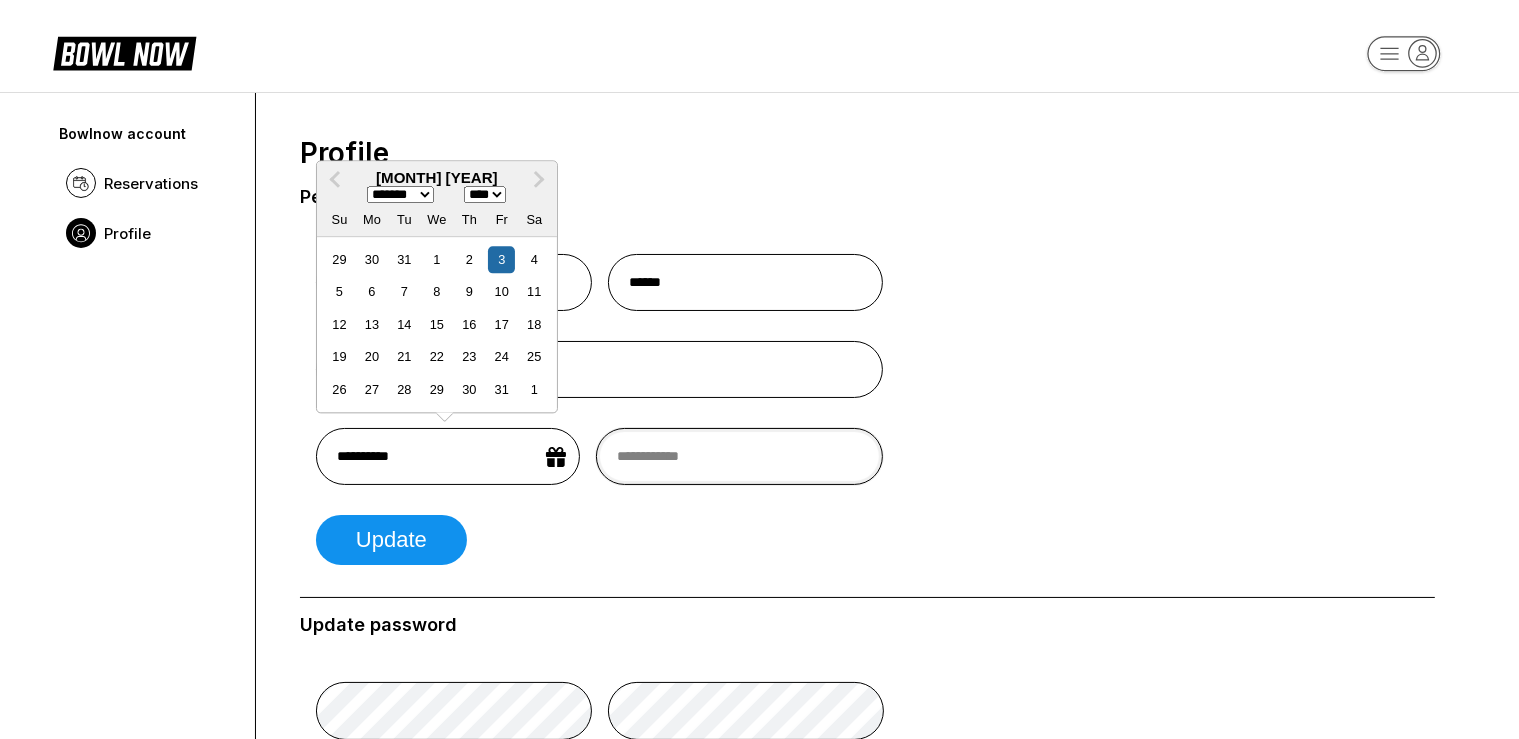 click at bounding box center (739, 456) 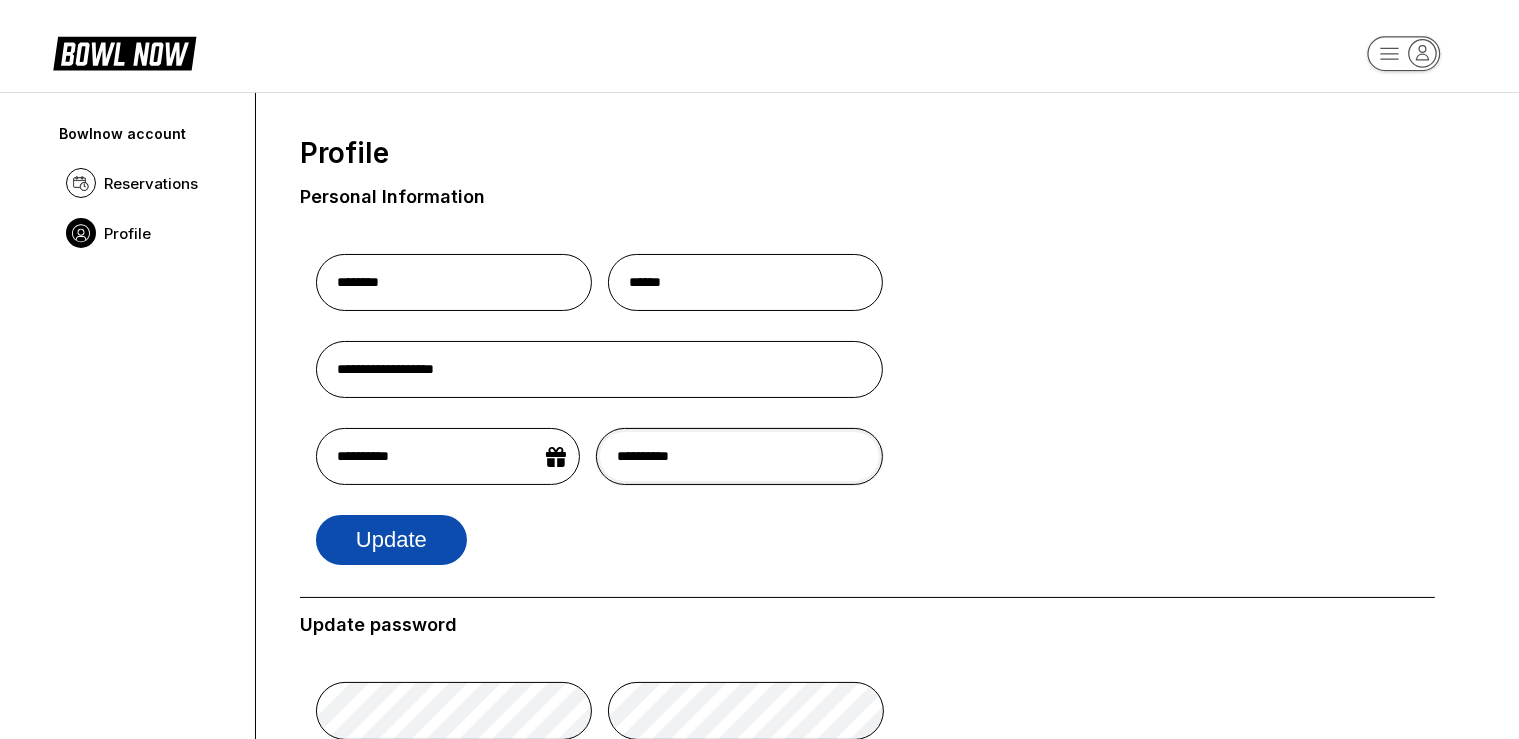 type on "**********" 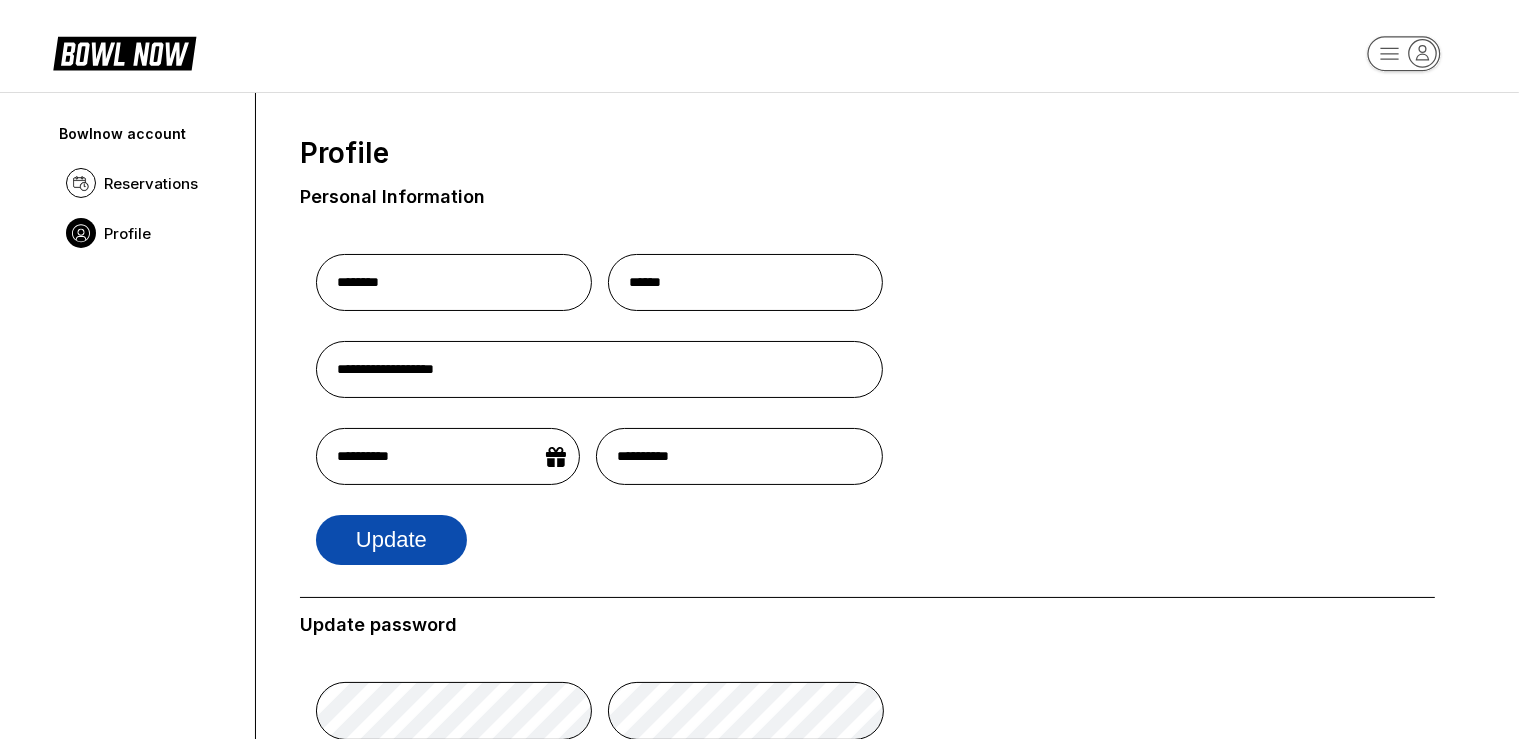 click on "Update" at bounding box center [391, 540] 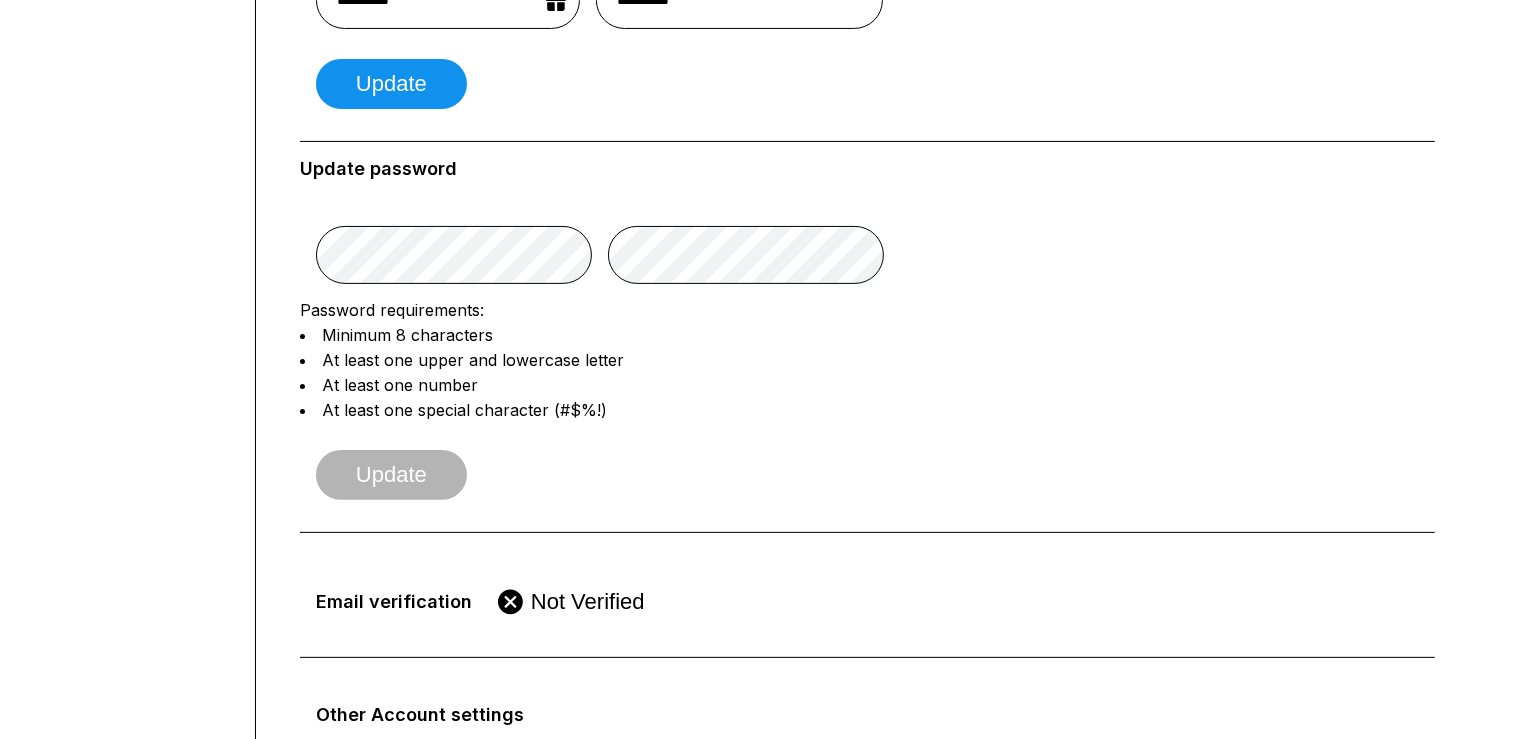 scroll, scrollTop: 456, scrollLeft: 0, axis: vertical 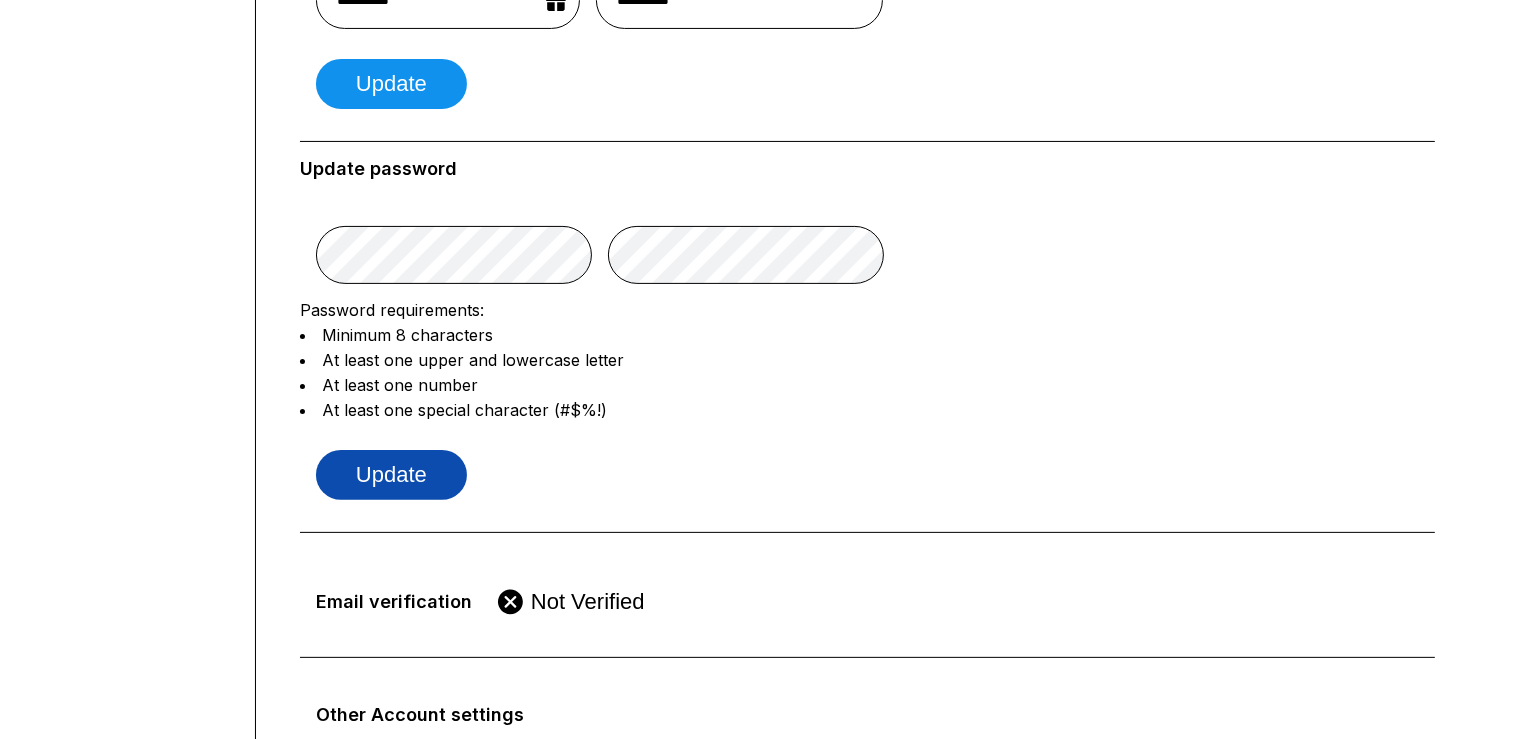 click on "Update" at bounding box center (391, 475) 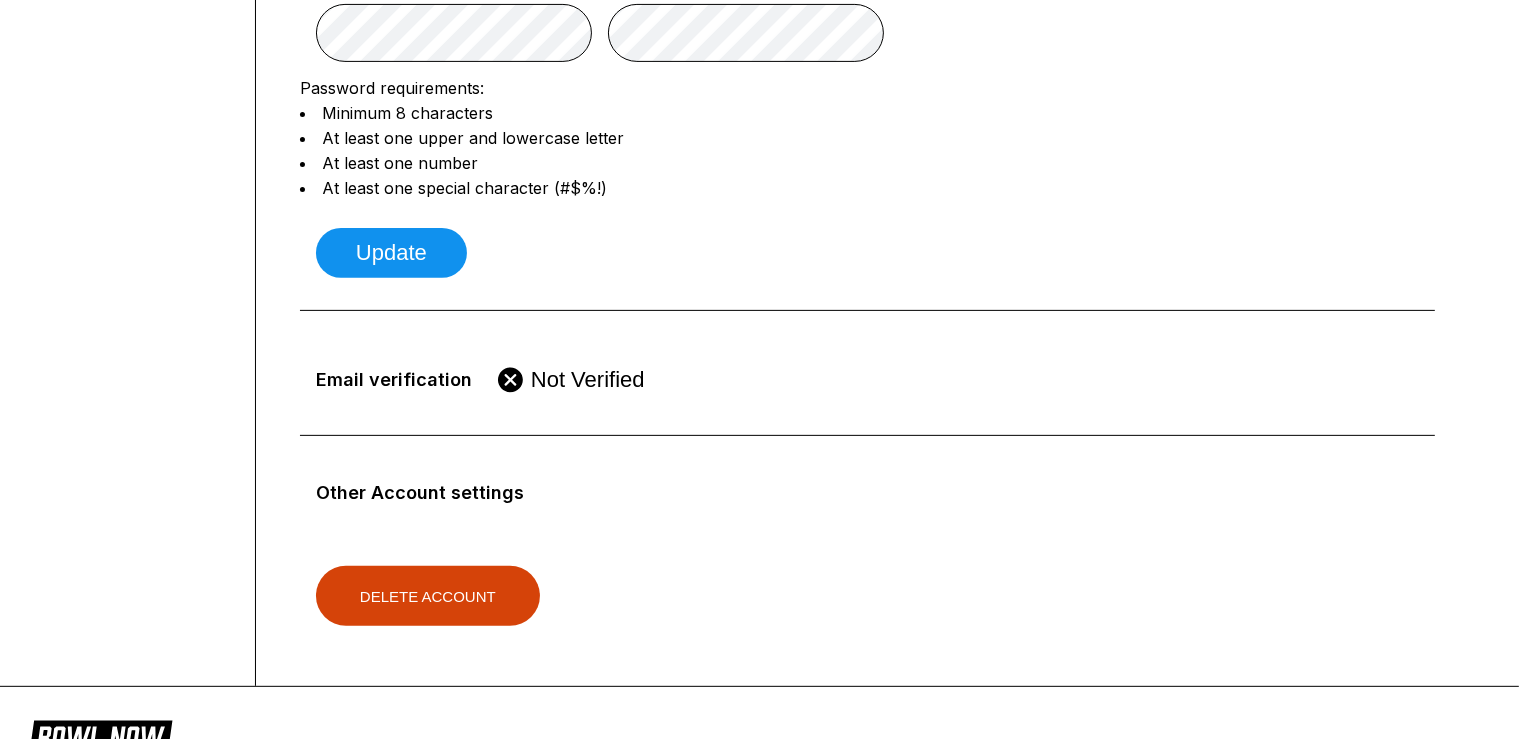 scroll, scrollTop: 0, scrollLeft: 0, axis: both 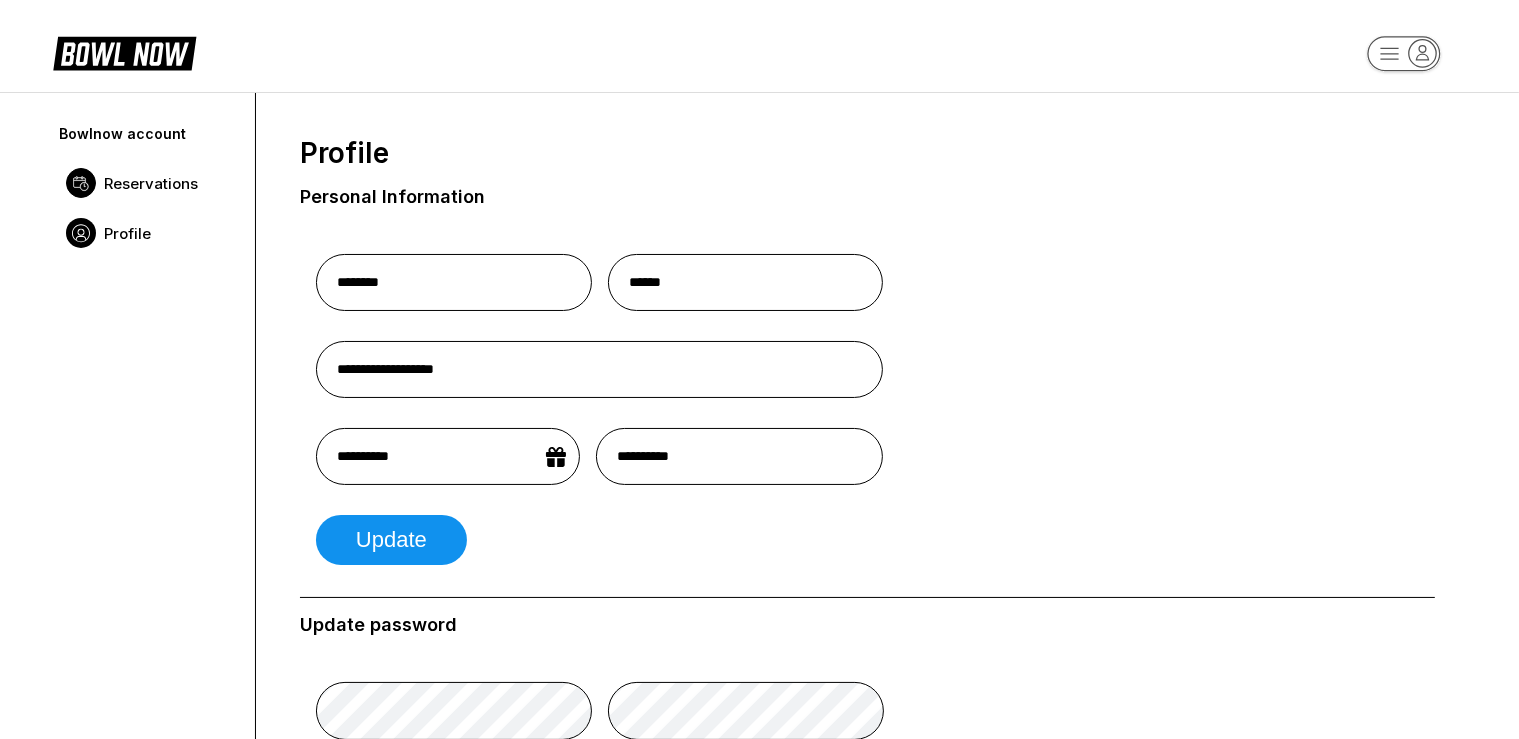 click on "Reservations" at bounding box center (151, 183) 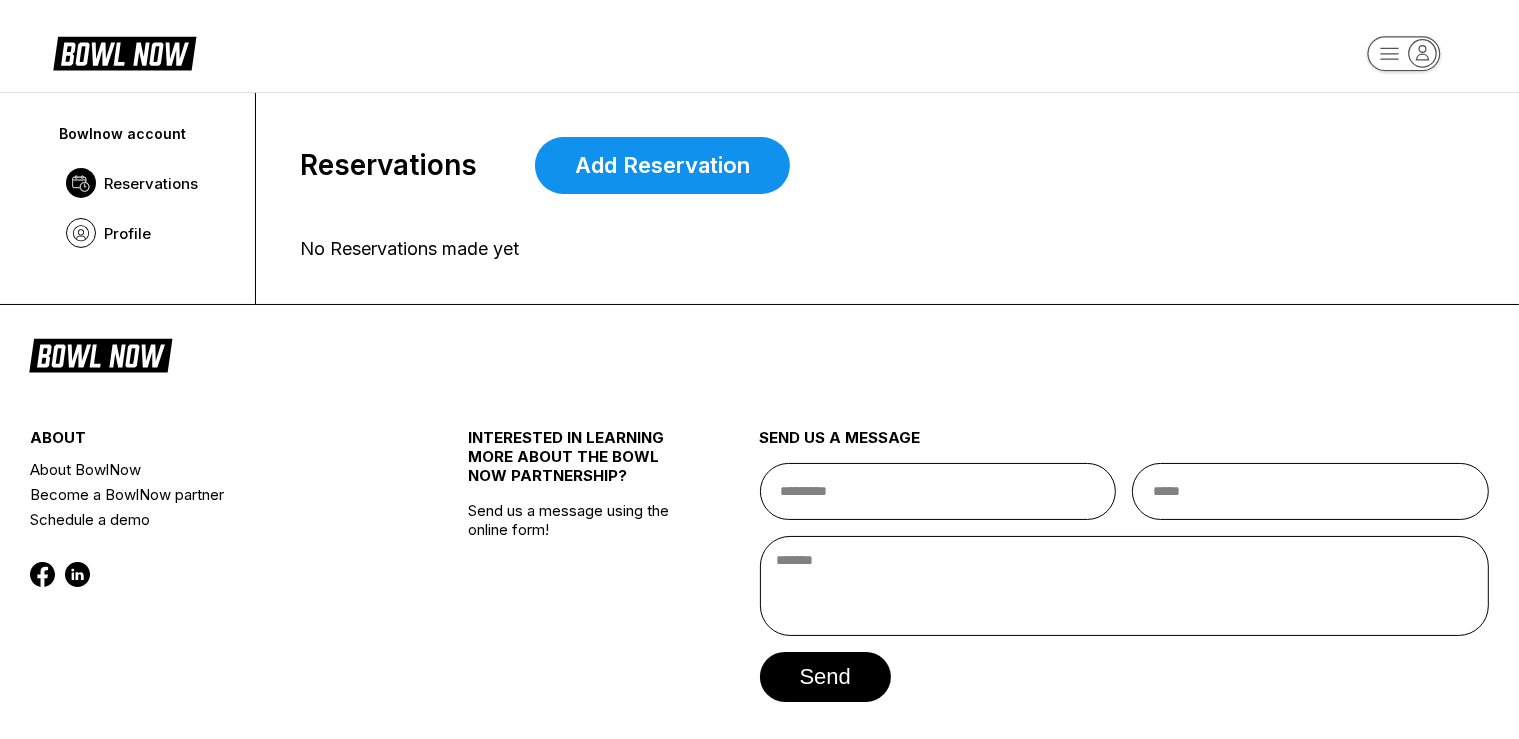 scroll, scrollTop: 71, scrollLeft: 0, axis: vertical 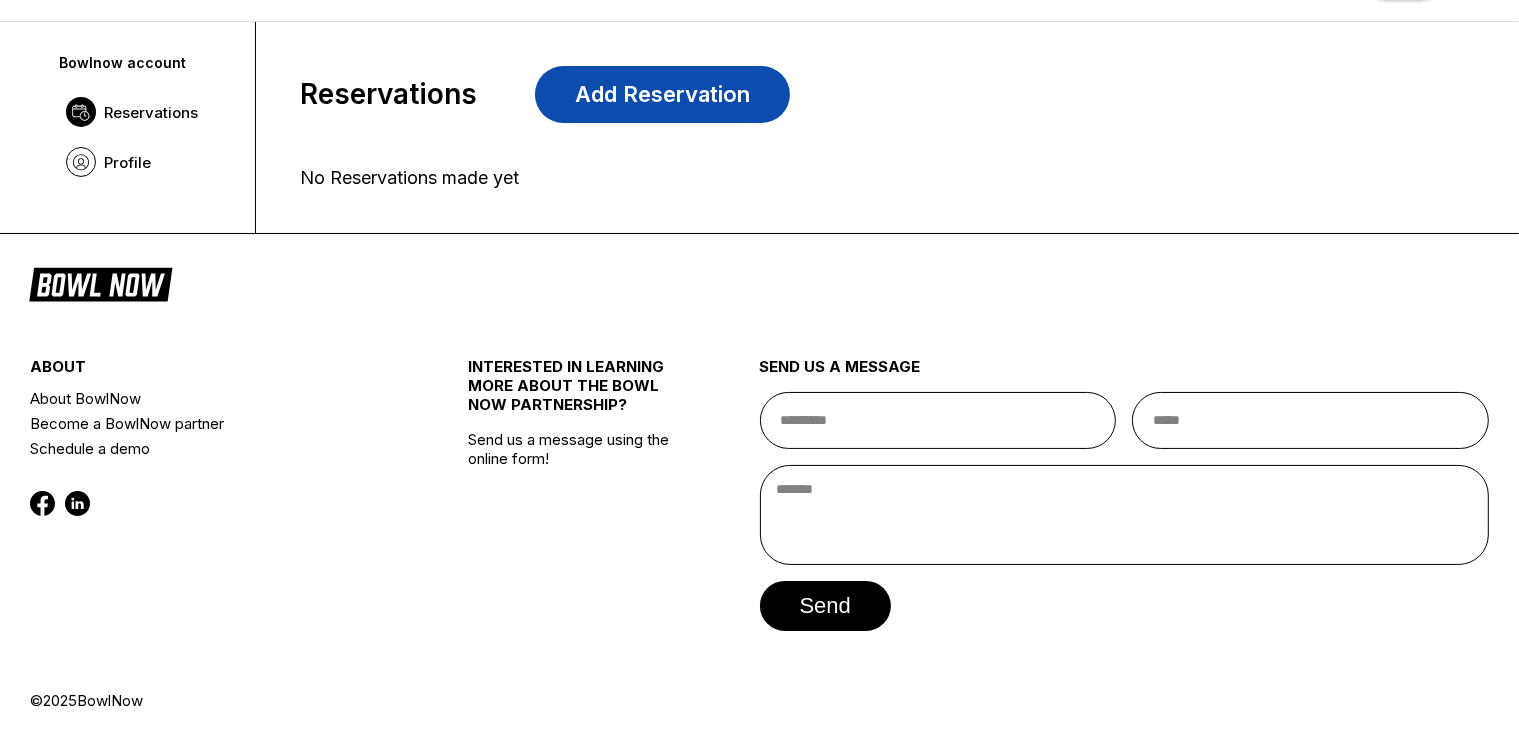 click on "Add Reservation" at bounding box center [662, 94] 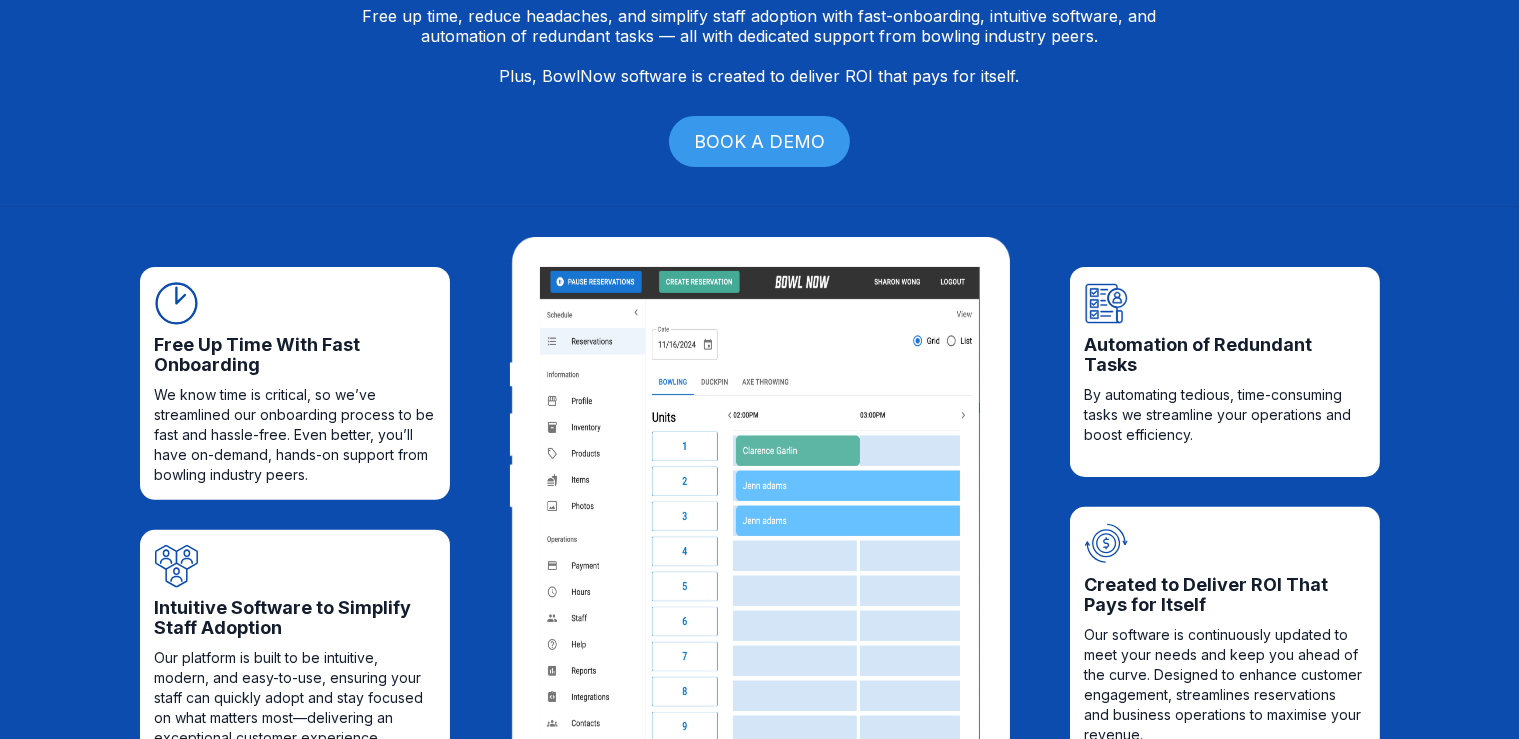 scroll, scrollTop: 0, scrollLeft: 0, axis: both 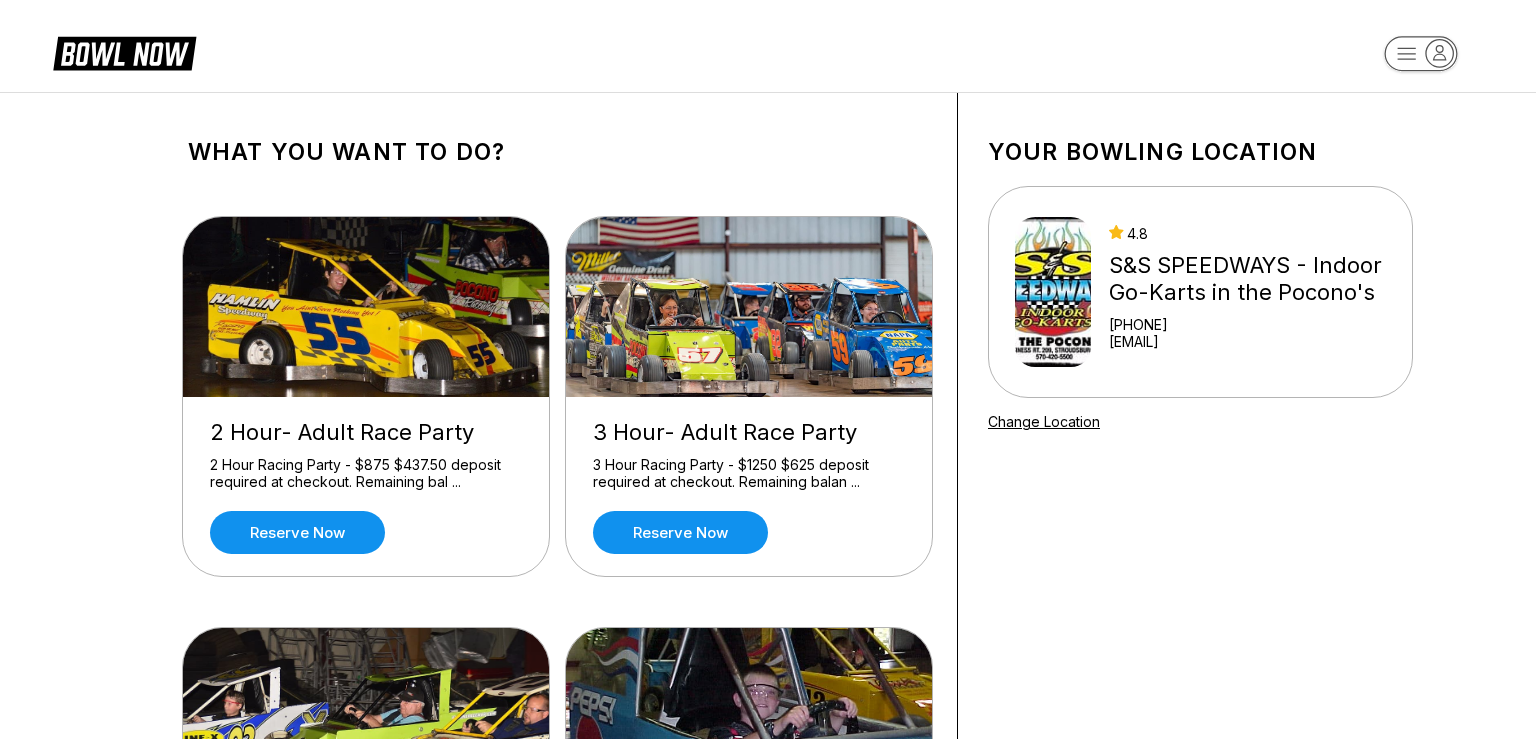 click on "What you want to do? 2 Hour- Adult Race Party 2 Hour Racing Party - $875
$437.50 deposit required at checkout.
Remaining bal ... Reserve now 3 Hour- Adult Race Party 3 Hour Racing Party - $1250
$625 deposit required at checkout.
Remaining balan ... Reserve now 1 Hour- Adult Race Party 1 Hour Racing Party - $470
$235 deposit required at checkout.
Remaining balanc ... Reserve now 1 Hour- Kid's U-16 Race Party 1 hour racing party- $345
$172.50 deposit required at checkout.
Remaining bala ... Reserve now 2 Hour- Kid's U-16 Race Party 2 Hour party $500
$250 deposit required at checkout.
Remaining balance of $250 ... Reserve now Your bowling location 4.8 S&S SPEEDWAYS - Indoor Go-Karts in the Pocono's   [PHONE] [EMAIL] Change Location about About BowlNow  Become a BowlNow partner  Schedule a demo INTERESTED IN LEARNING MORE ABOUT THE BOWL NOW PARTNERSHIP? Send us a message using the online form! send us a message send ©  2025  BowlNow /places/3anWNDyHbAgH9CAhROYy/products" at bounding box center [768, 999] 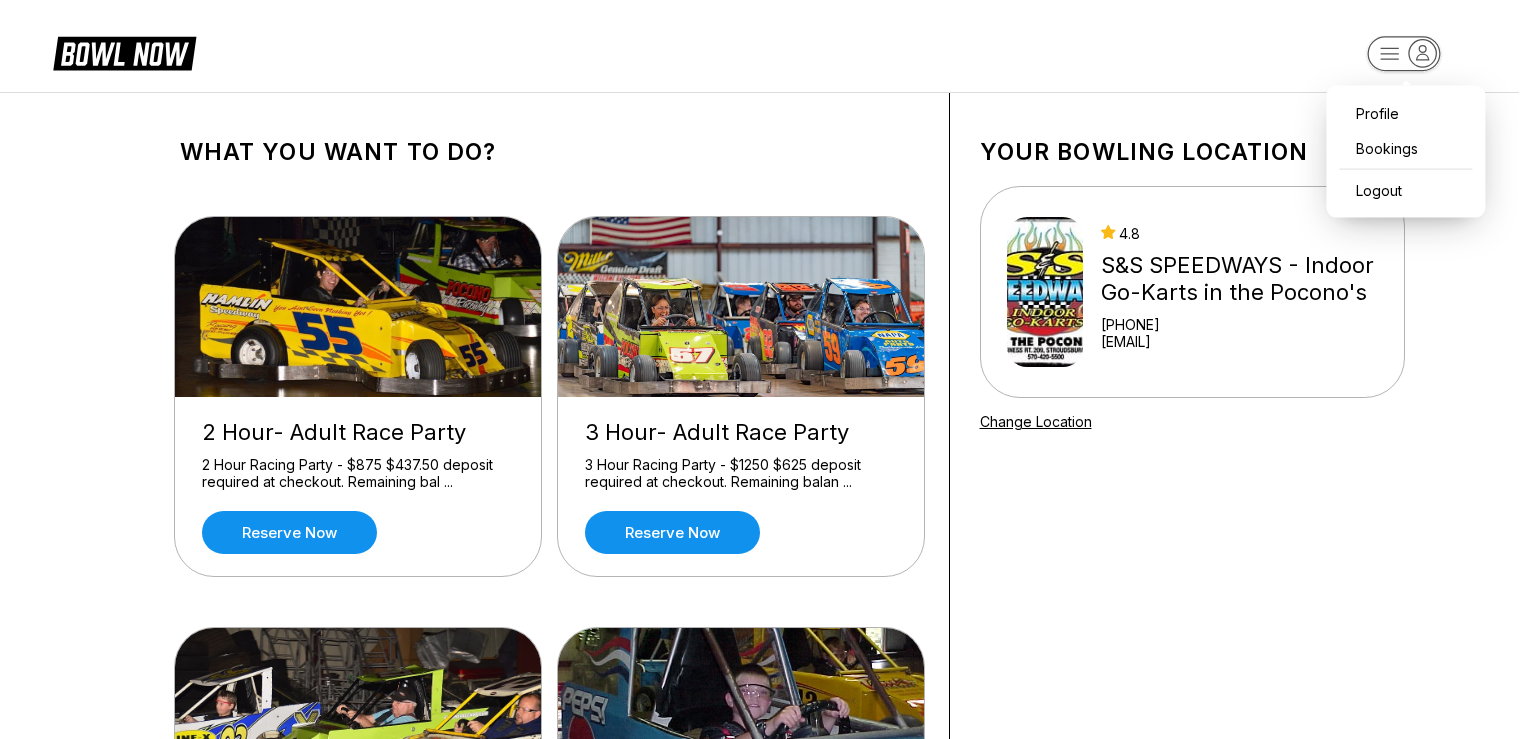 click on "Profile Bookings Logout What you want to do? 2 Hour- Adult Race Party 2 Hour Racing Party - $875
$437.50 deposit required at checkout.
Remaining bal ... Reserve now 3 Hour- Adult Race Party 3 Hour Racing Party - $1250
$625 deposit required at checkout.
Remaining balan ... Reserve now 1 Hour- Adult Race Party 1 Hour Racing Party - $470
$235 deposit required at checkout.
Remaining balanc ... Reserve now 1 Hour- Kid's U-16 Race Party 1 hour racing party- $345
$172.50 deposit required at checkout.
Remaining bala ... Reserve now 2 Hour- Kid's U-16 Race Party 2 Hour party $500
$250 deposit required at checkout.
Remaining balance of $250 ... Reserve now Your bowling location 4.8 S&S SPEEDWAYS - Indoor Go-Karts in the Pocono's   +15704205500 denise@ssspeedways.com Change Location about About BowlNow  Become a BowlNow partner  Schedule a demo INTERESTED IN LEARNING MORE ABOUT THE BOWL NOW PARTNERSHIP? Send us a message using the online form! send us a message send ©  2025  BowlNow" at bounding box center (768, 999) 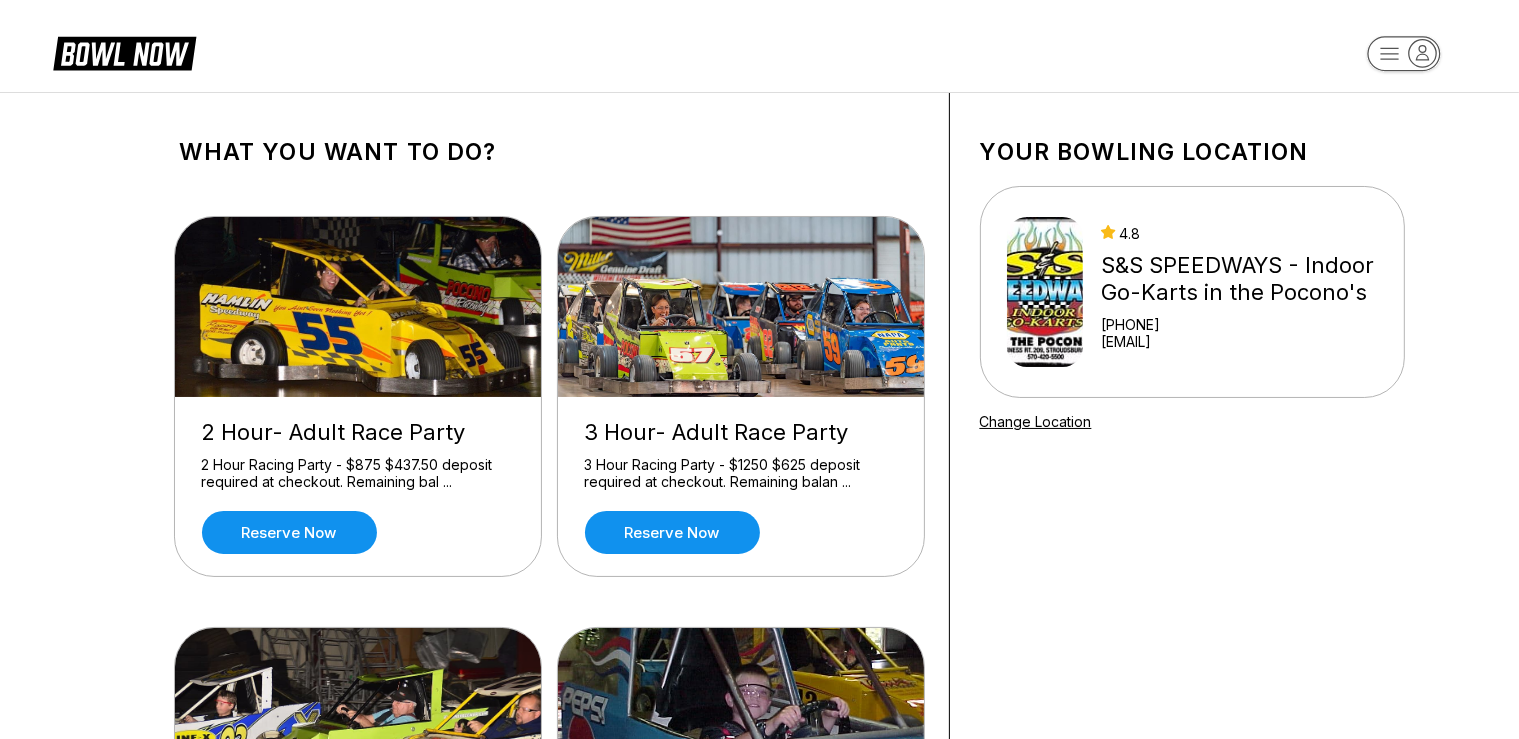 scroll, scrollTop: 422, scrollLeft: 0, axis: vertical 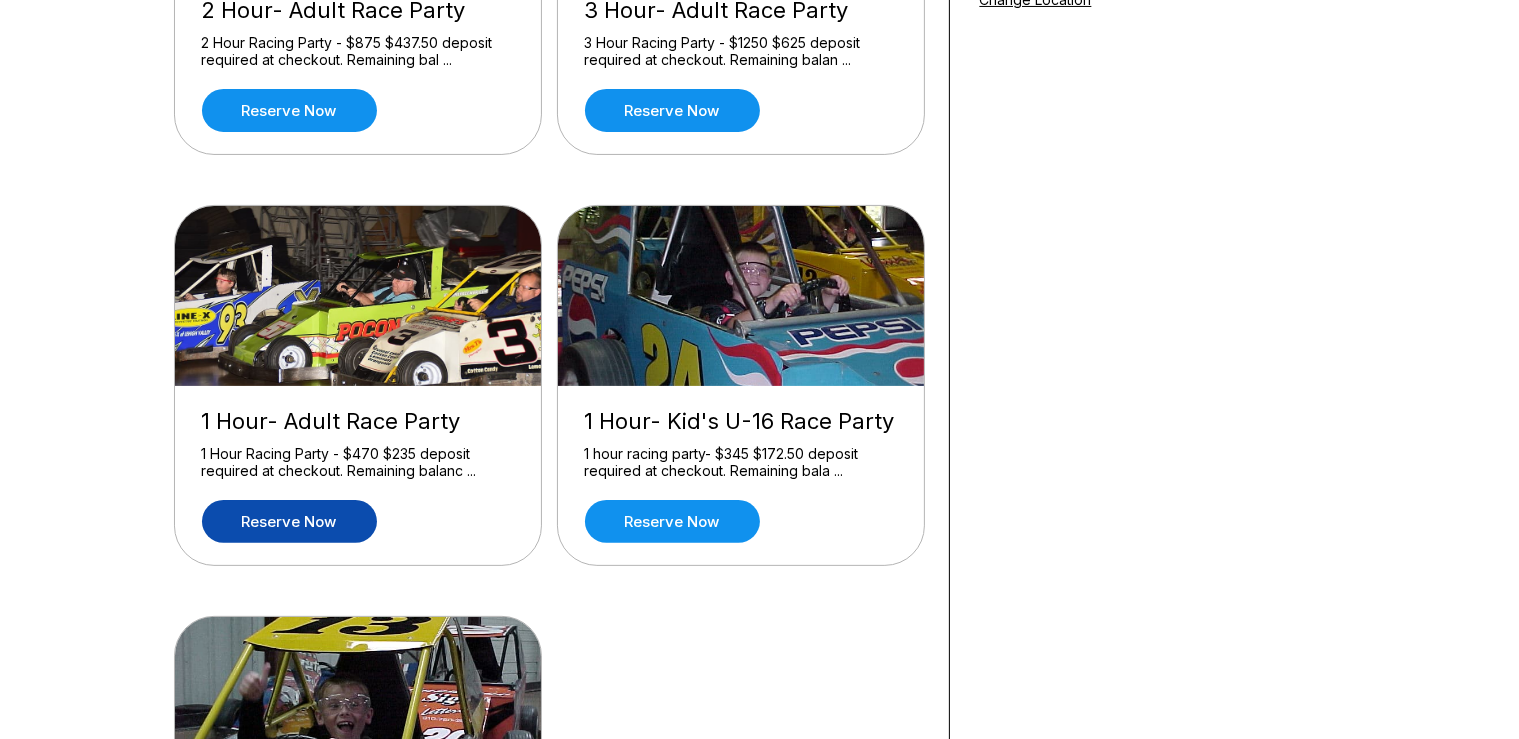click on "Reserve now" at bounding box center [289, 521] 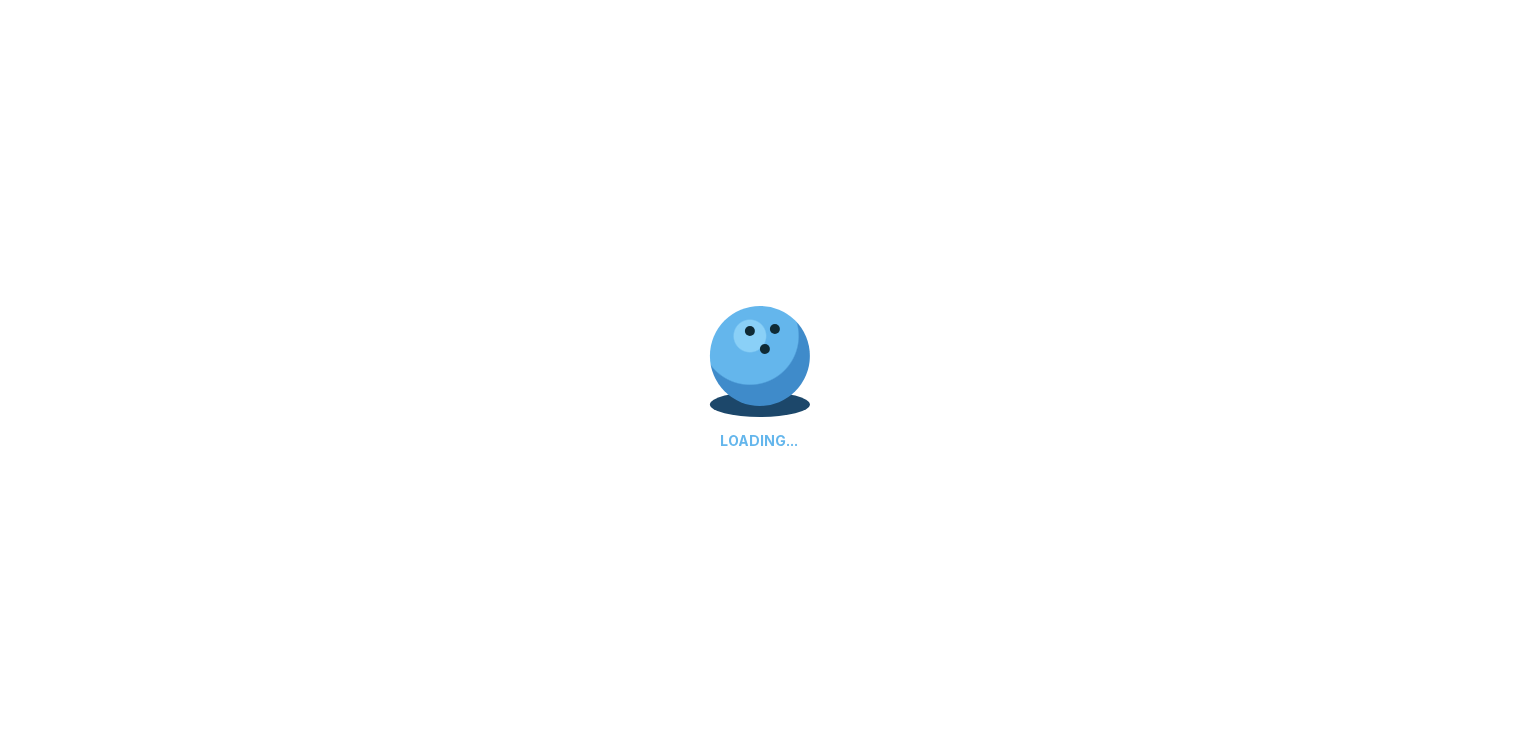 scroll, scrollTop: 0, scrollLeft: 0, axis: both 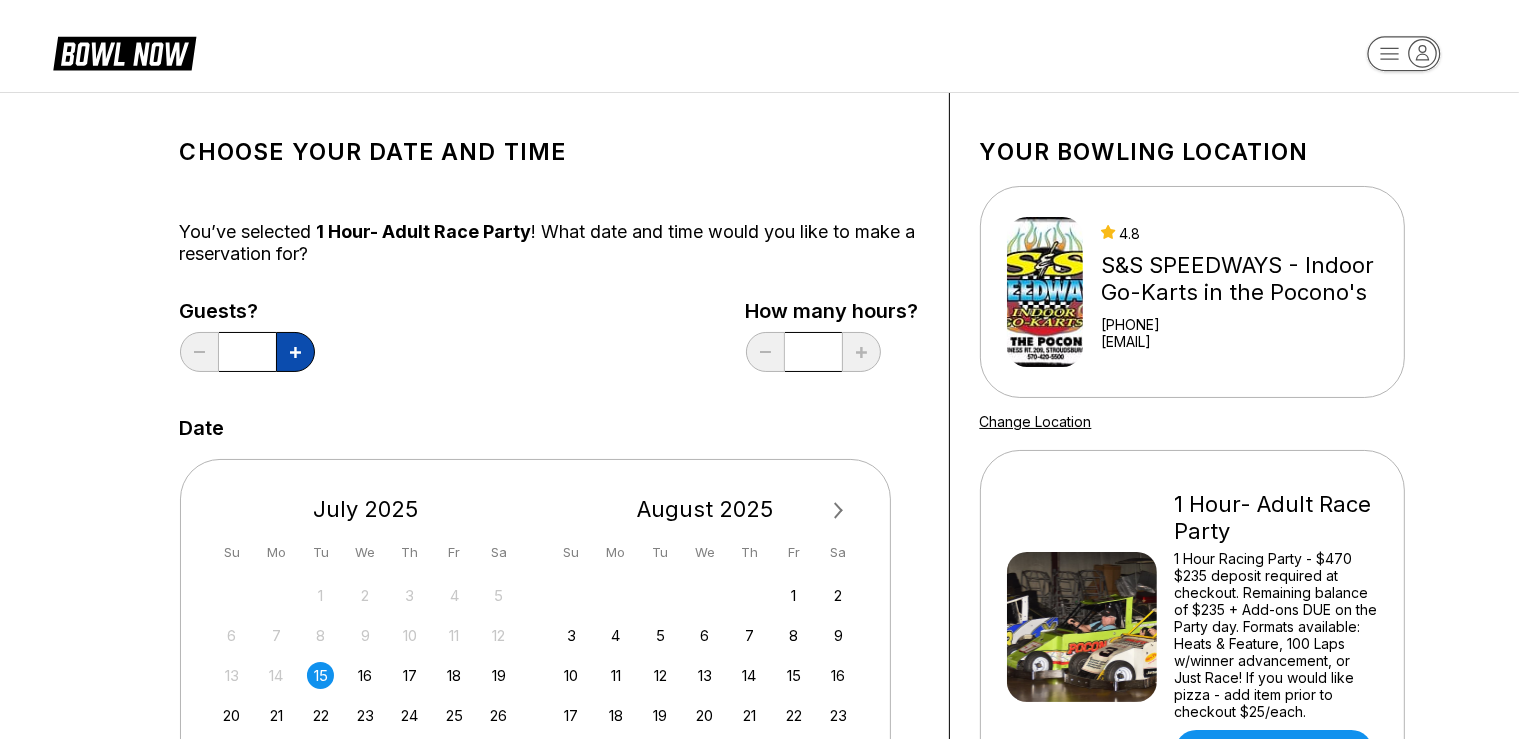 click 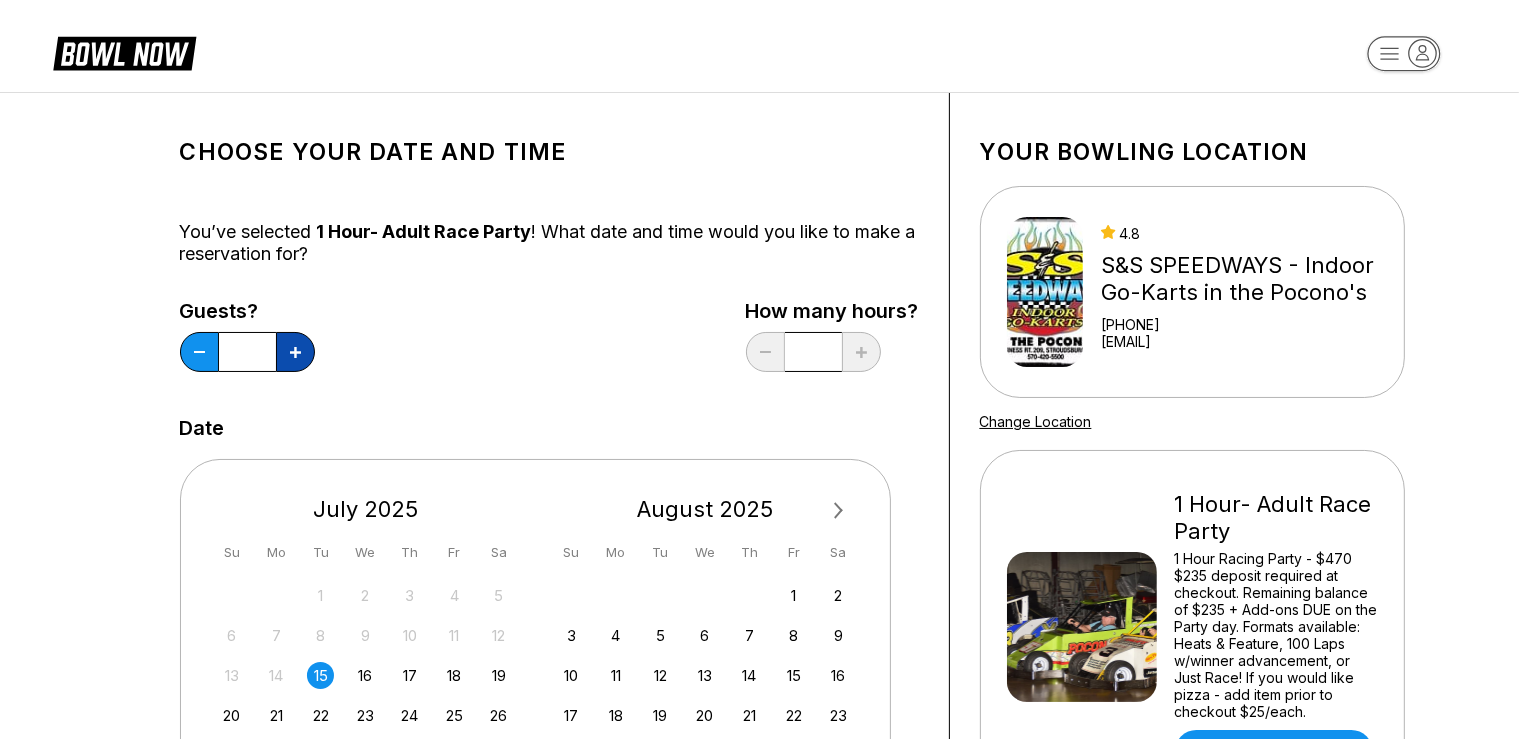 click 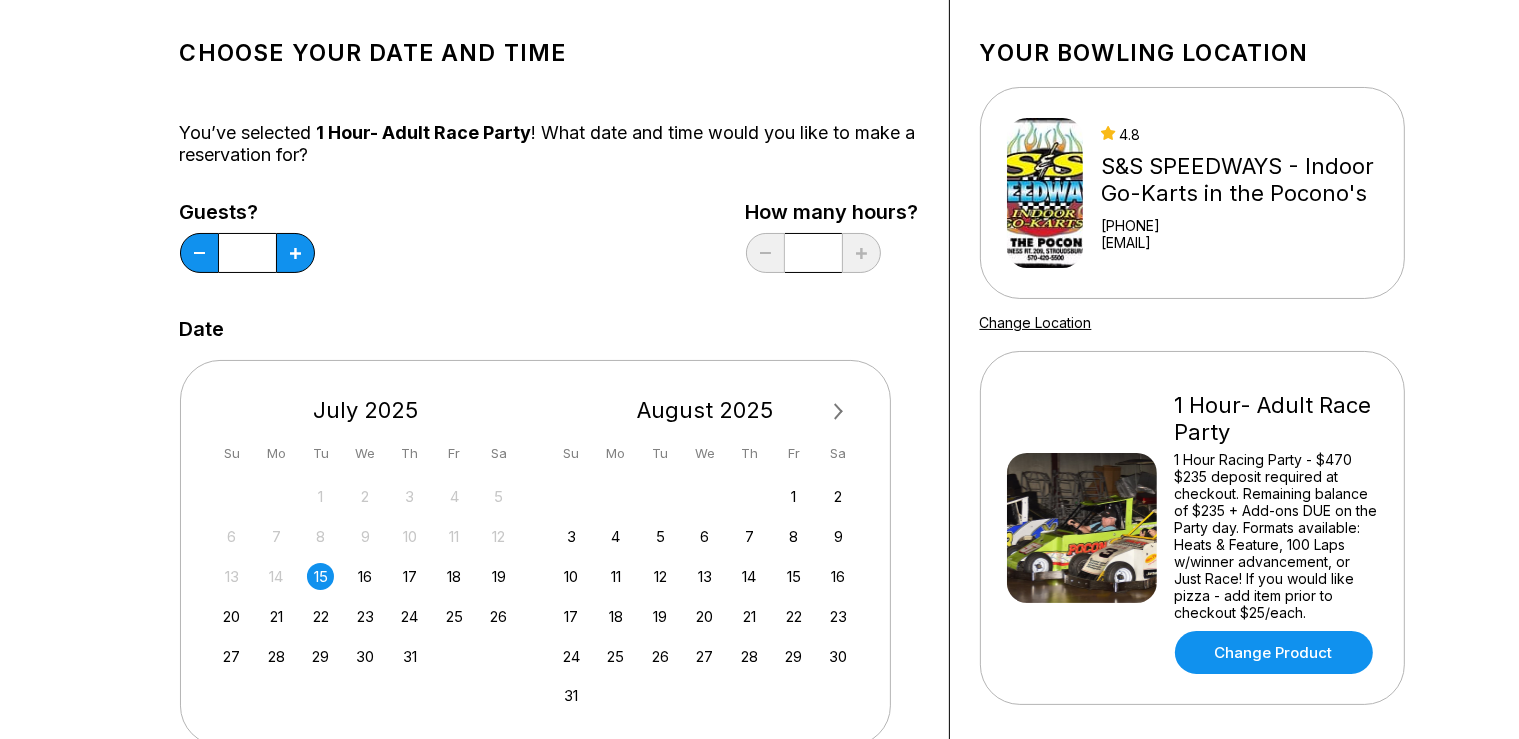scroll, scrollTop: 316, scrollLeft: 0, axis: vertical 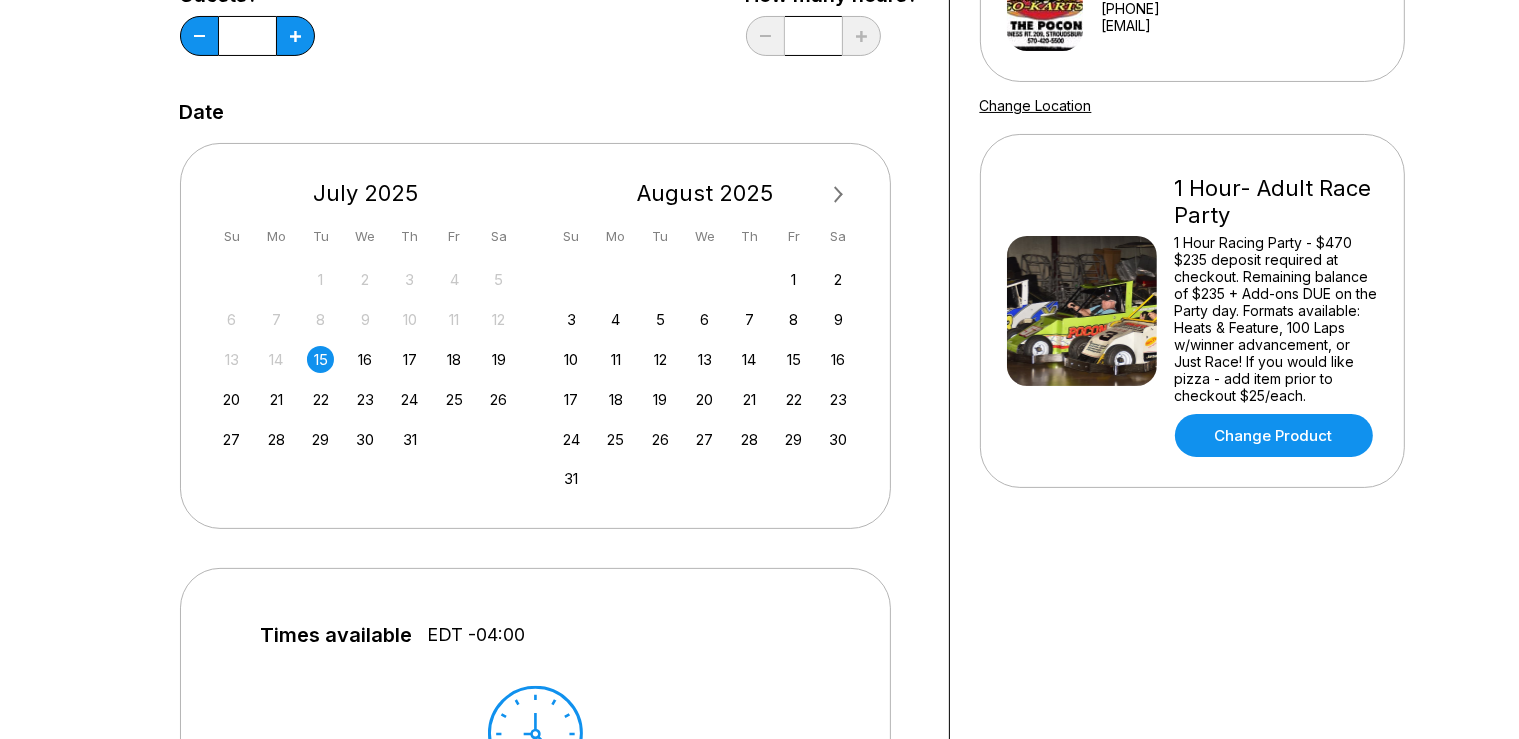 click on "Next Month" at bounding box center [839, 195] 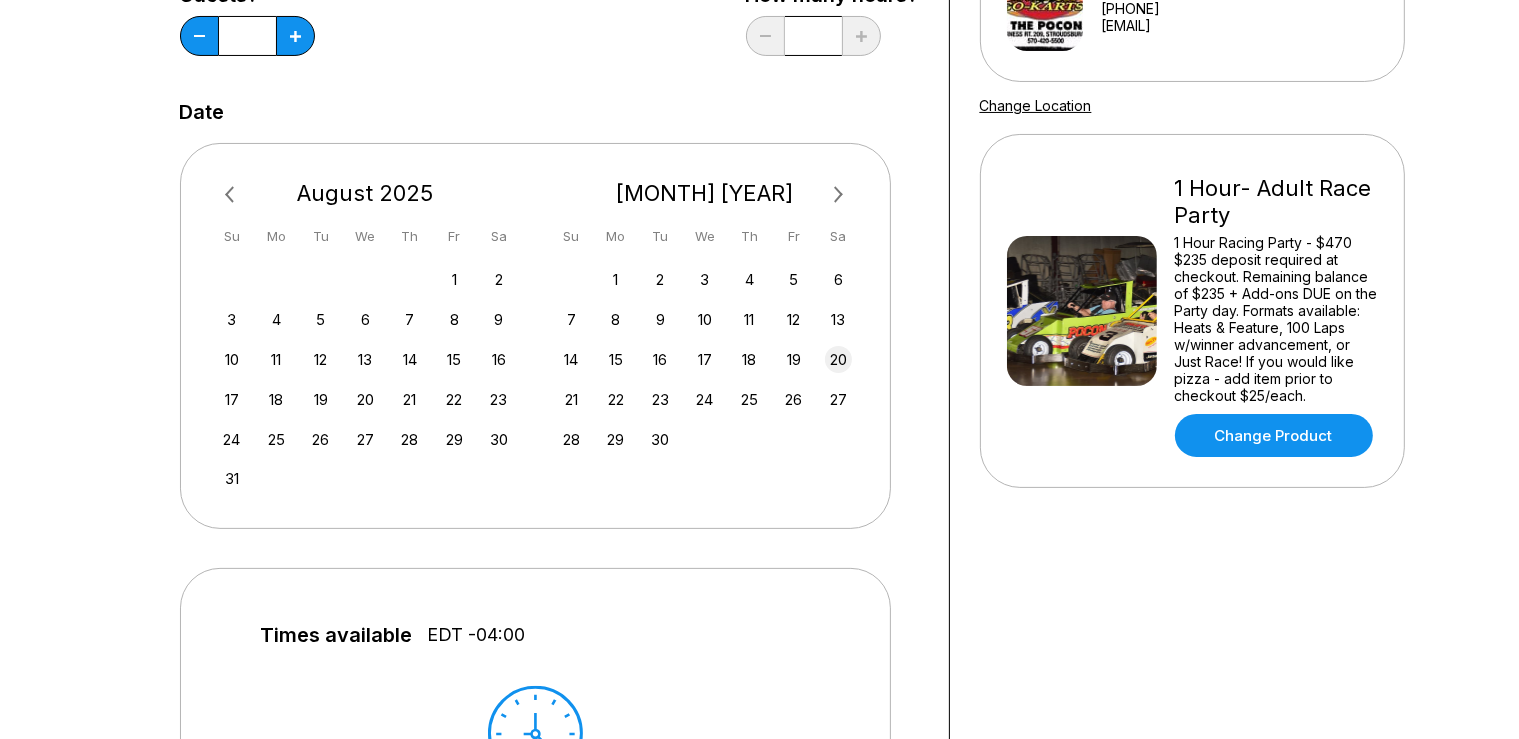 click on "20" at bounding box center [838, 359] 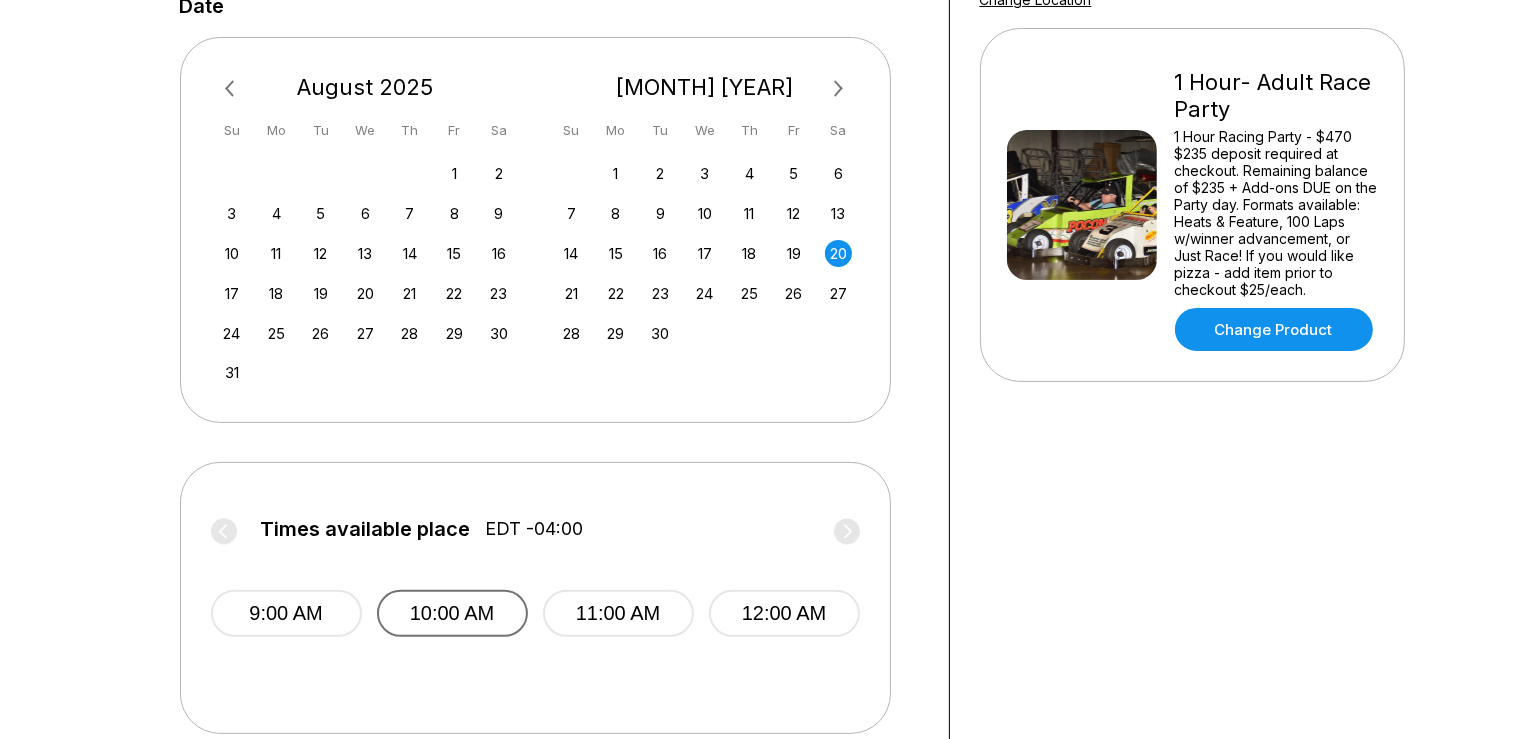 drag, startPoint x: 438, startPoint y: 621, endPoint x: 428, endPoint y: 620, distance: 10.049875 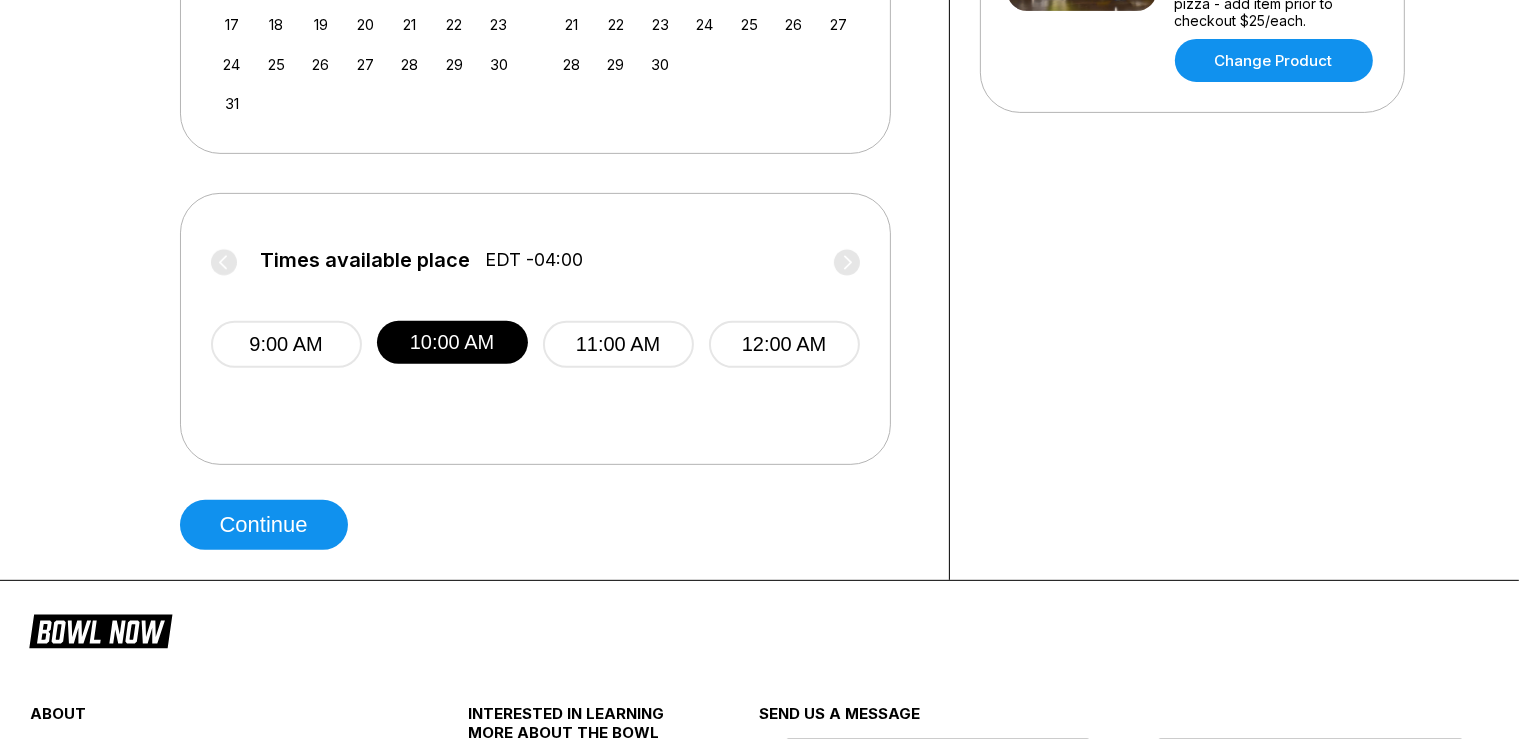 scroll, scrollTop: 739, scrollLeft: 0, axis: vertical 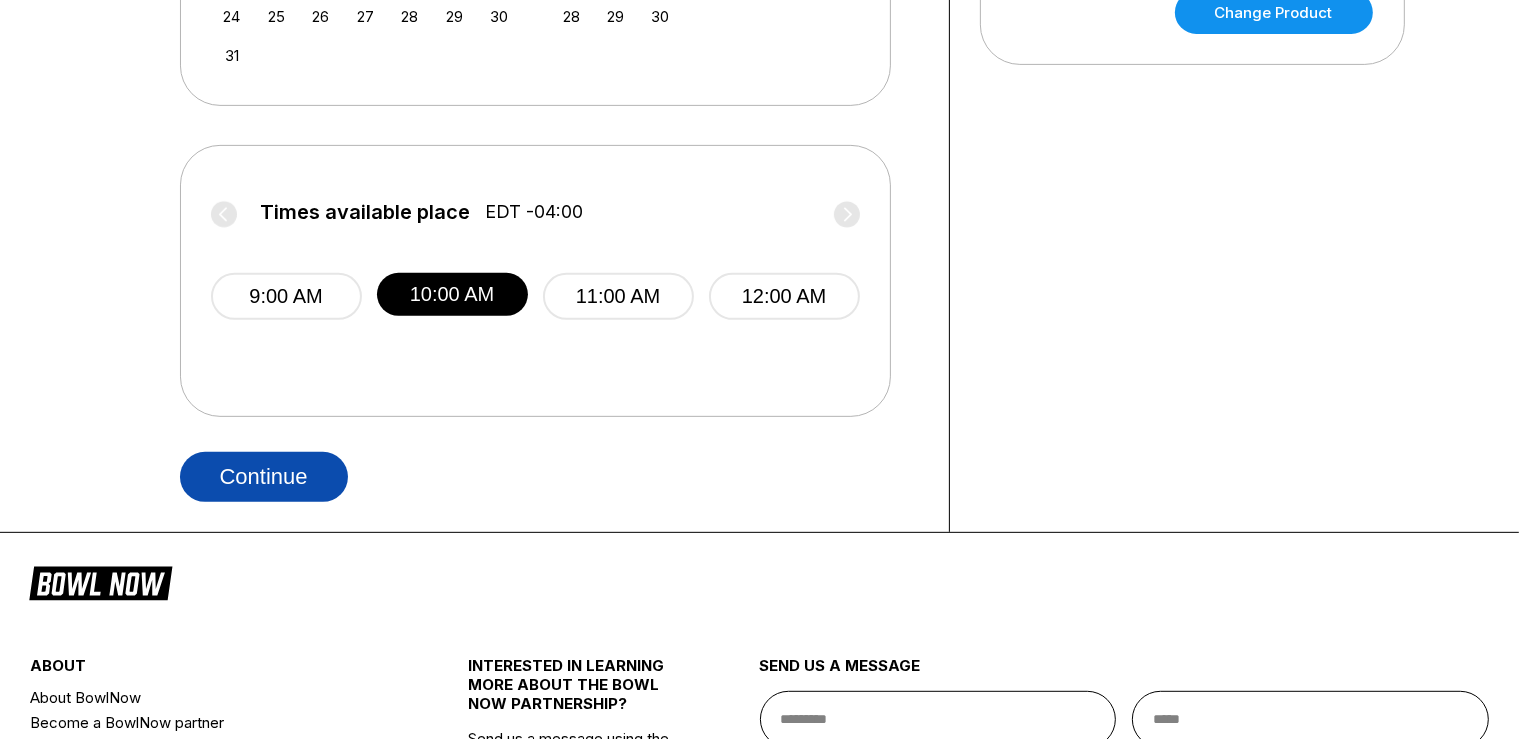 click on "Continue" at bounding box center [264, 477] 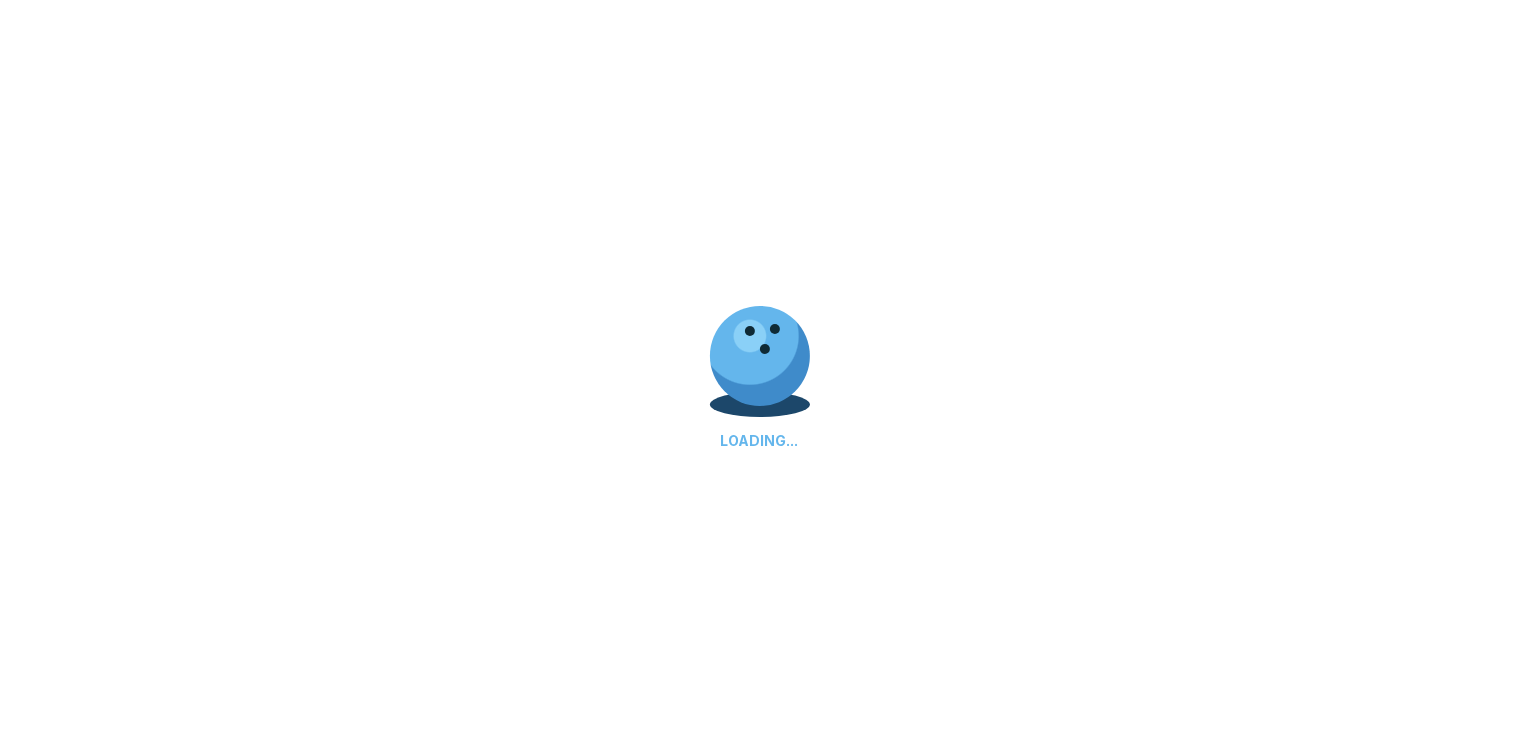 scroll, scrollTop: 0, scrollLeft: 0, axis: both 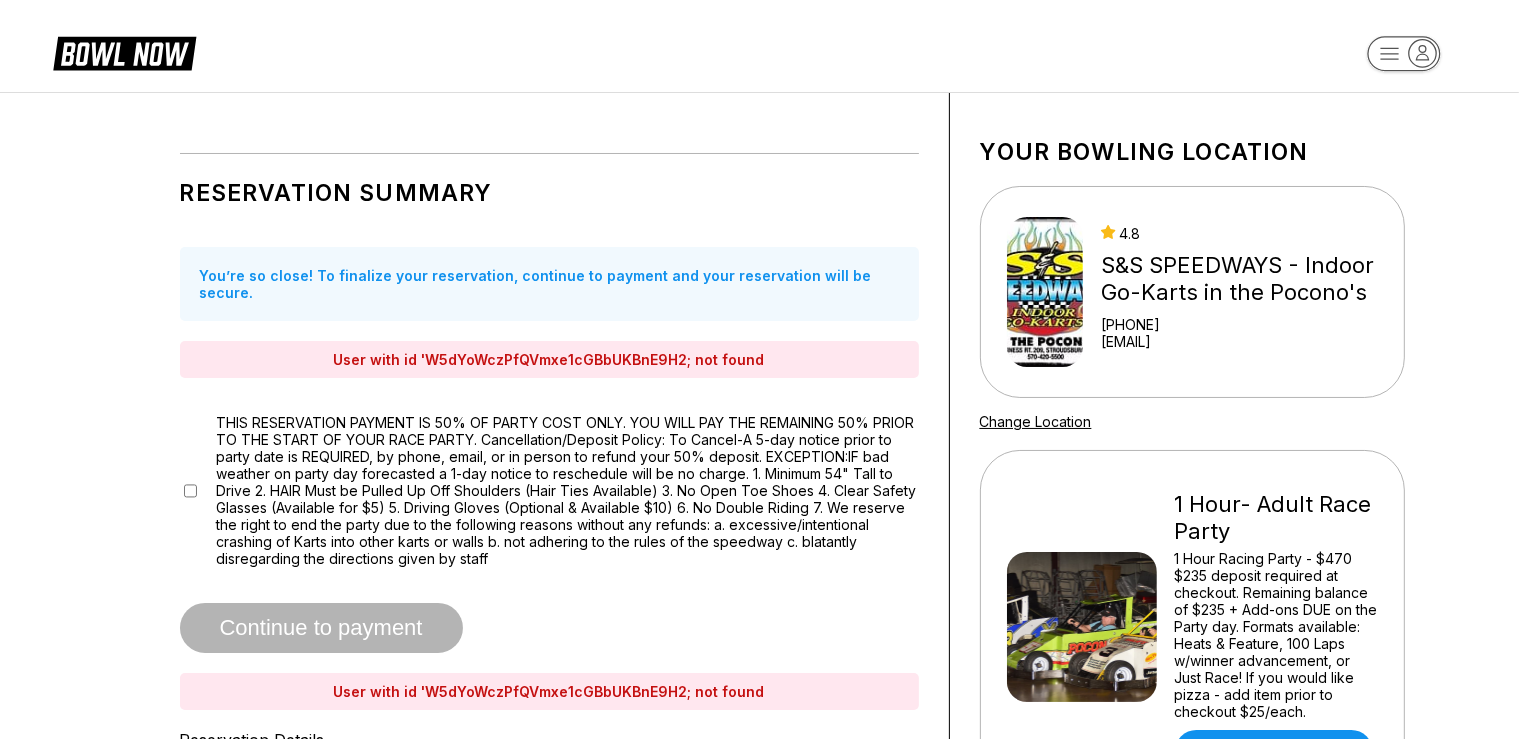 click on "User with id '[ID]' not found" at bounding box center [549, 359] 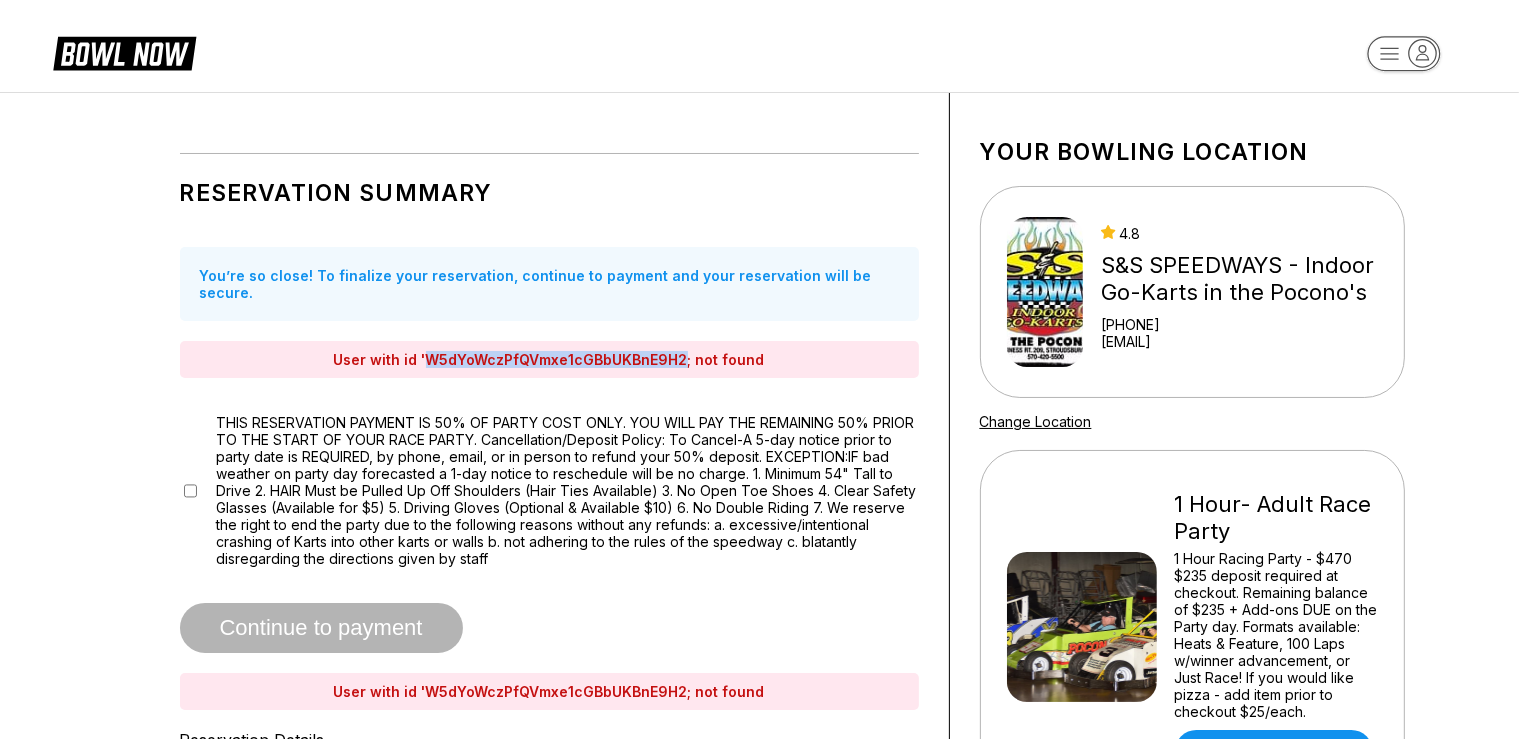 click on "User with id '[ID]' not found" at bounding box center (549, 359) 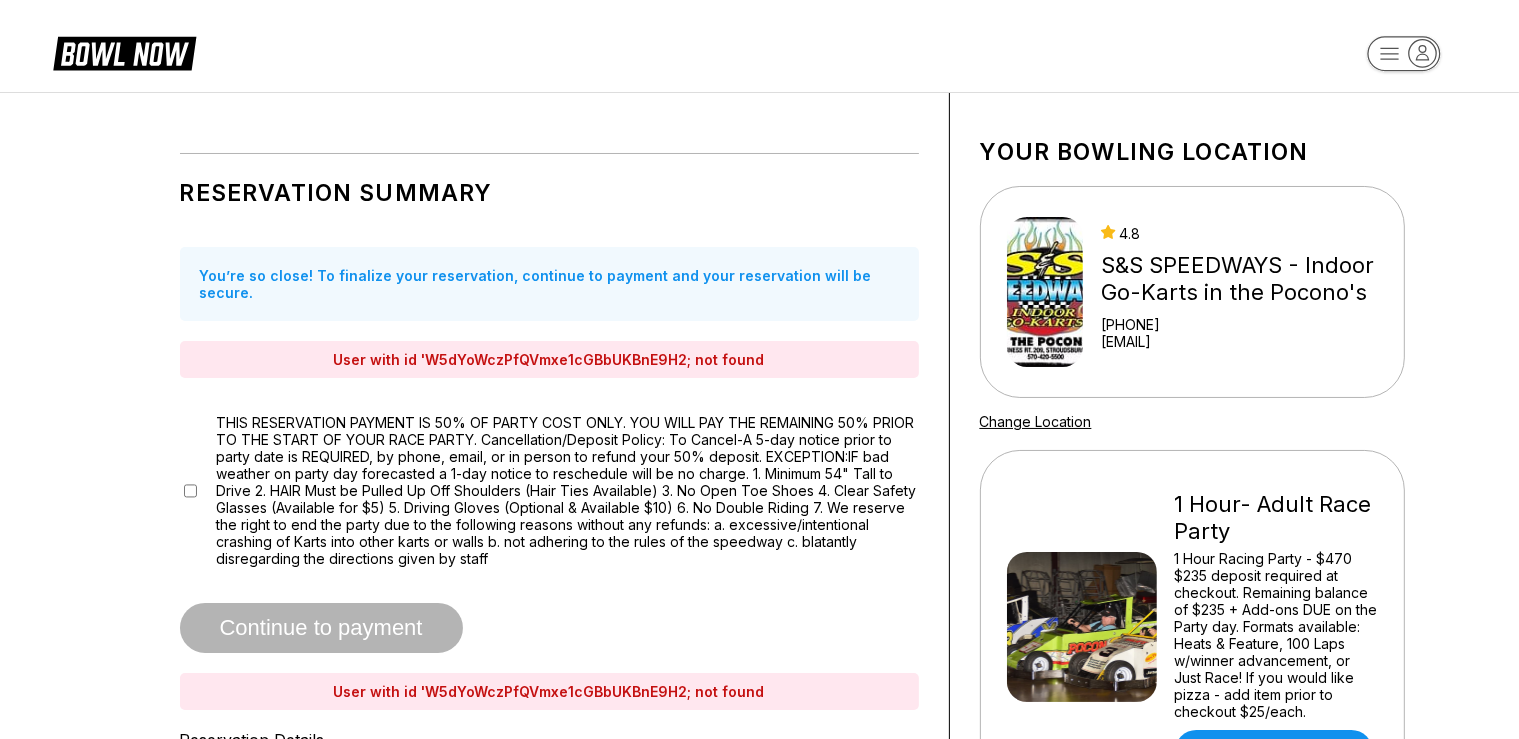 click on "User with id '[ID]' not found" at bounding box center (549, 359) 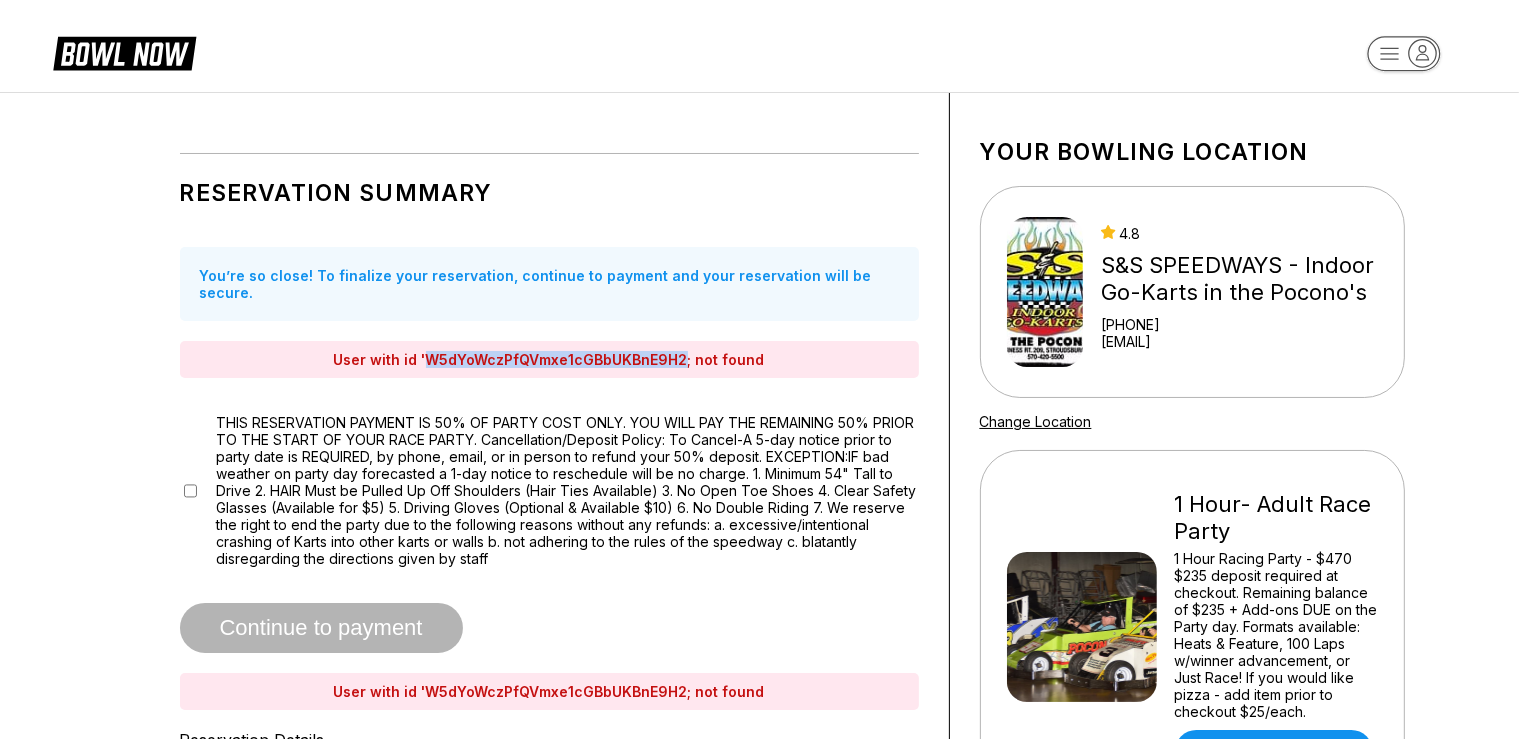 click on "User with id '[ID]' not found" at bounding box center [549, 359] 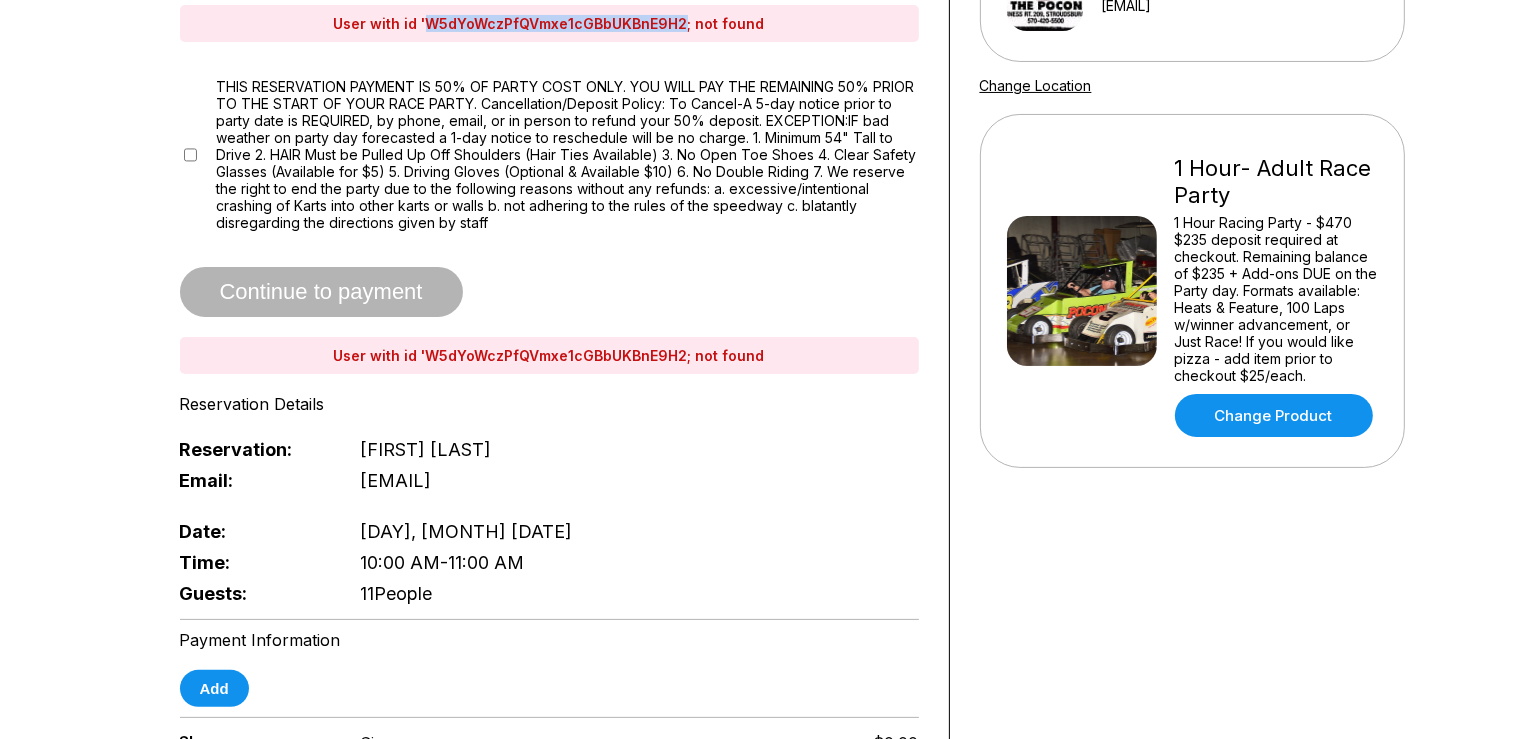 scroll, scrollTop: 422, scrollLeft: 0, axis: vertical 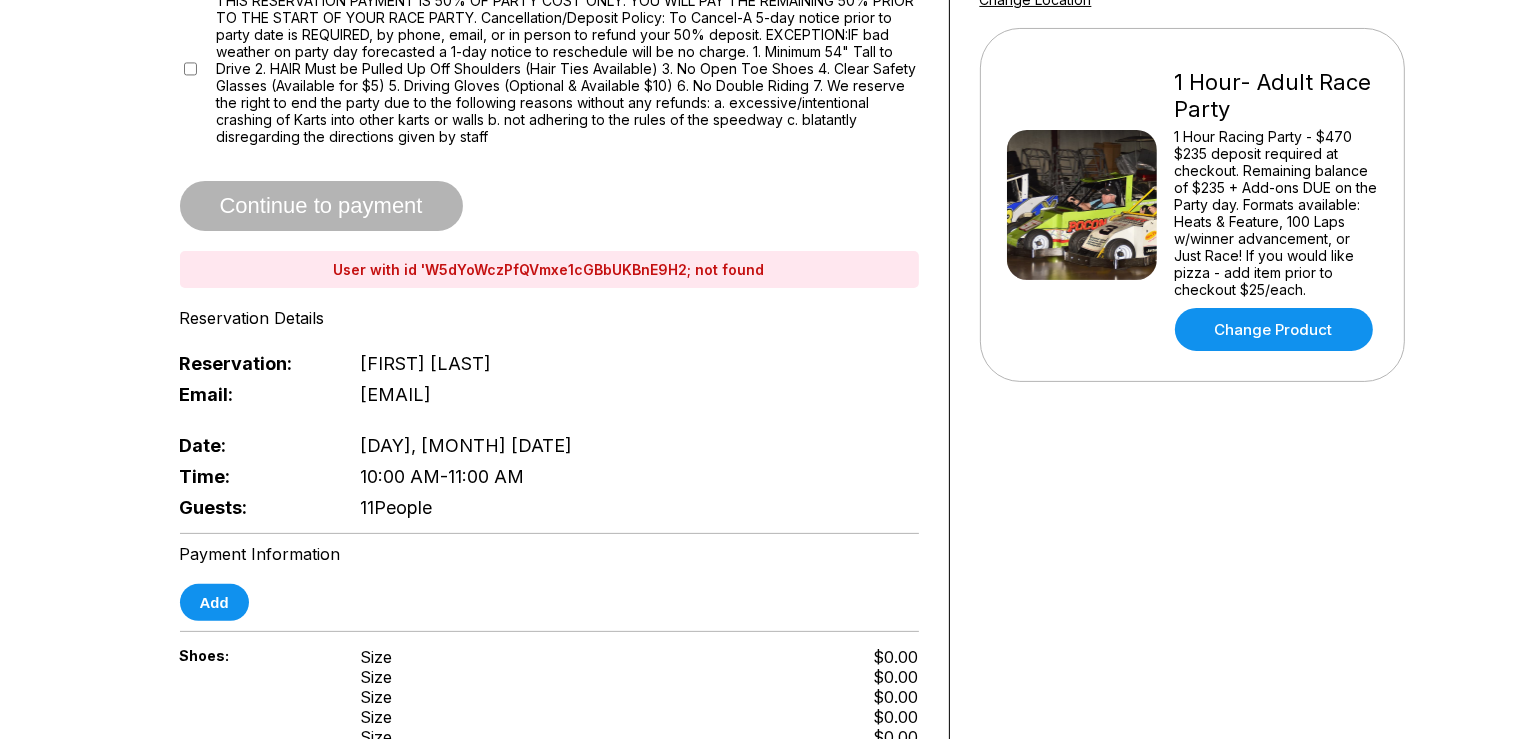 click on "Continue to payment" at bounding box center [321, 207] 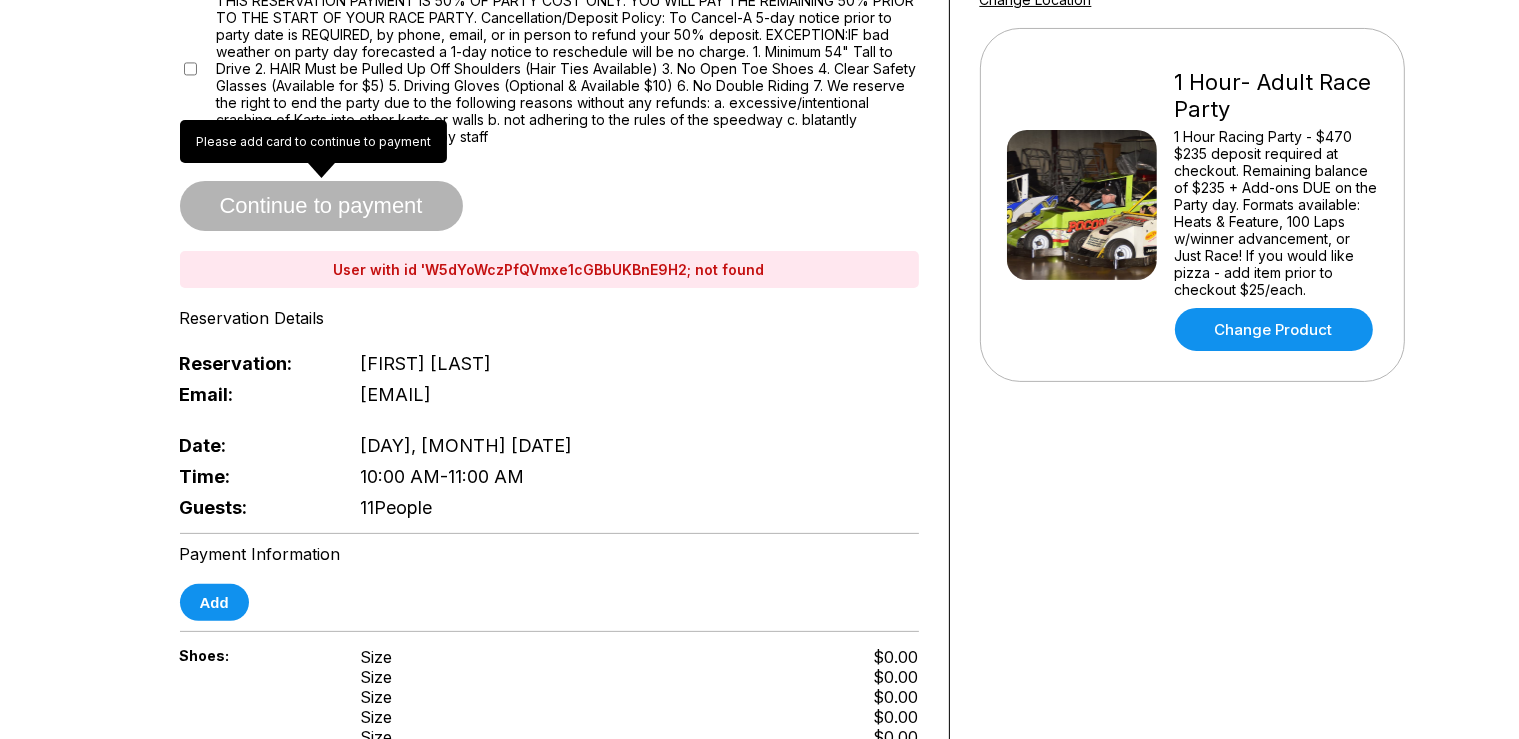 click on "Continue to payment" at bounding box center [321, 207] 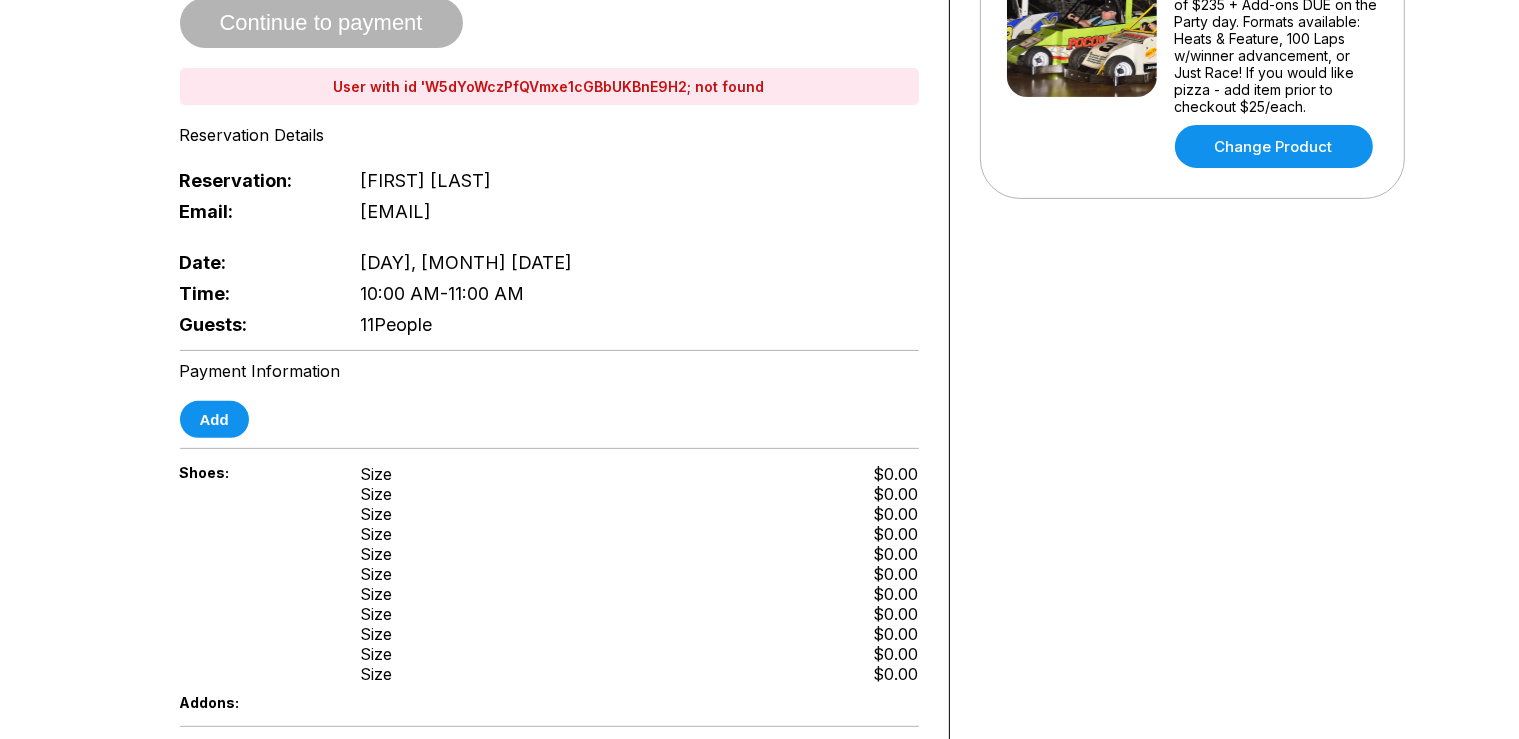 scroll, scrollTop: 739, scrollLeft: 0, axis: vertical 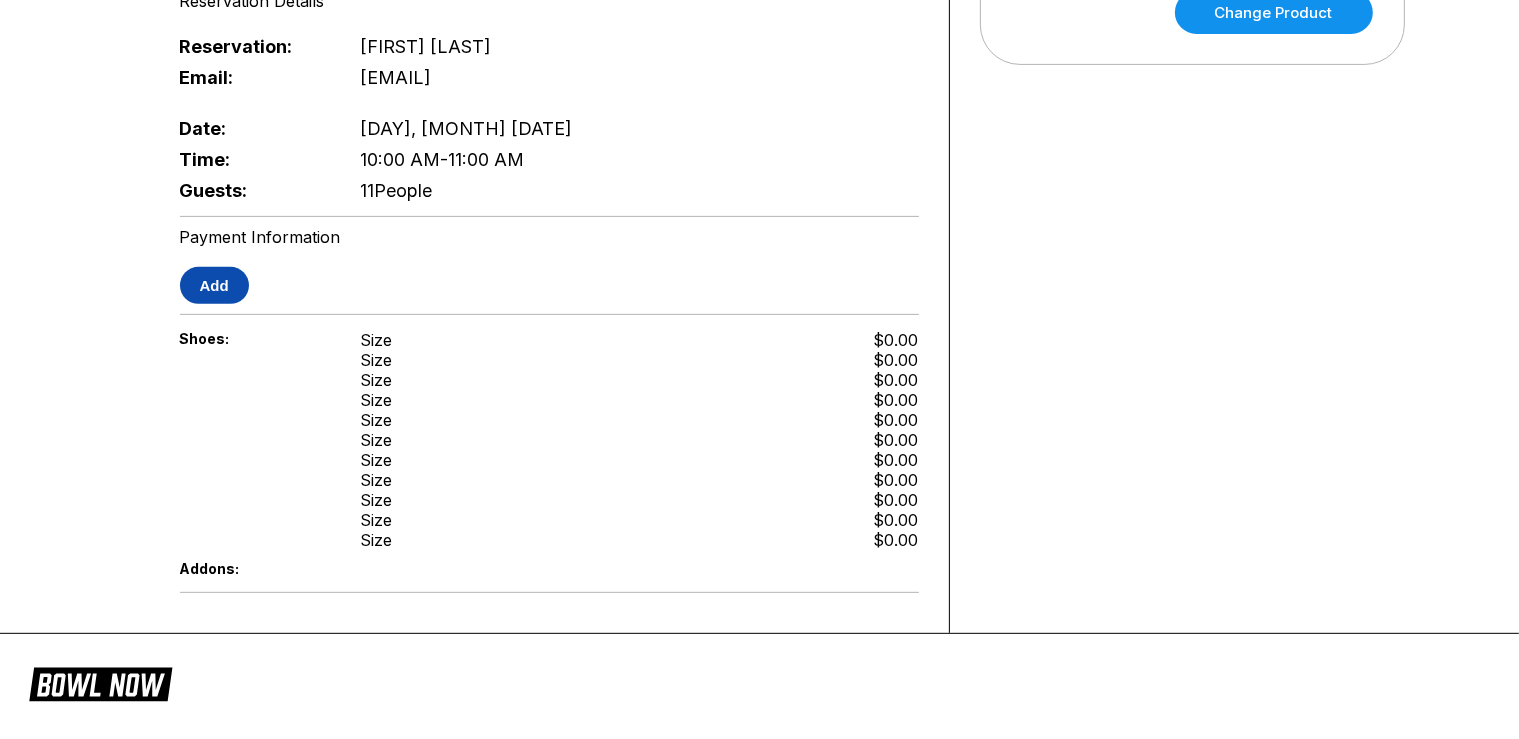click on "Add" at bounding box center (214, 285) 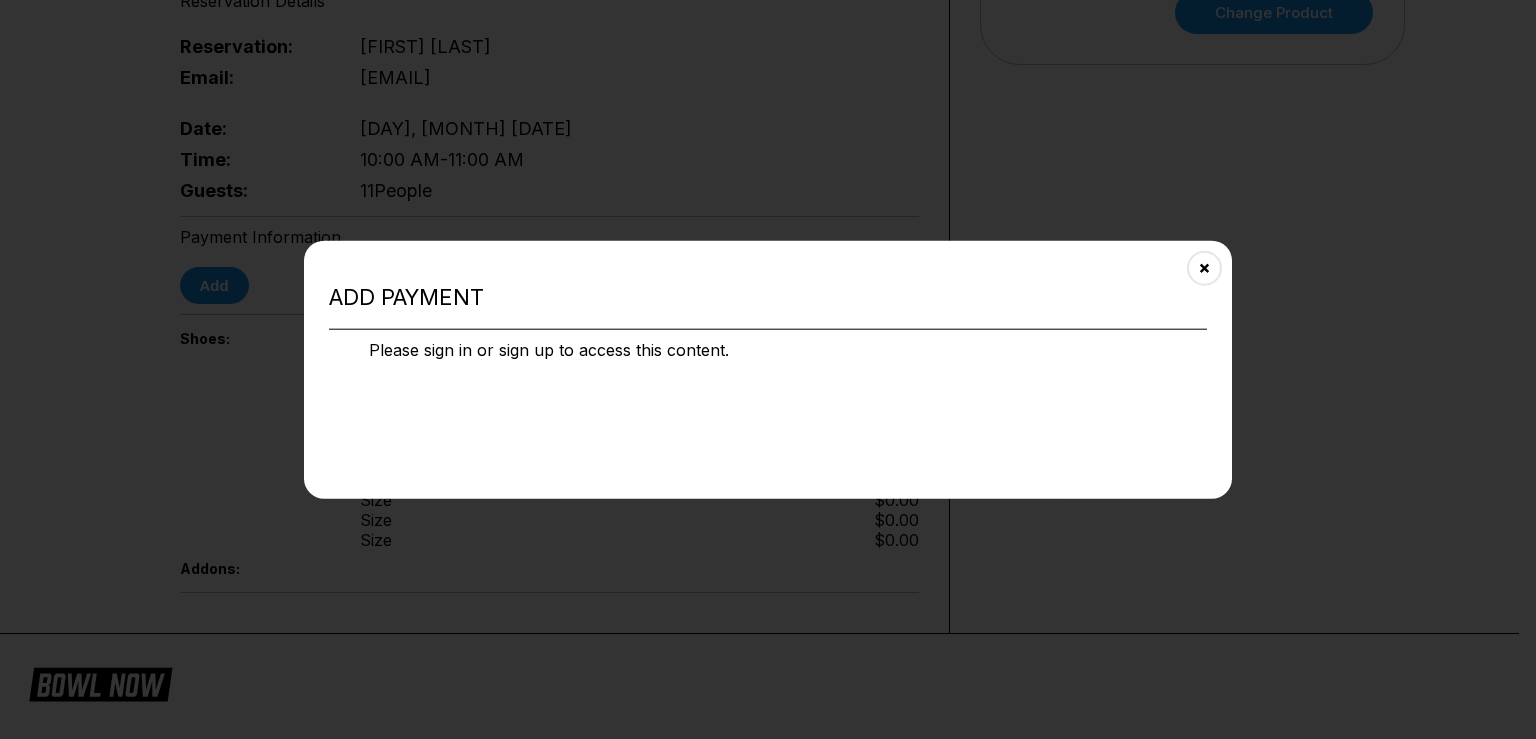 click on "Add payment Please sign in or sign up to access this content." at bounding box center [768, 369] 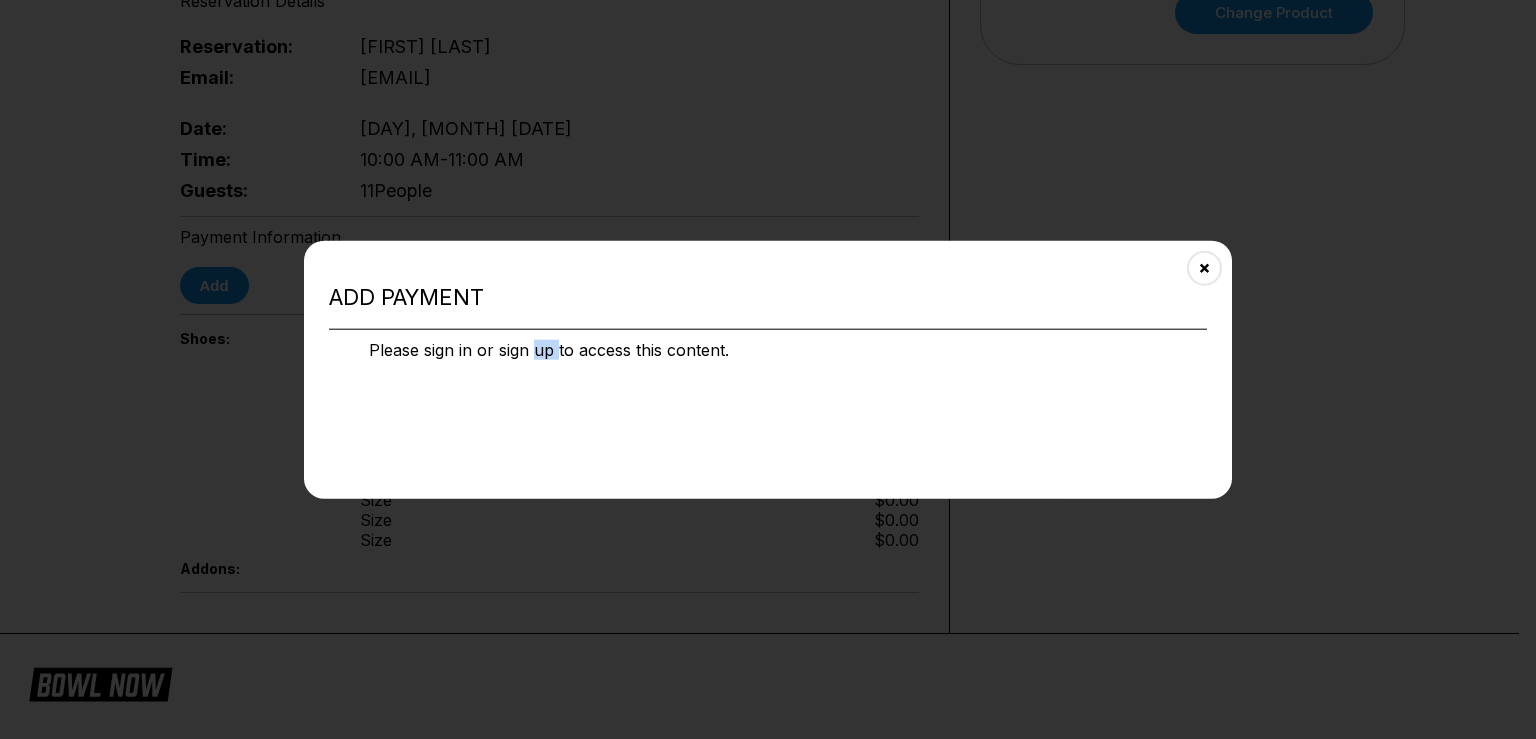 click on "Please sign in or sign up to access this content." at bounding box center (768, 350) 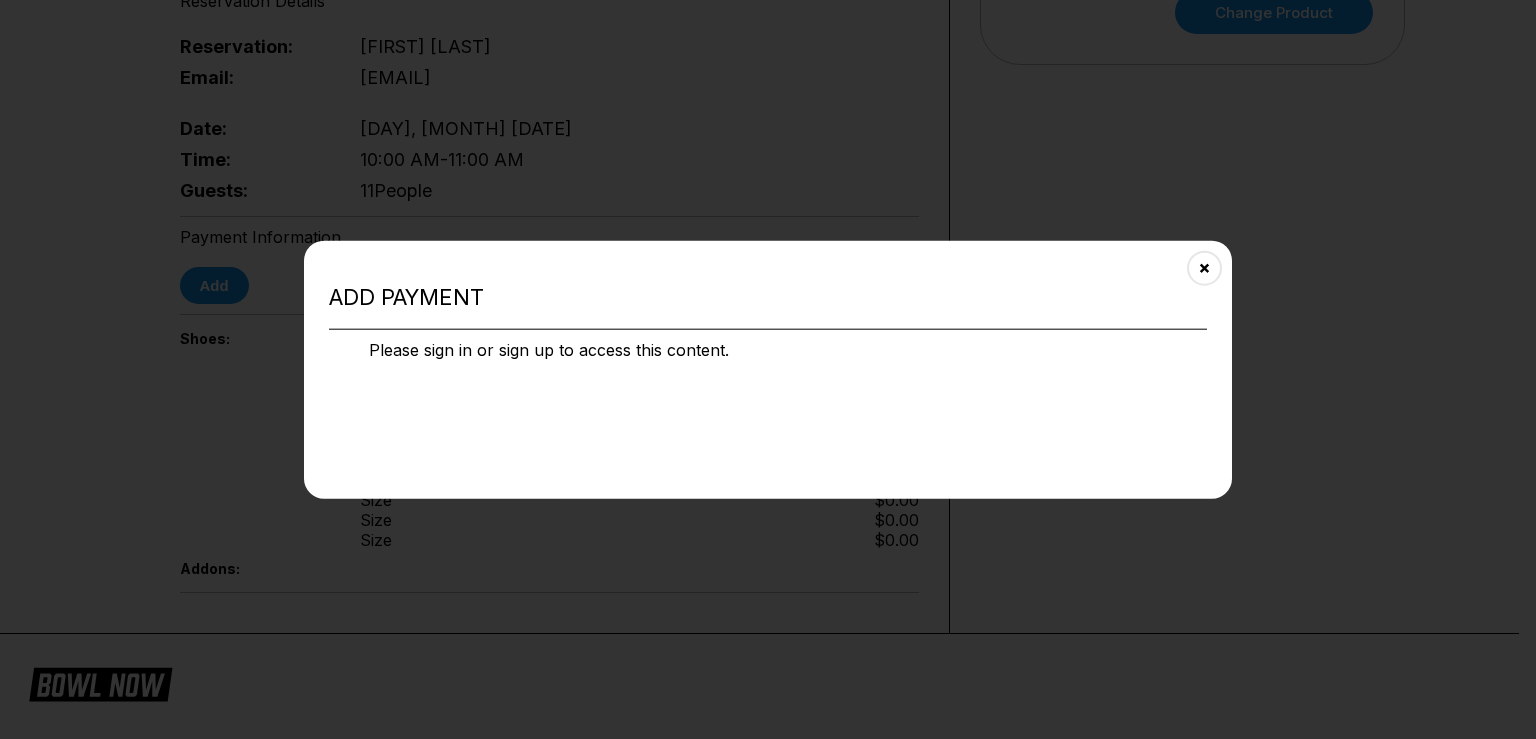 click on "Please sign in or sign up to access this content." at bounding box center [768, 350] 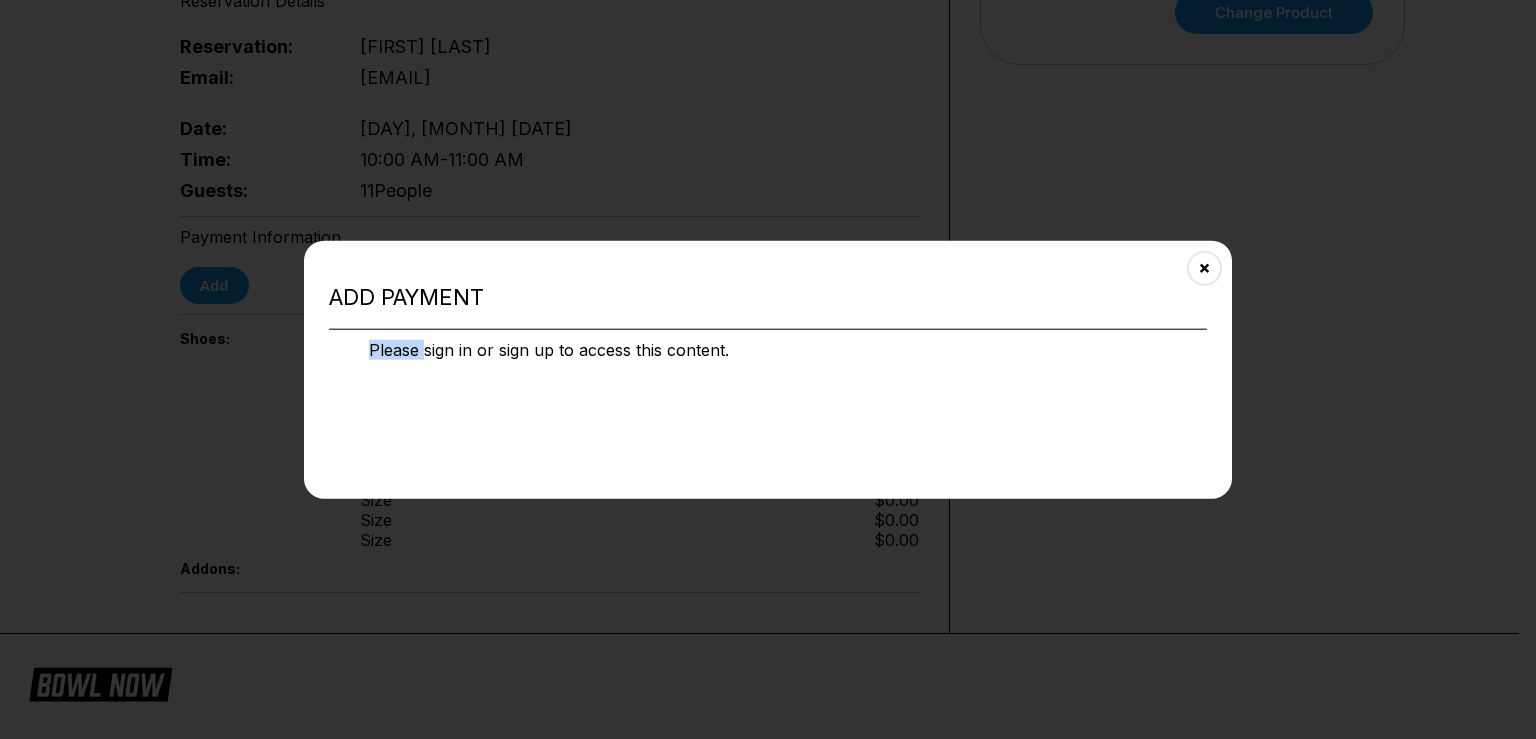 drag, startPoint x: 394, startPoint y: 341, endPoint x: 435, endPoint y: 354, distance: 43.011627 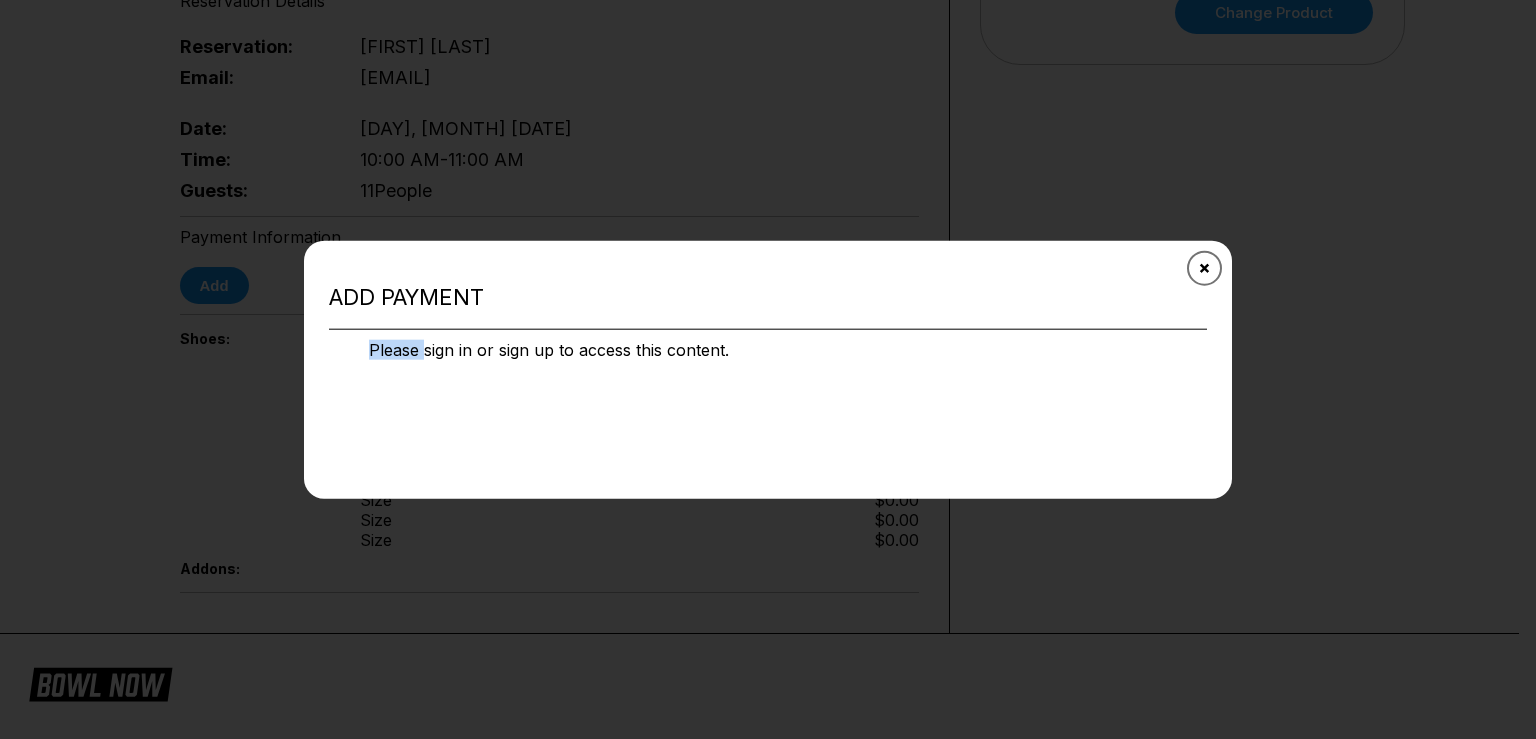 click at bounding box center (1204, 267) 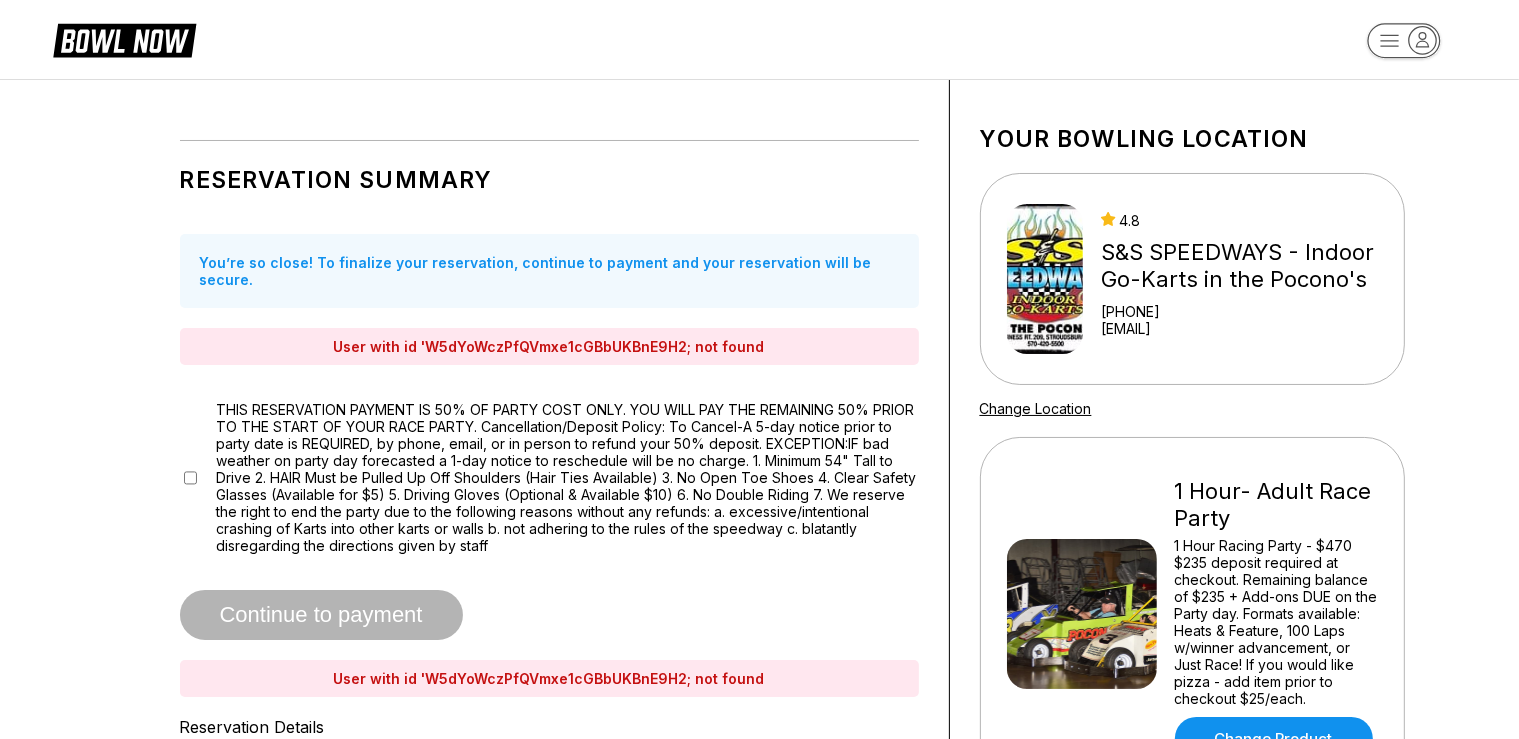 scroll, scrollTop: 0, scrollLeft: 0, axis: both 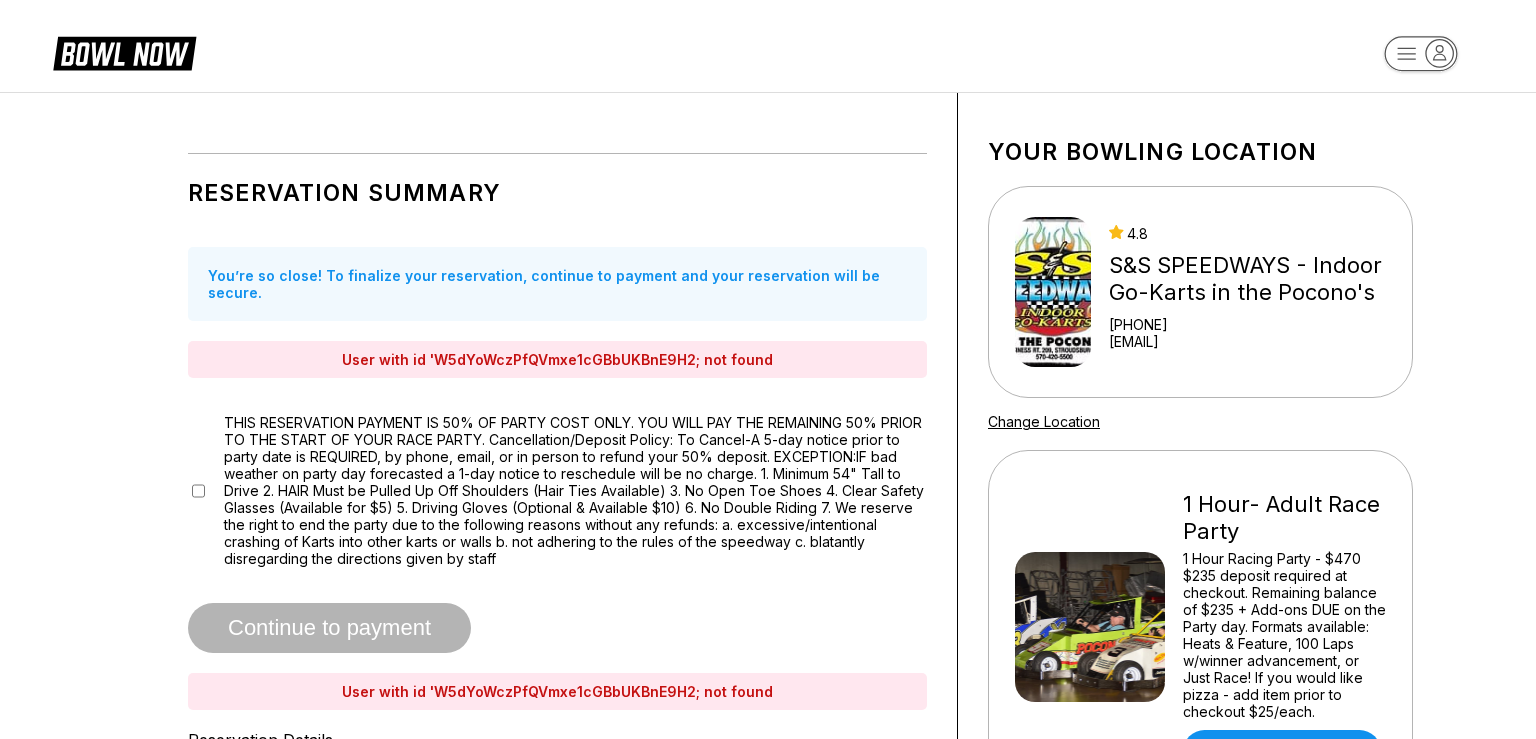 click on "[RESERVATION_SUMMARY] [CLOSE]! To finalize your [RESERVATION], [CONTINUE] to [PAYMENT] and your [RESERVATION] will be secure. User with id '[ID]' not found   [CONTINUE] to [PAYMENT] [RESERVATION] [DETAILS] [RESERVATION]: [FIRST] [LAST]   [EMAIL]:   [EMAIL] [DATE]: [DAY_OF_WEEK], [MONTH] [DAY] [TIME]:  [TIME]  -  [TIME] [GUESTS]: [NUMBER]  [PEOPLE] [PAYMENT_INFORMATION] [ADD_SHOES]: Size  Size  Size  Size  Size  Size  Size  Size  Size  Size  Size  $[PRICE] $[PRICE] $[PRICE] $[PRICE] $[PRICE] $[PRICE] $[PRICE] $[PRICE] $[PRICE] $[PRICE] $[PRICE] [ADDONS]: Your [BOWLING] [LOCATION] [RATING] [COMPANY_NAME] - Indoor Go-Karts in the Pocono's   [PHONE] [EMAIL] [CHANGE_LOCATION] [DURATION]-[TERM] [SERVICE] [DURATION] [SERVICE] - $[PRICE]
$[PRICE] [DEPOSIT_TERM] [DEPOSIT_TERM] at [CHECKOUT].
[REMAINING_BALANCE] of $[PRICE] + [ADDONS] [DUE] on the [PARTY] day.
[FORMATS] [LAPS] w/[WINNER] [ADVANCEMENT], or [JUST_RACE]!
If you would like [PIZZA] - add item prior to [CHECKOUT] $[PRICE]/each. [CHANGE_PRODUCT] [ABOUT] [SEND]" at bounding box center [768, 939] 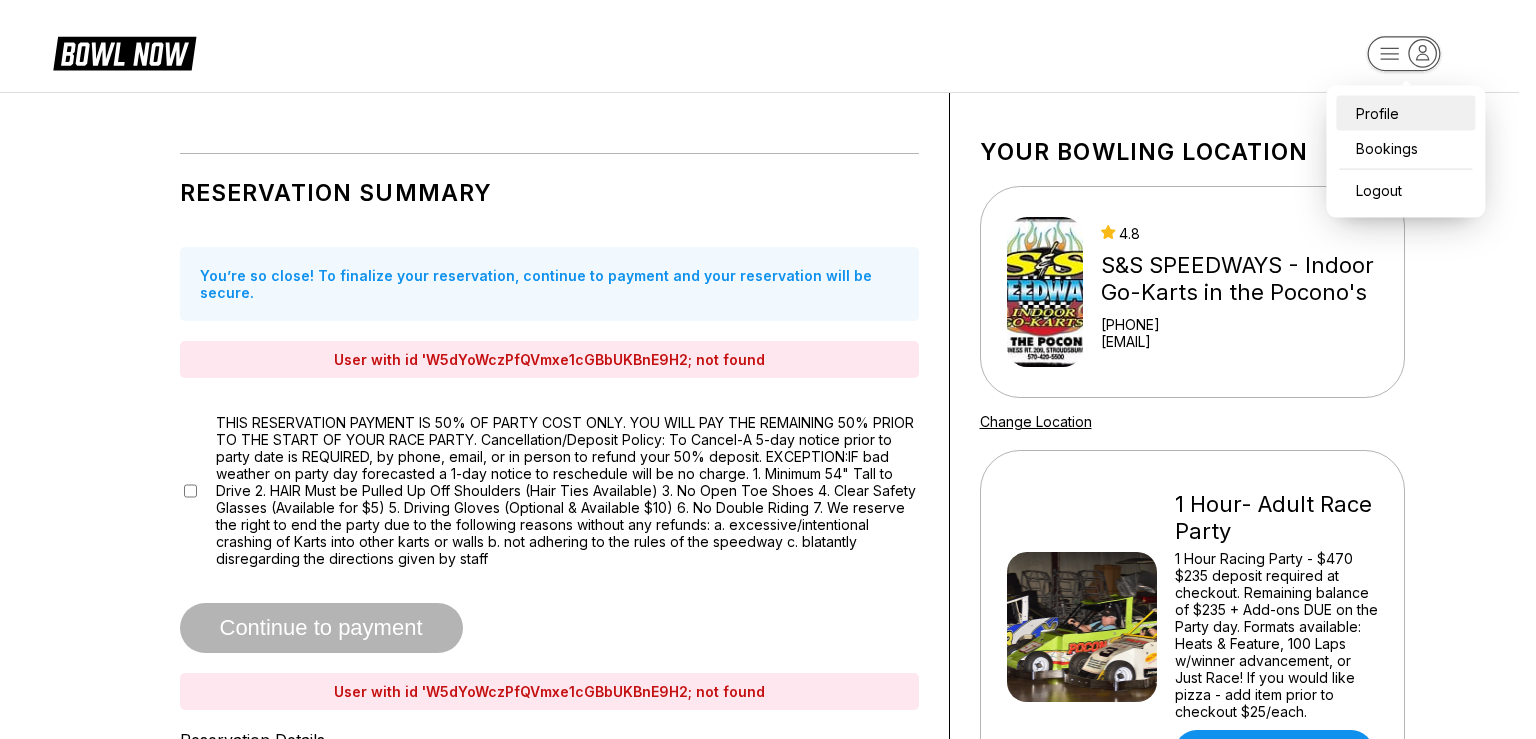 click on "Profile" at bounding box center [1405, 113] 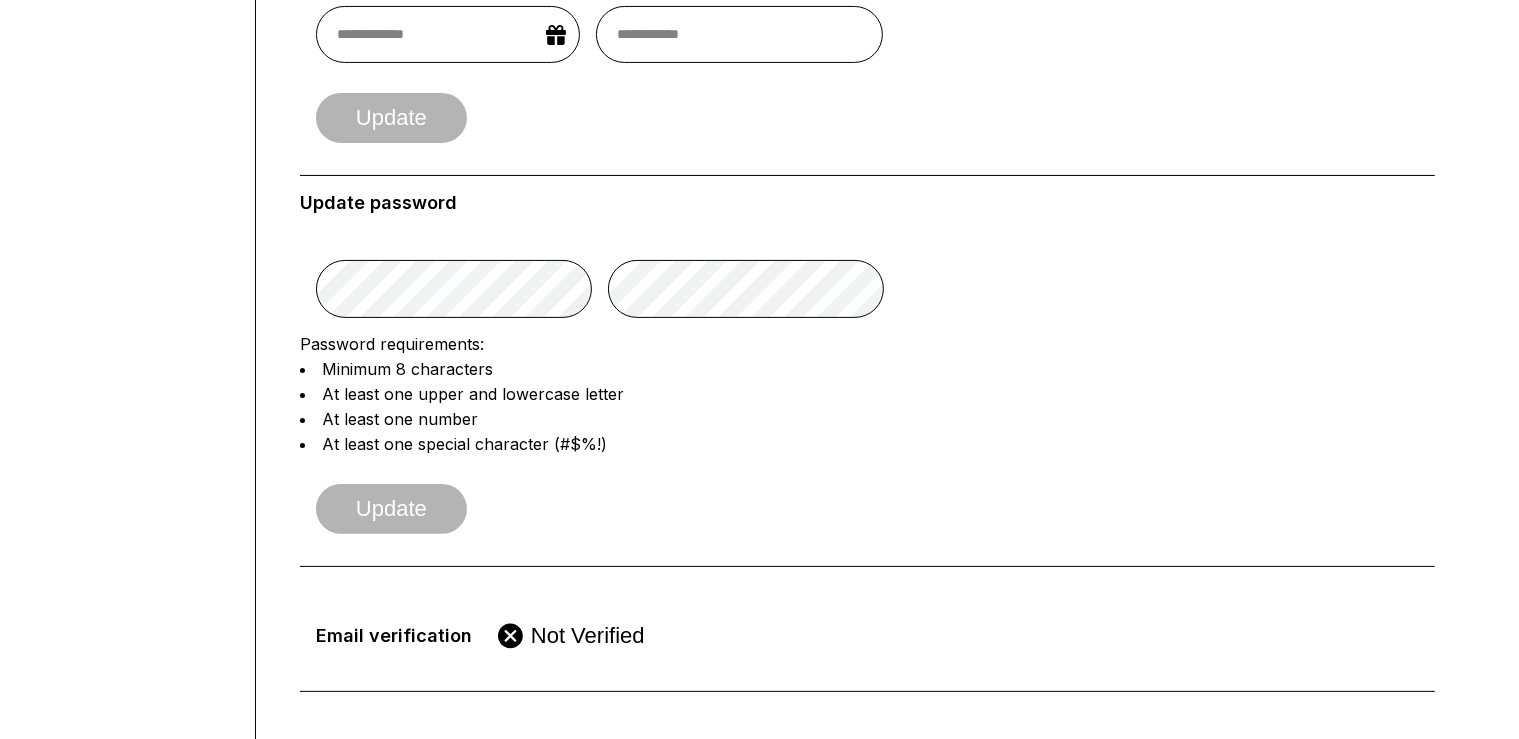 scroll, scrollTop: 0, scrollLeft: 0, axis: both 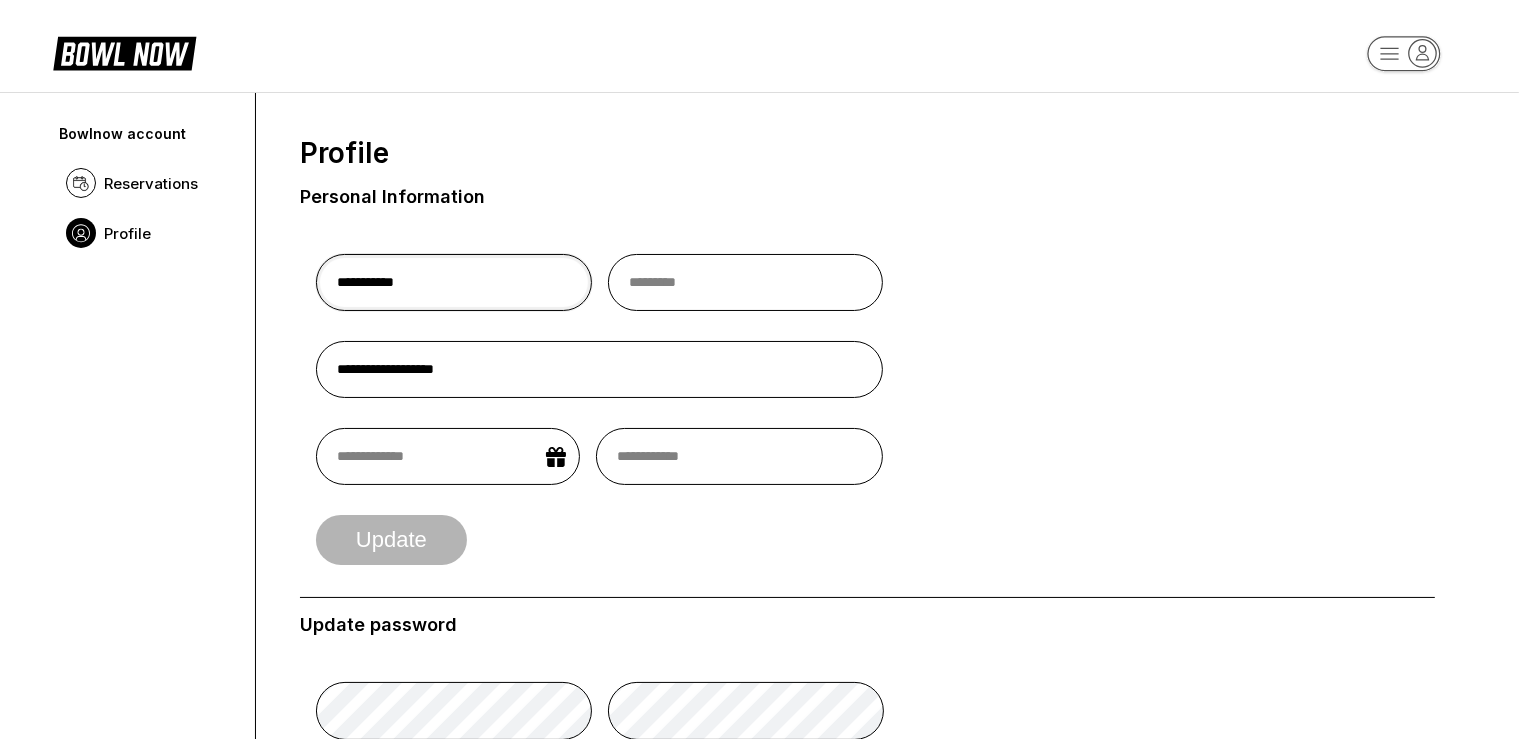drag, startPoint x: 526, startPoint y: 269, endPoint x: 235, endPoint y: 260, distance: 291.13913 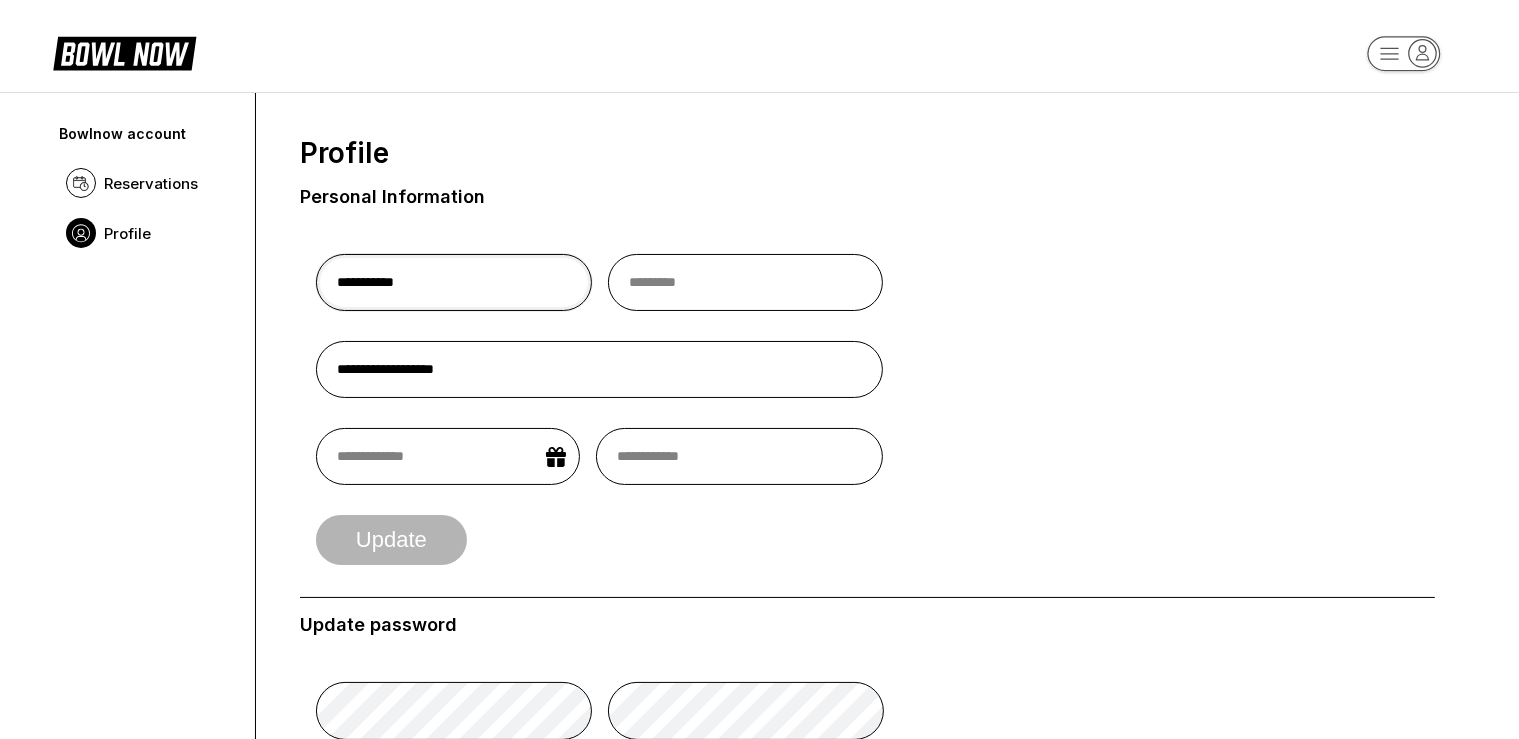 click on "**********" at bounding box center (759, 728) 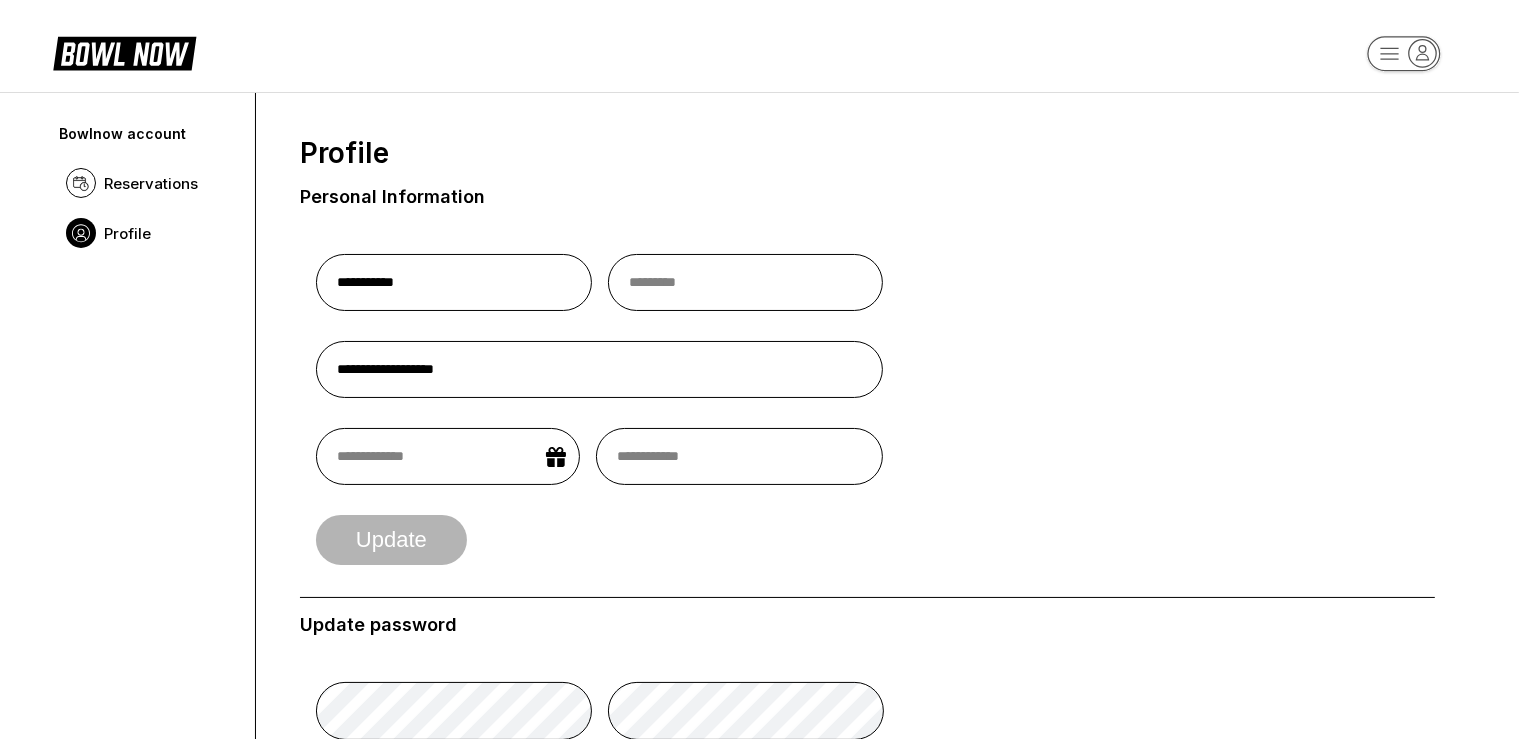 click on "**********" at bounding box center [759, 935] 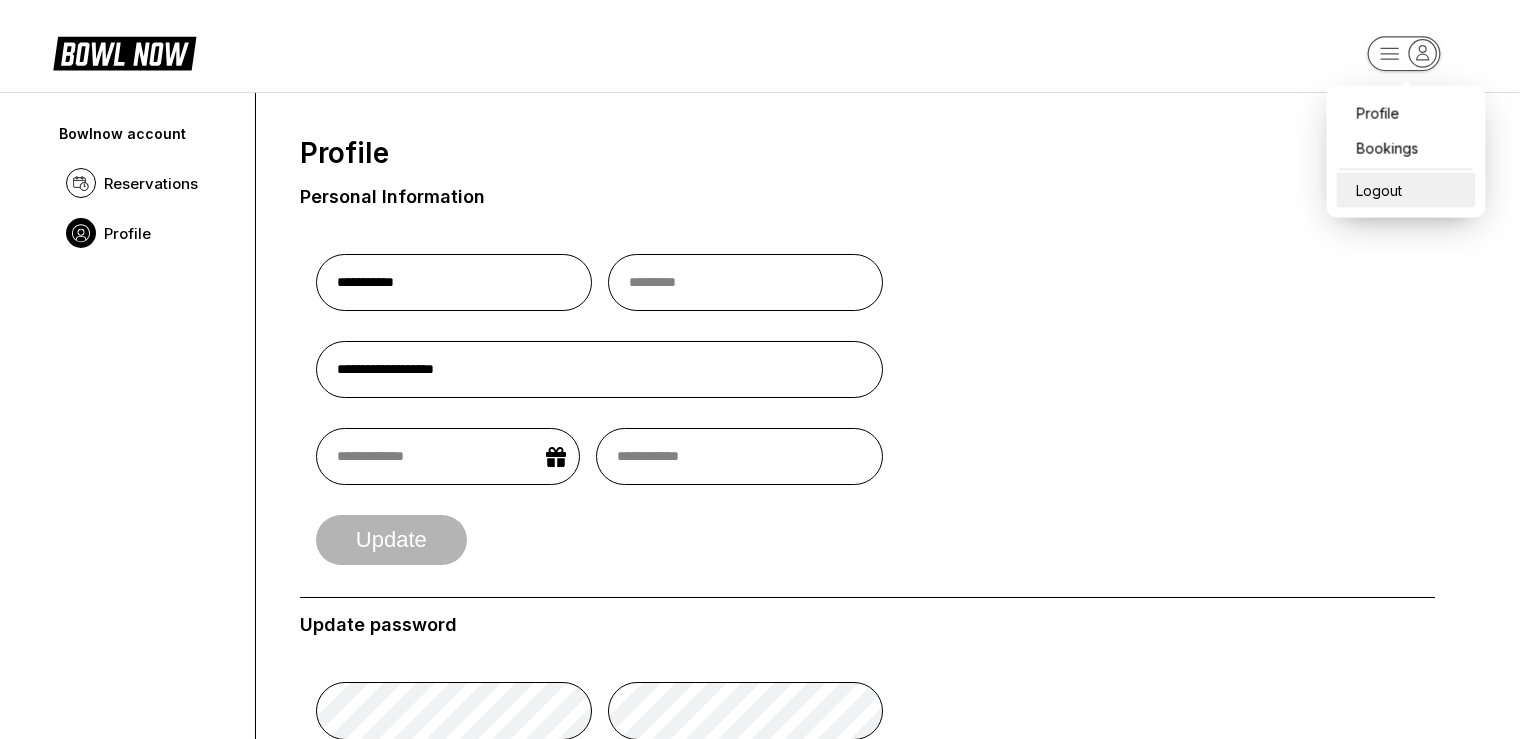 click on "Logout" at bounding box center (1405, 190) 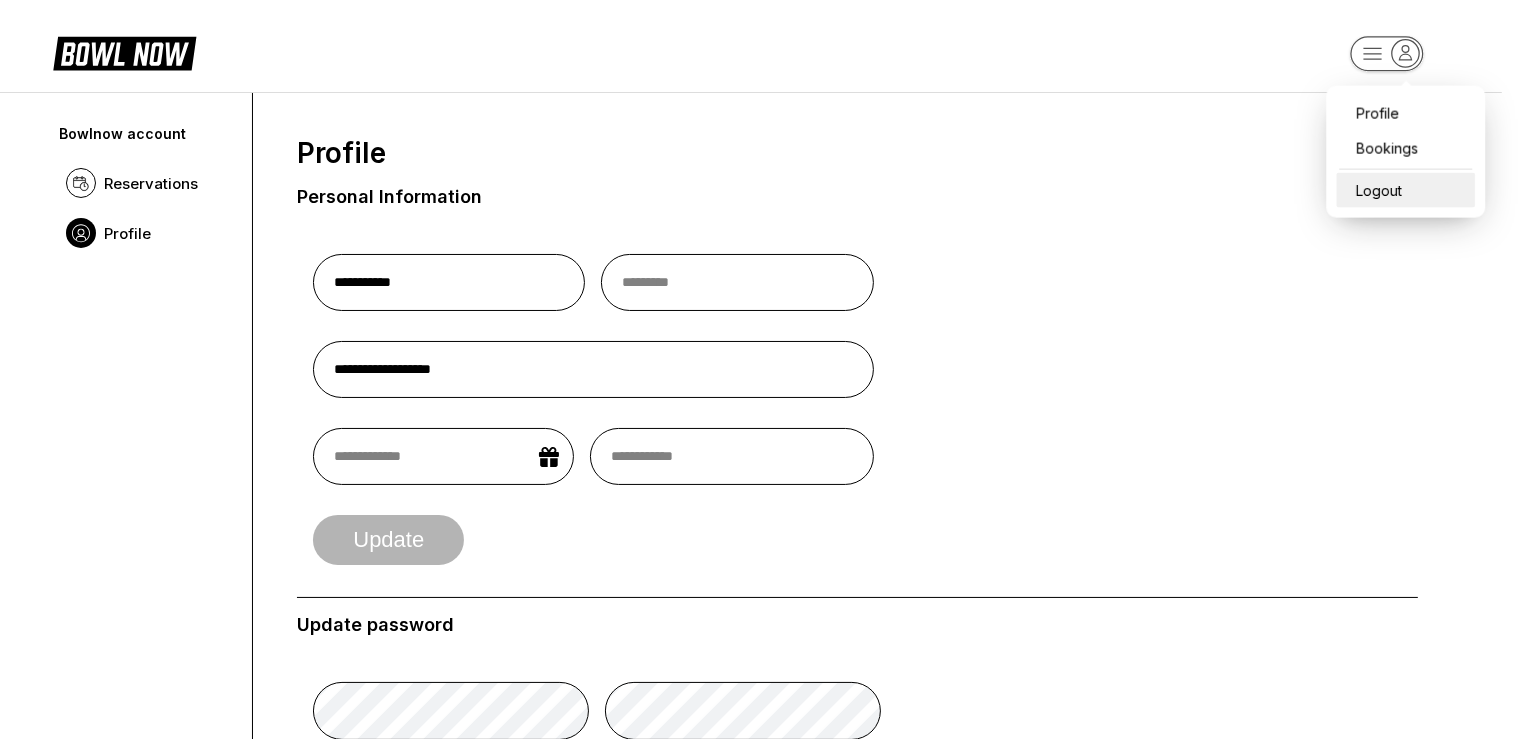 select on "**" 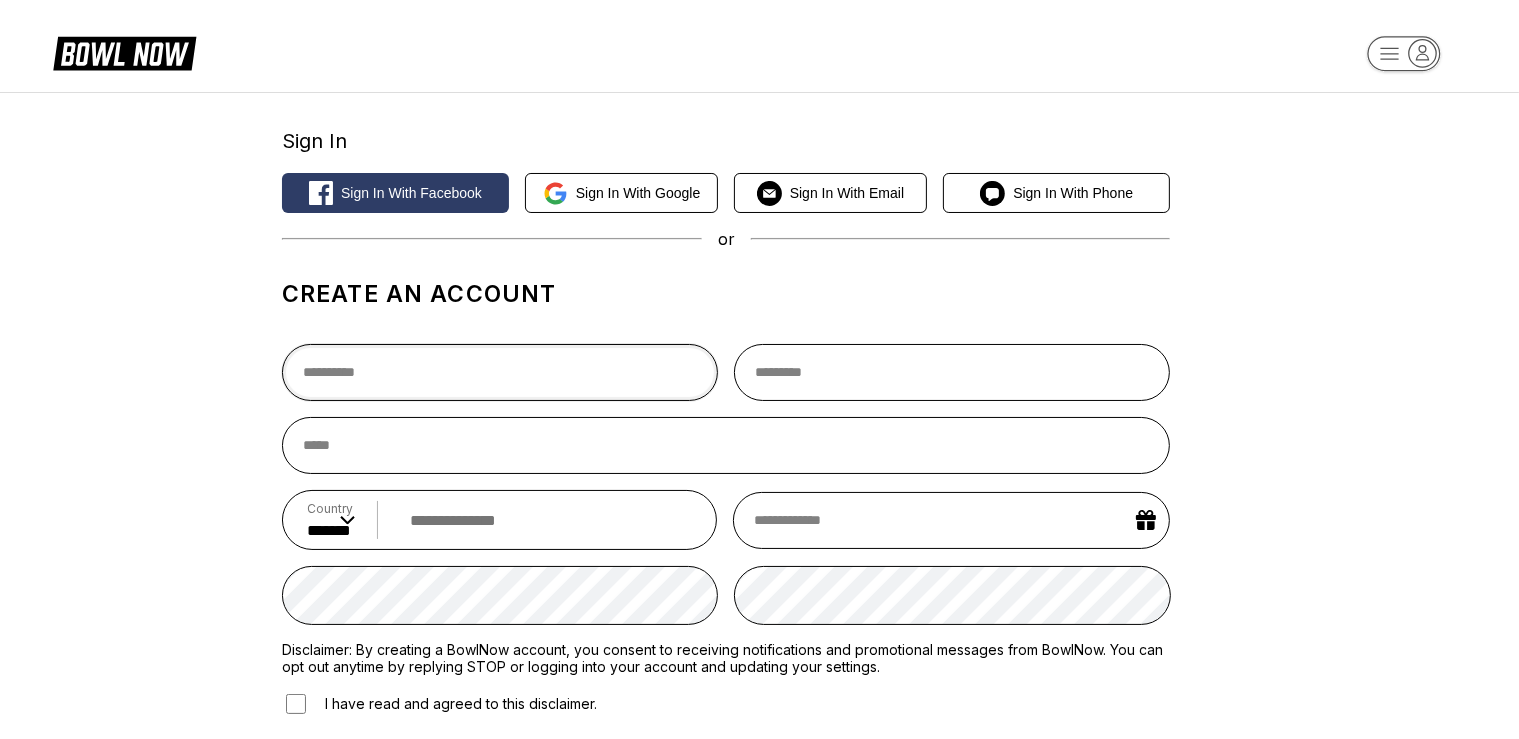 click at bounding box center (500, 372) 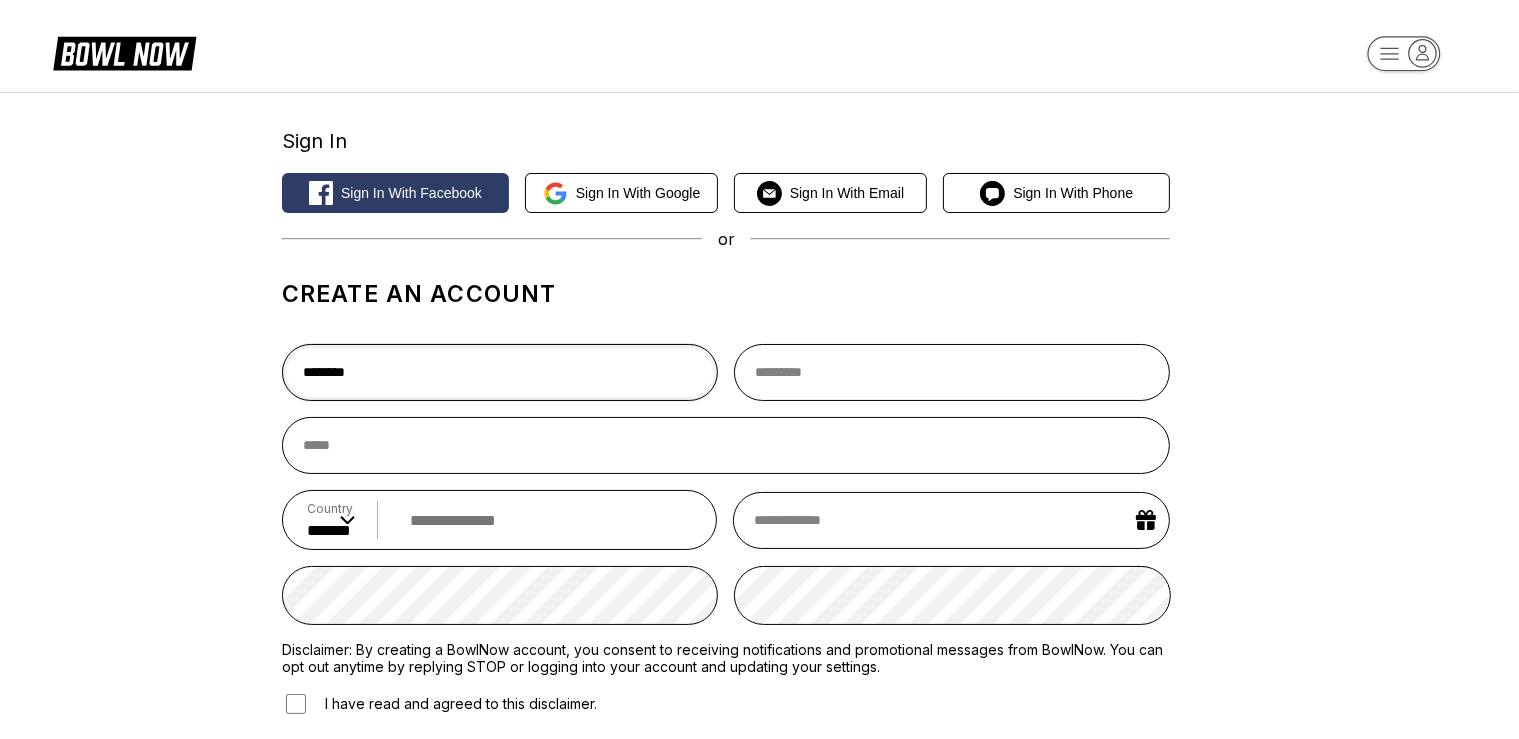 type on "********" 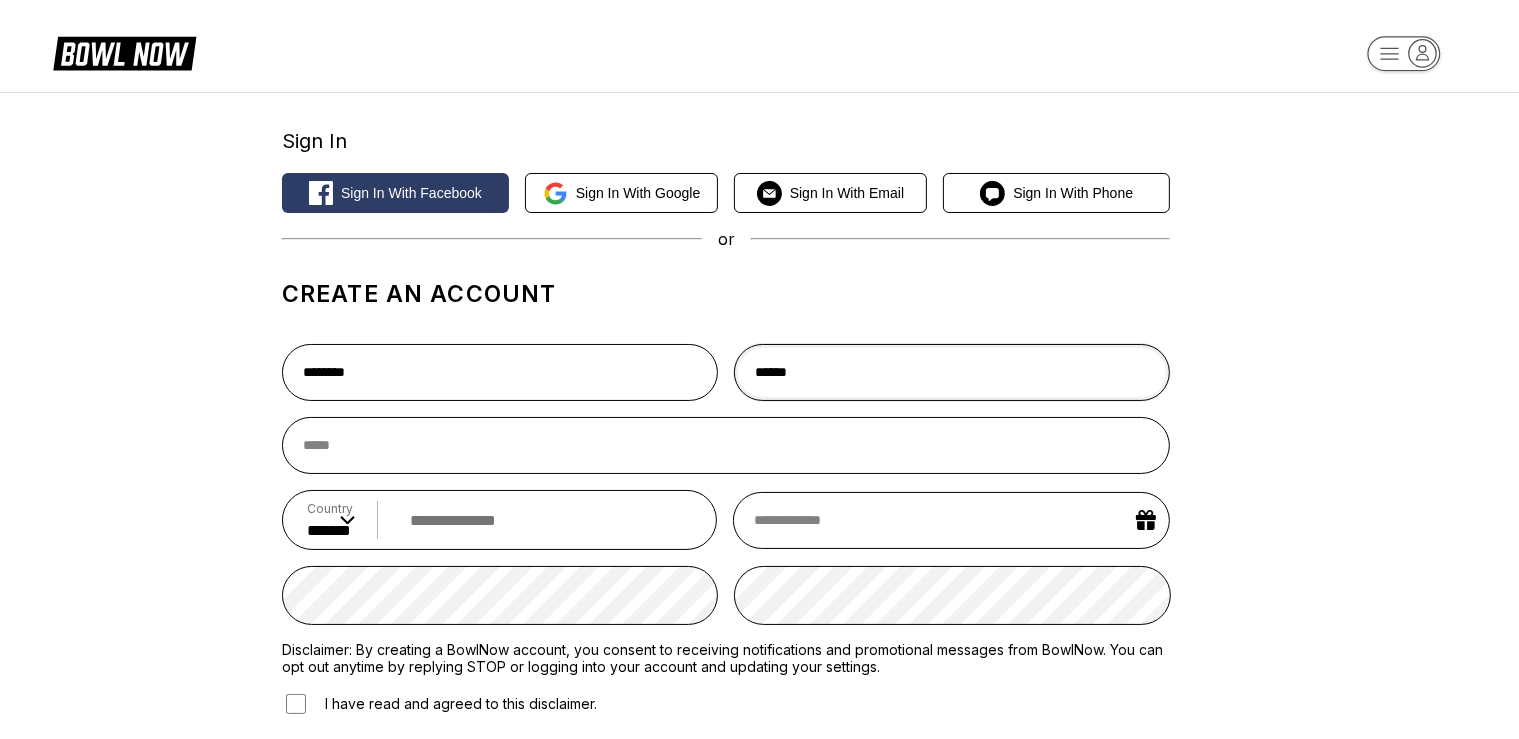 type on "******" 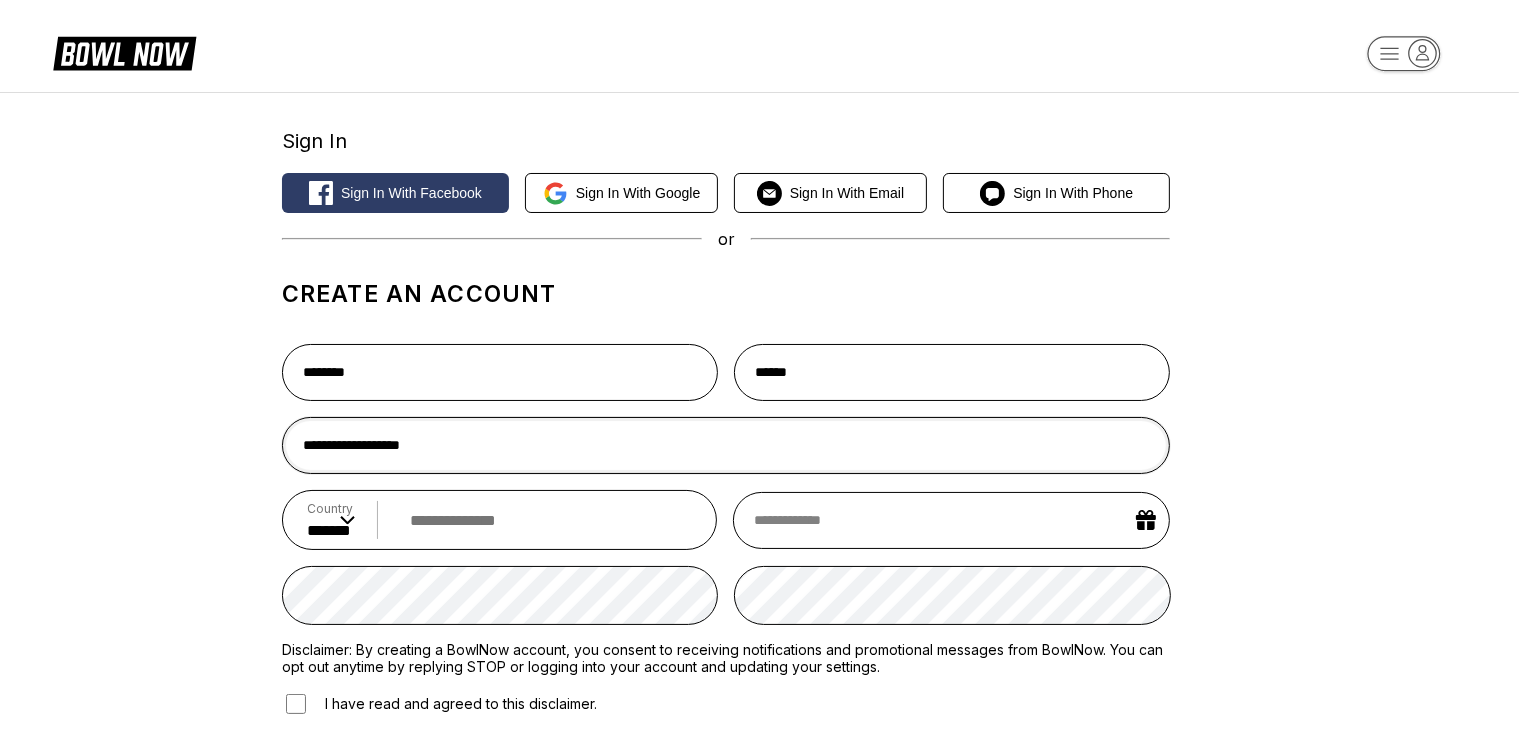 type on "**********" 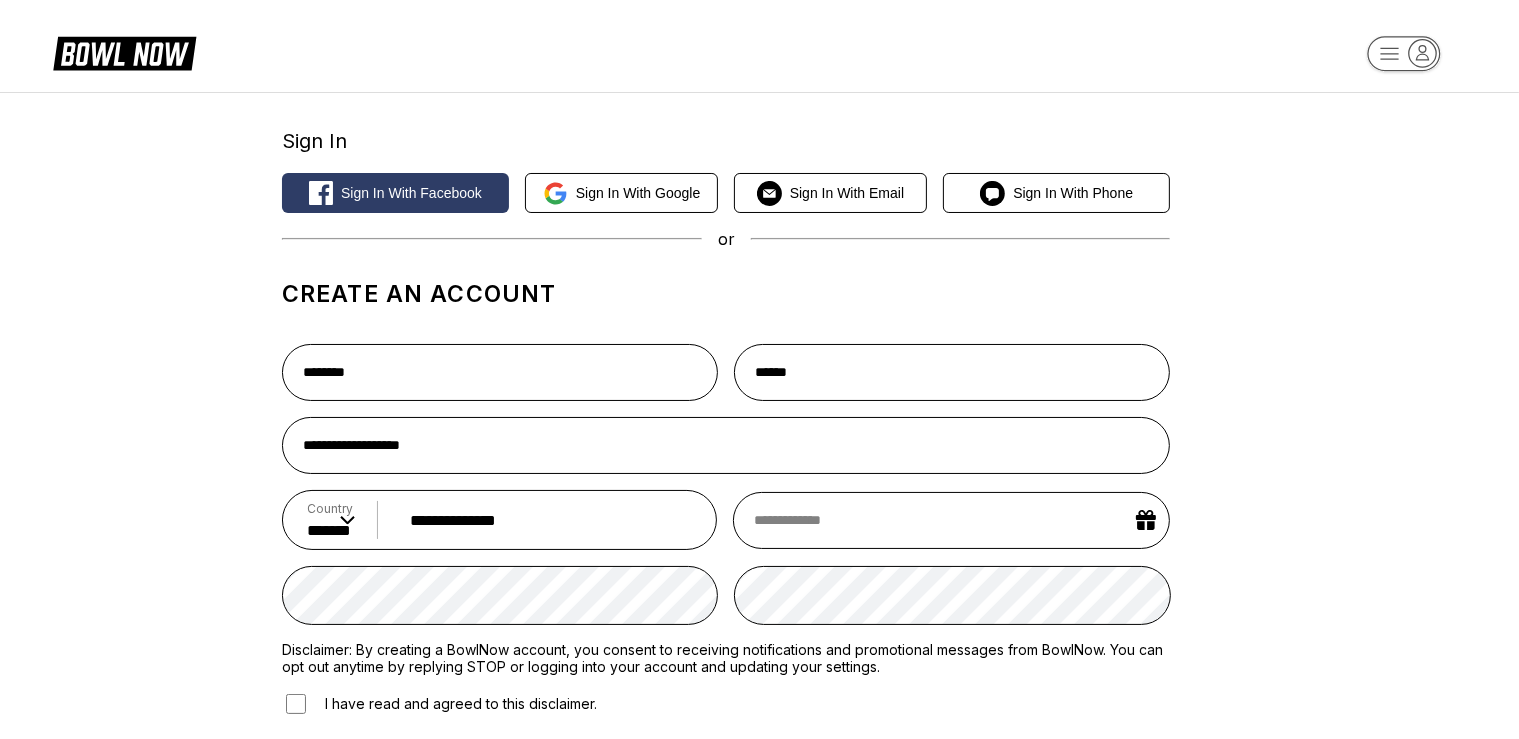 type on "**********" 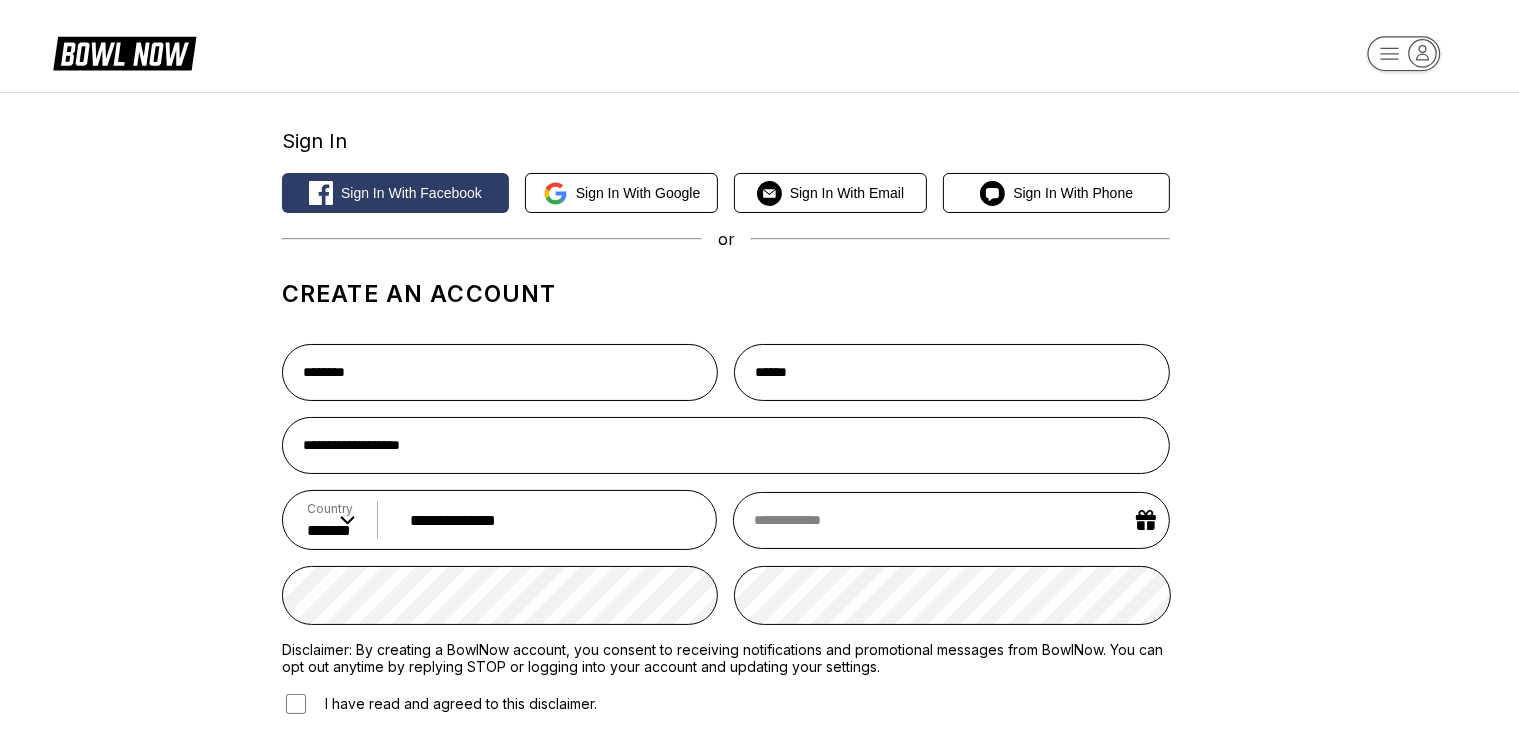select on "*" 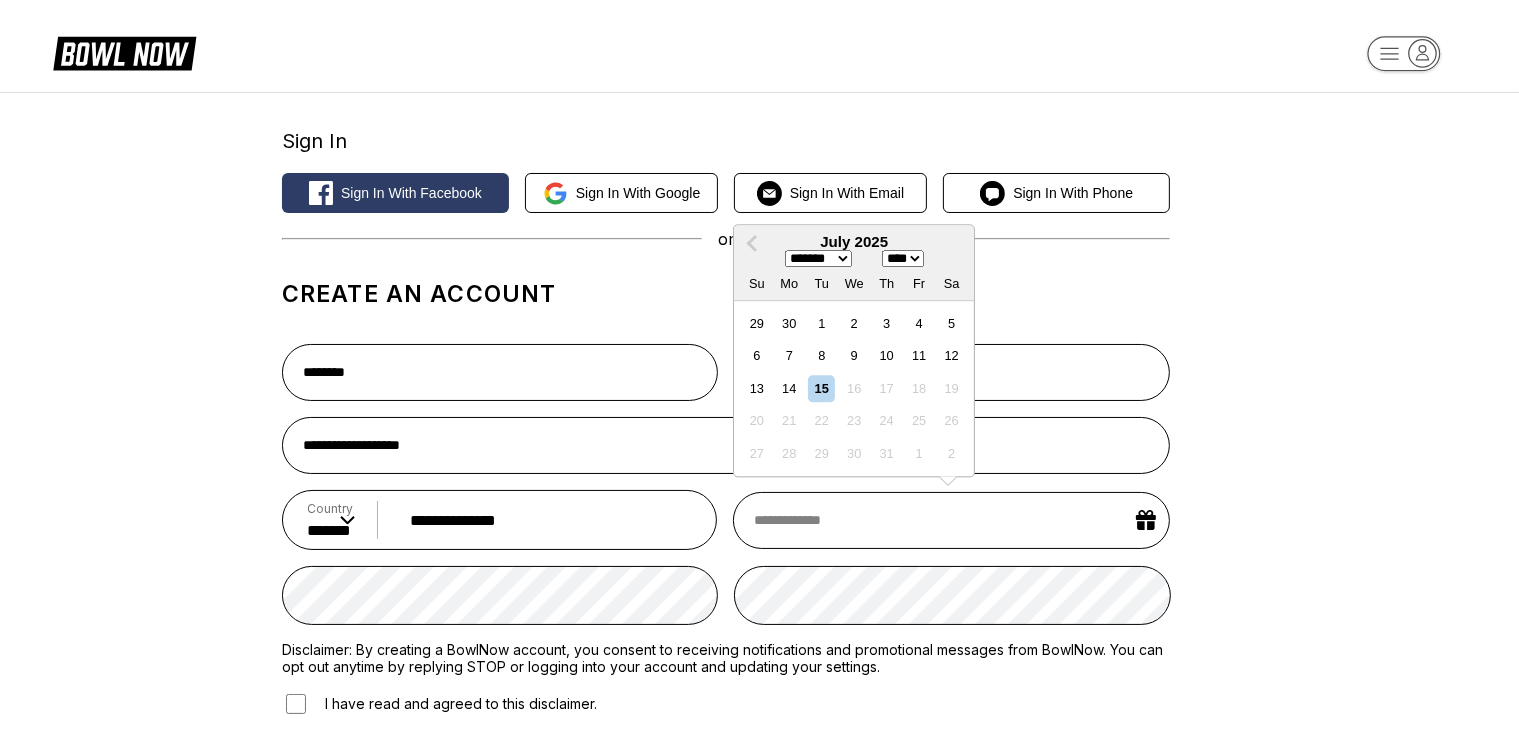 type on "*" 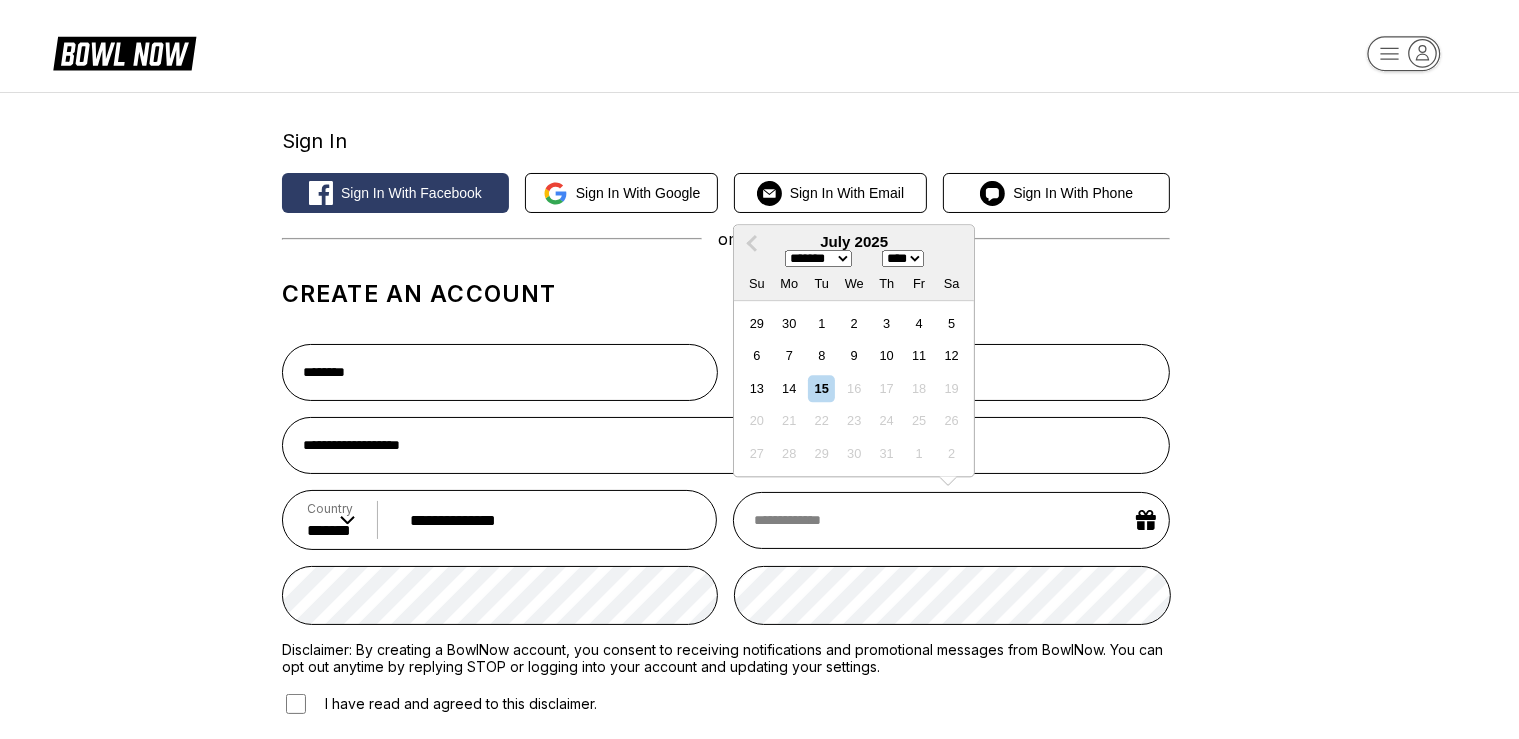 select on "*" 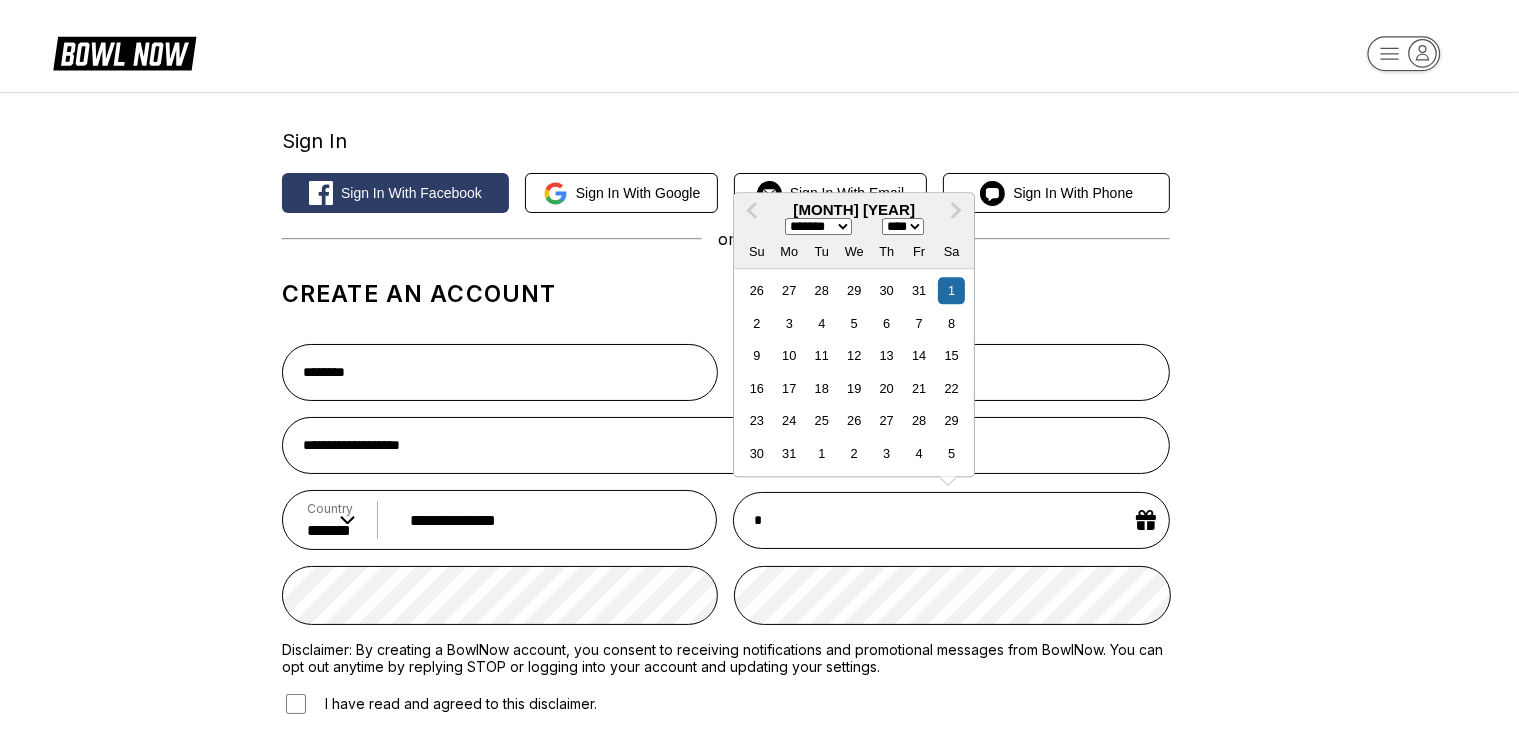 type on "**" 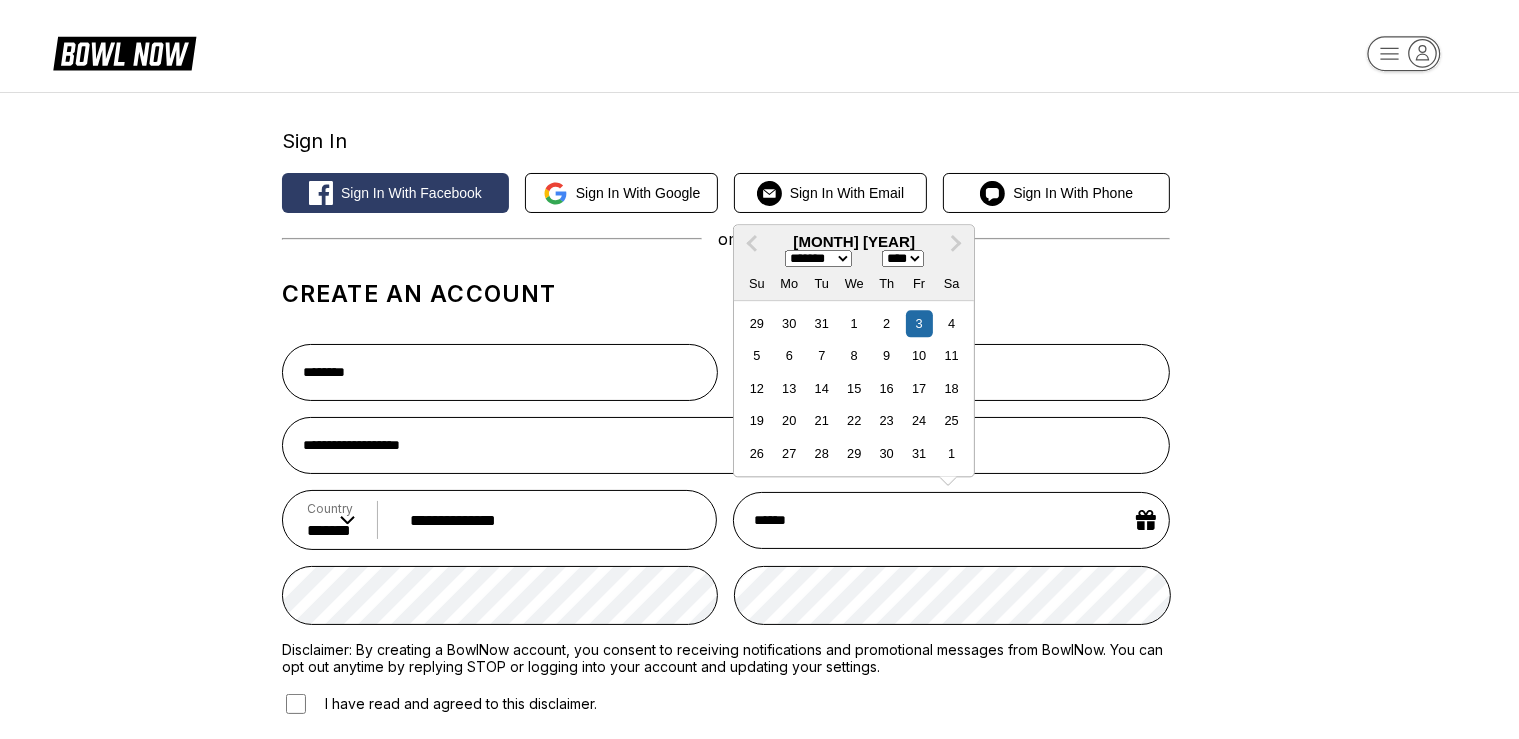 type on "*******" 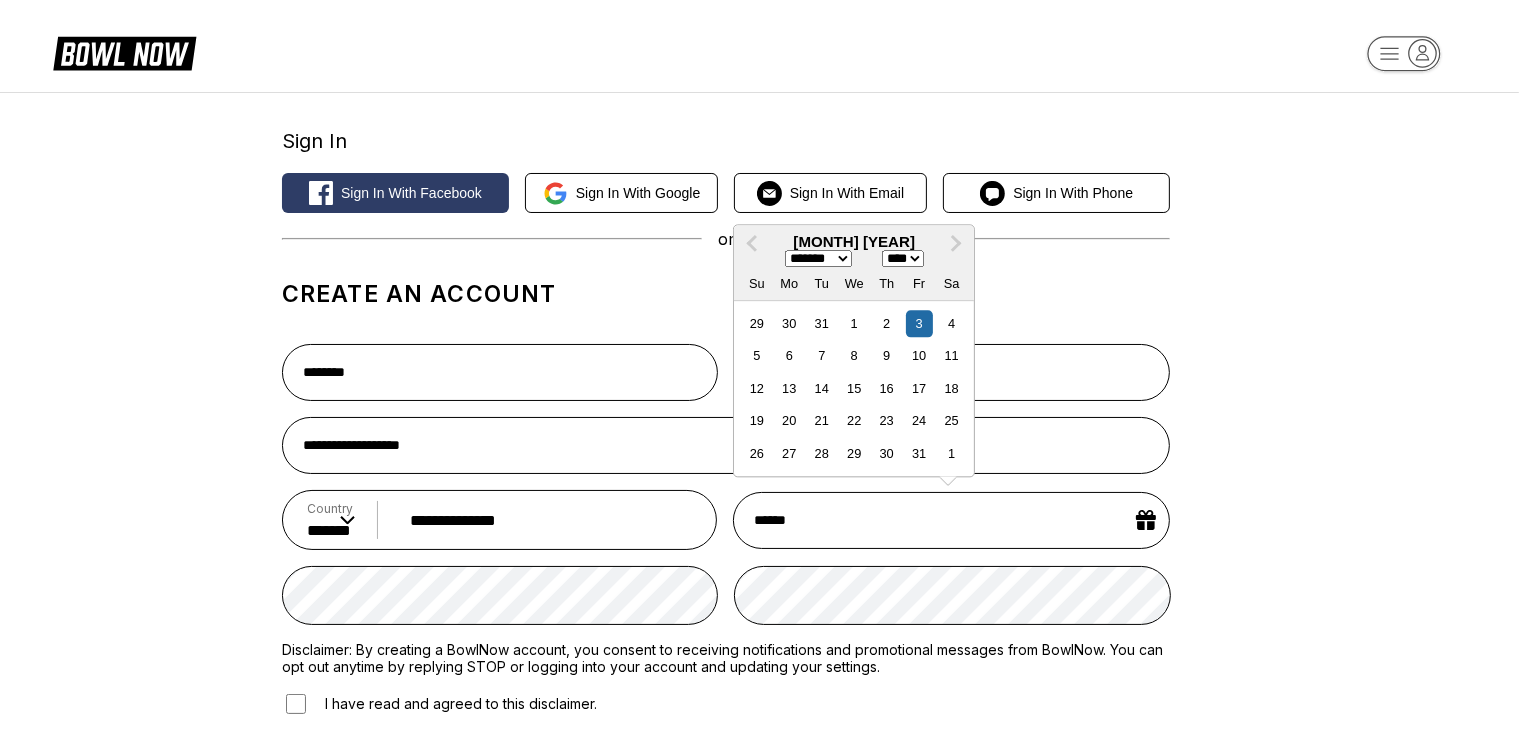 select on "****" 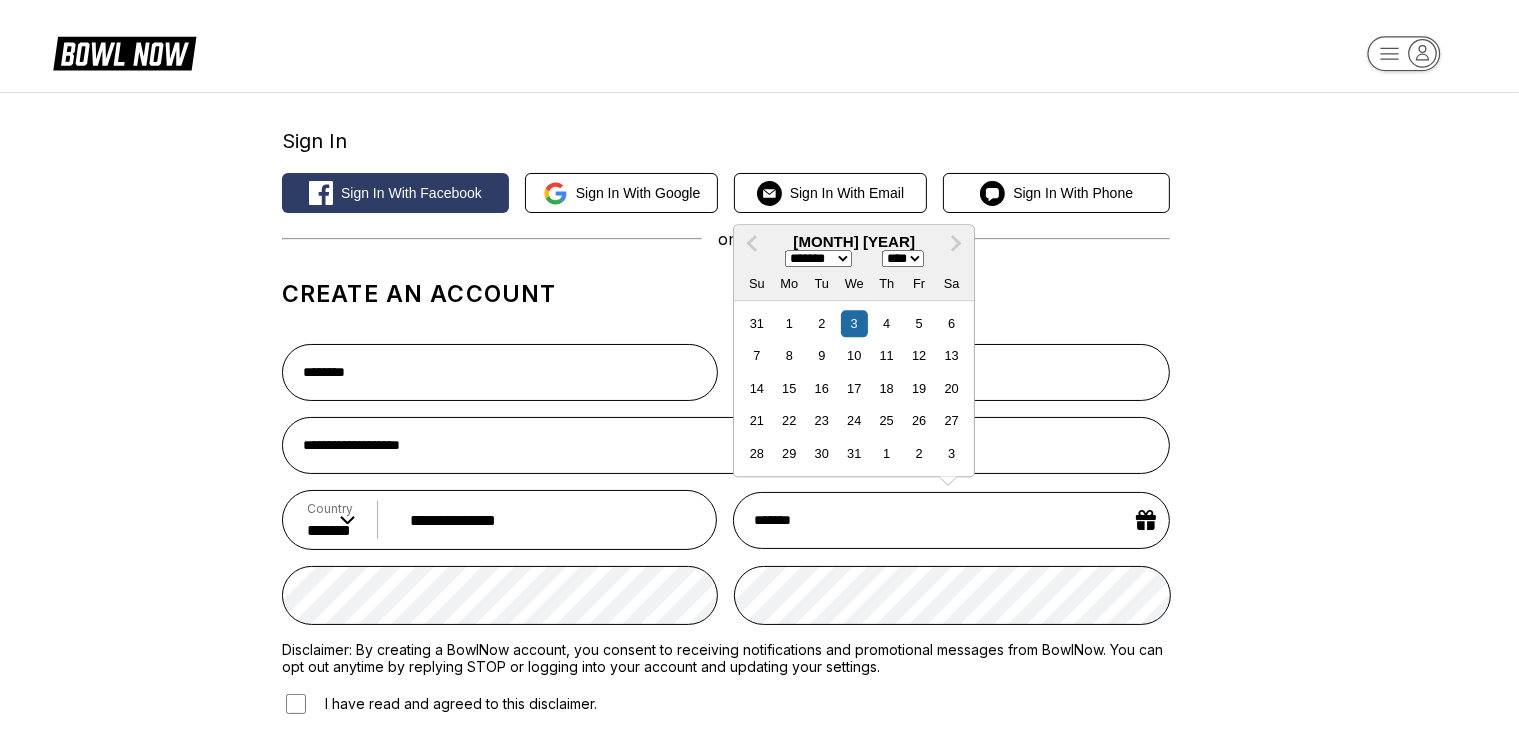 type on "********" 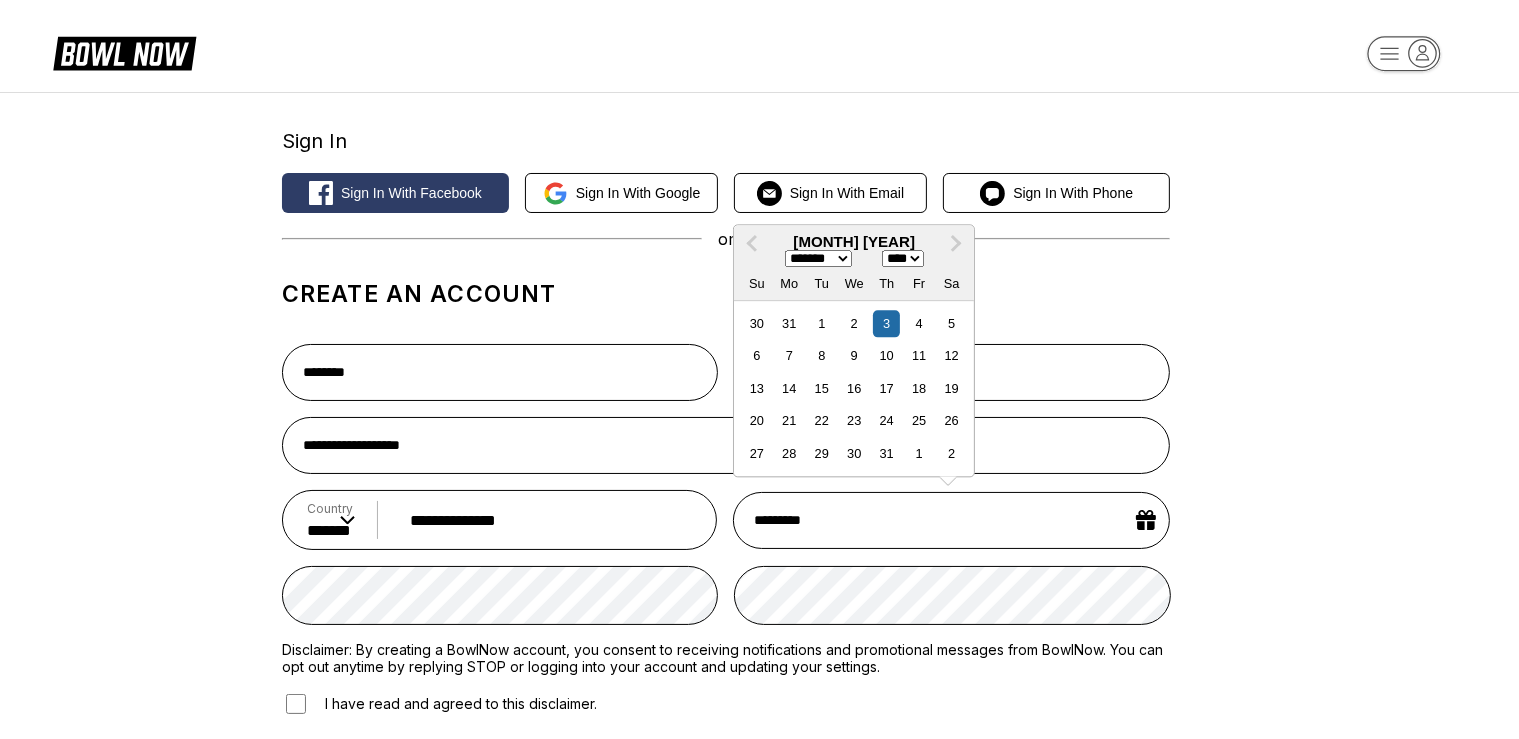 type on "**********" 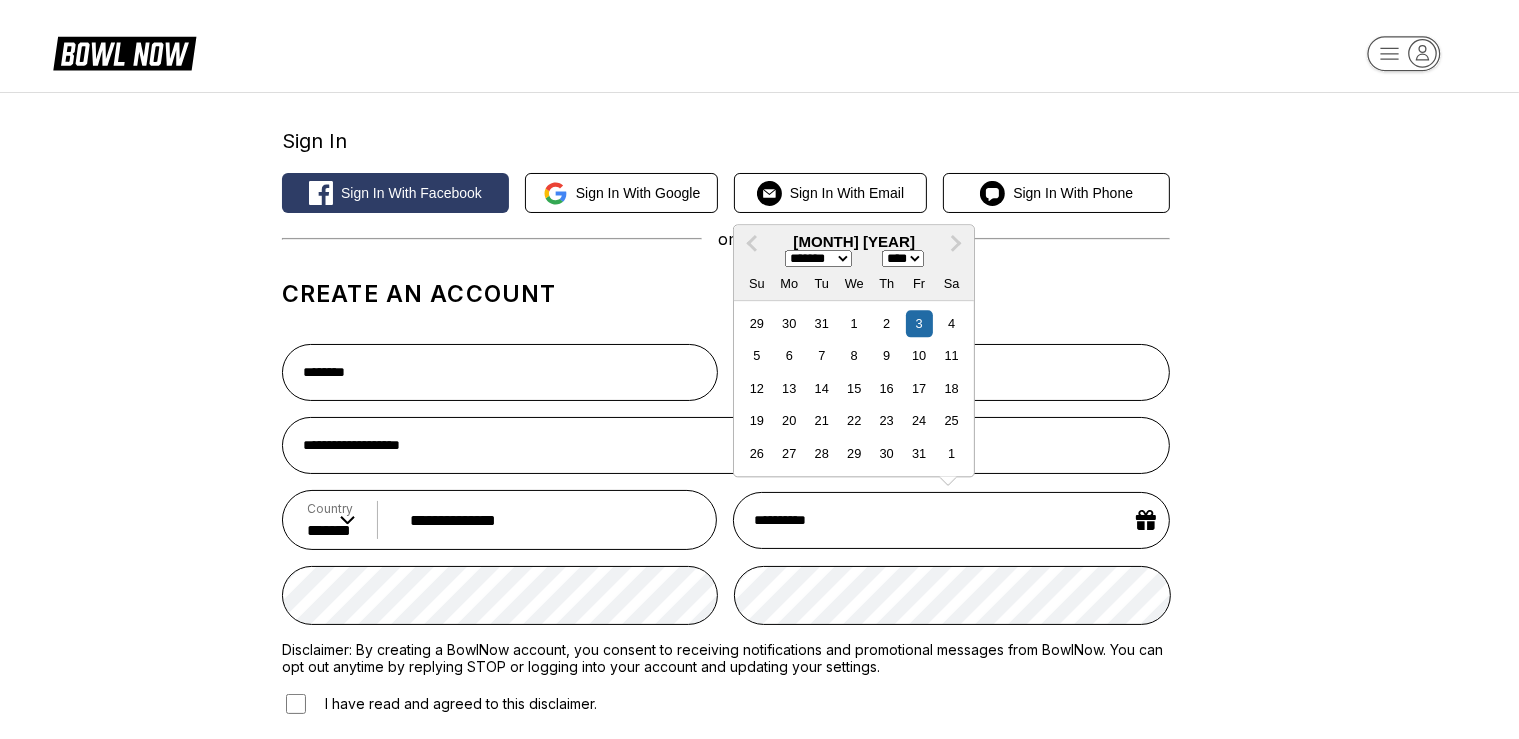 type on "**********" 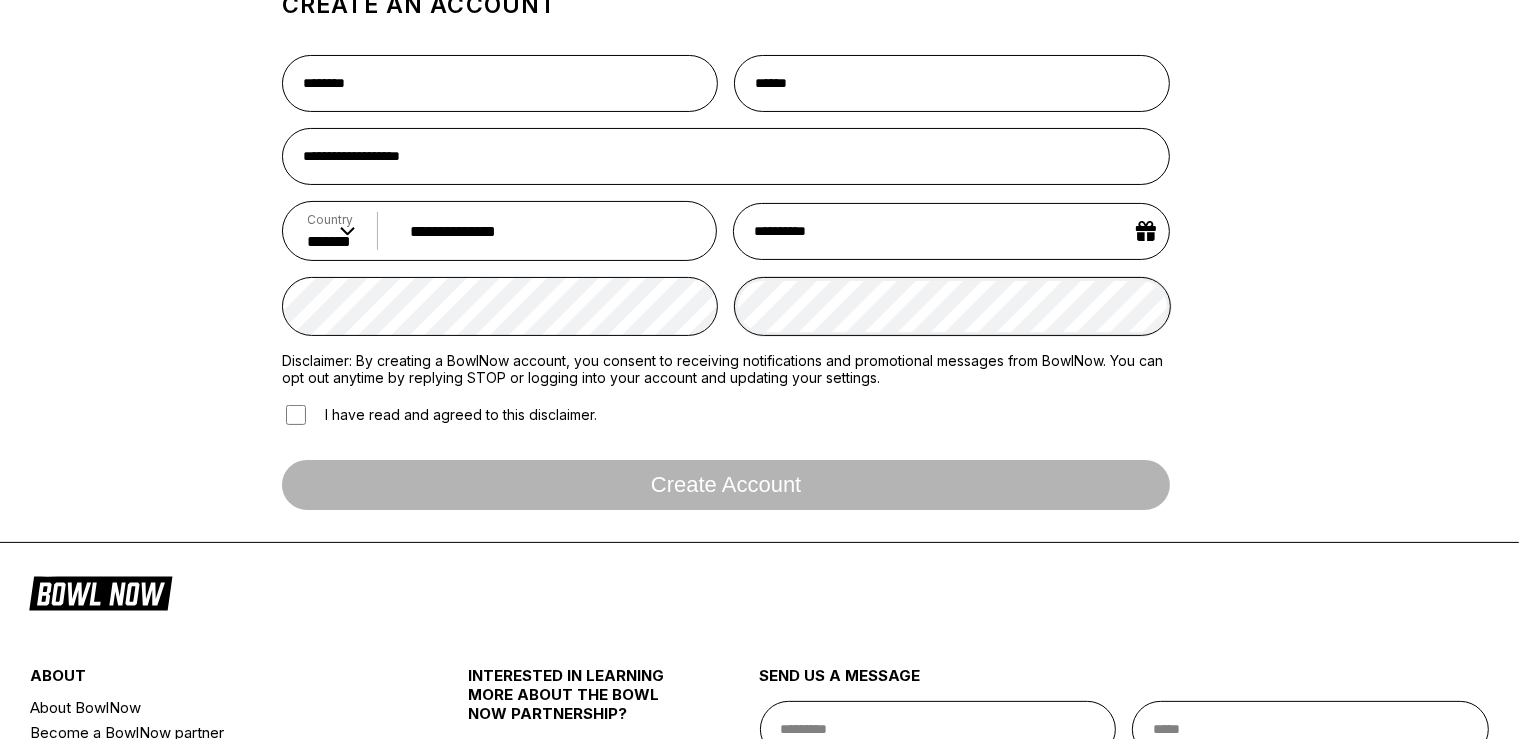 scroll, scrollTop: 288, scrollLeft: 0, axis: vertical 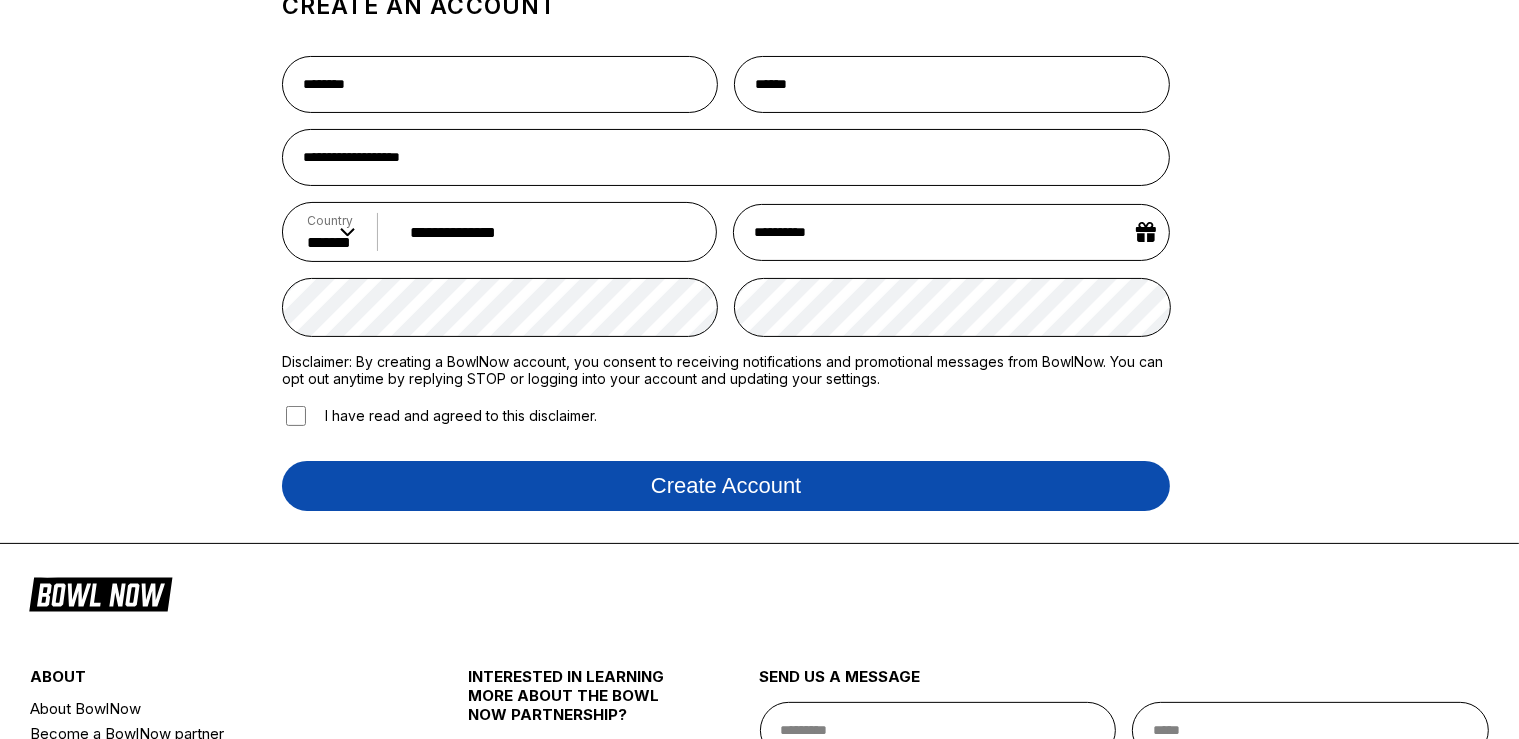 click on "Create account" at bounding box center [726, 486] 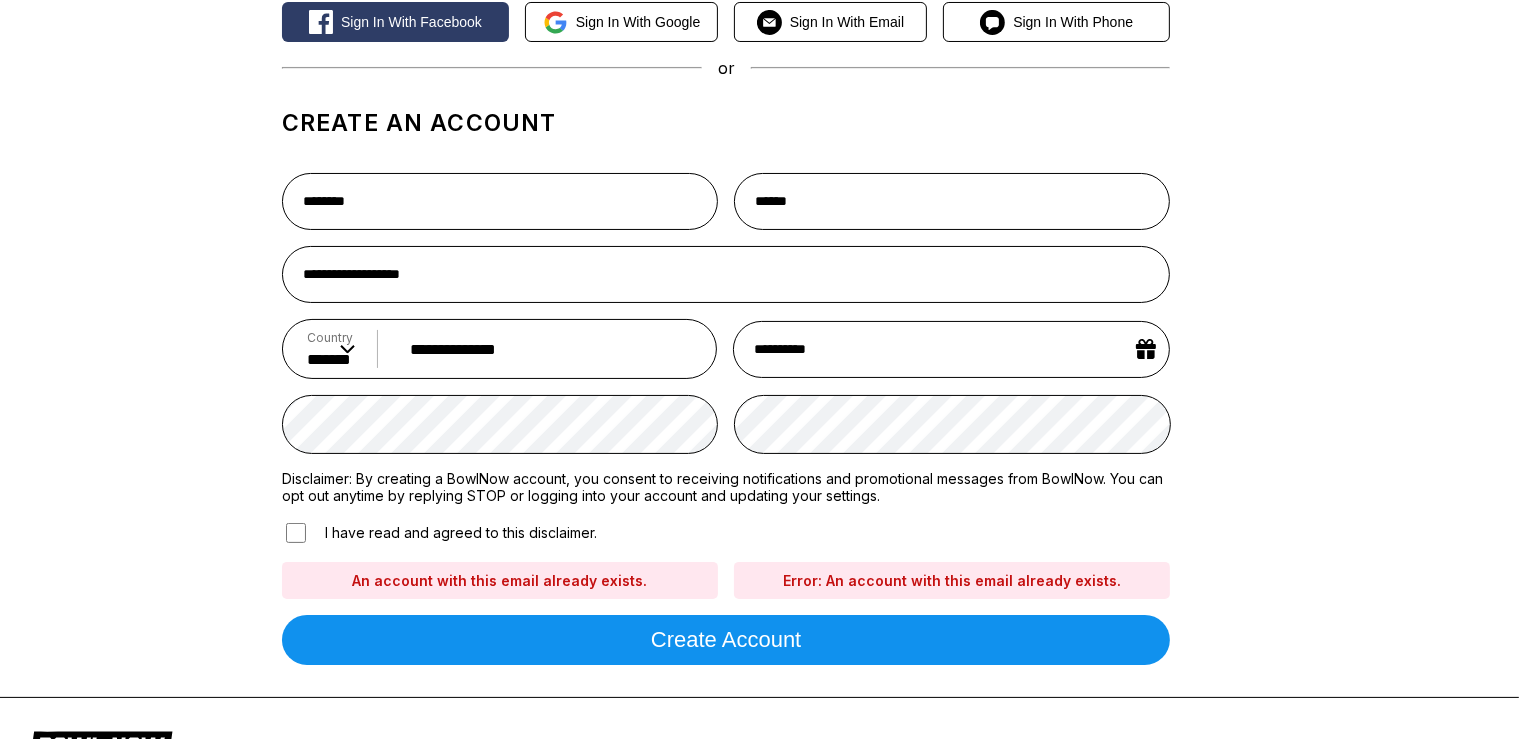 scroll, scrollTop: 0, scrollLeft: 0, axis: both 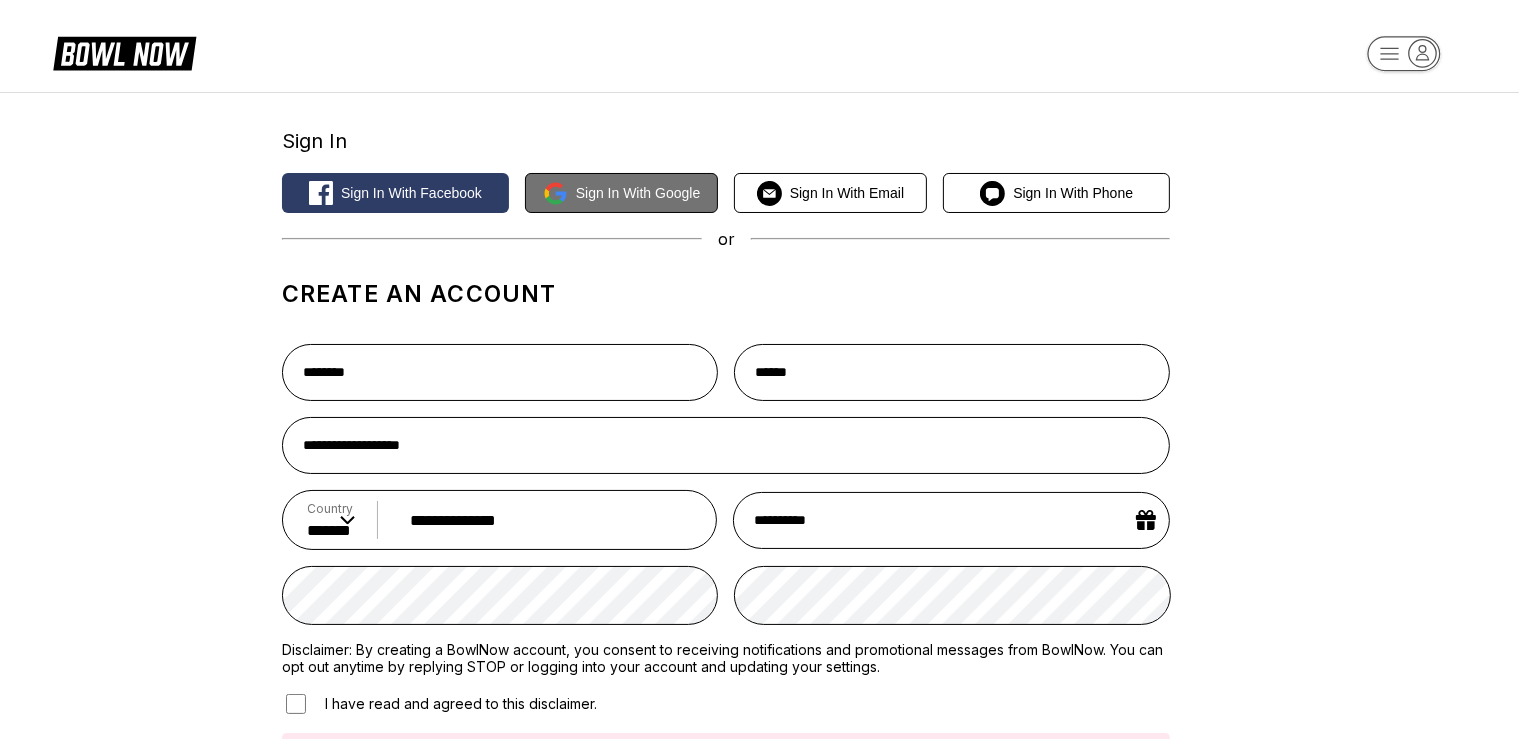 click on "Sign in with Google" at bounding box center [638, 193] 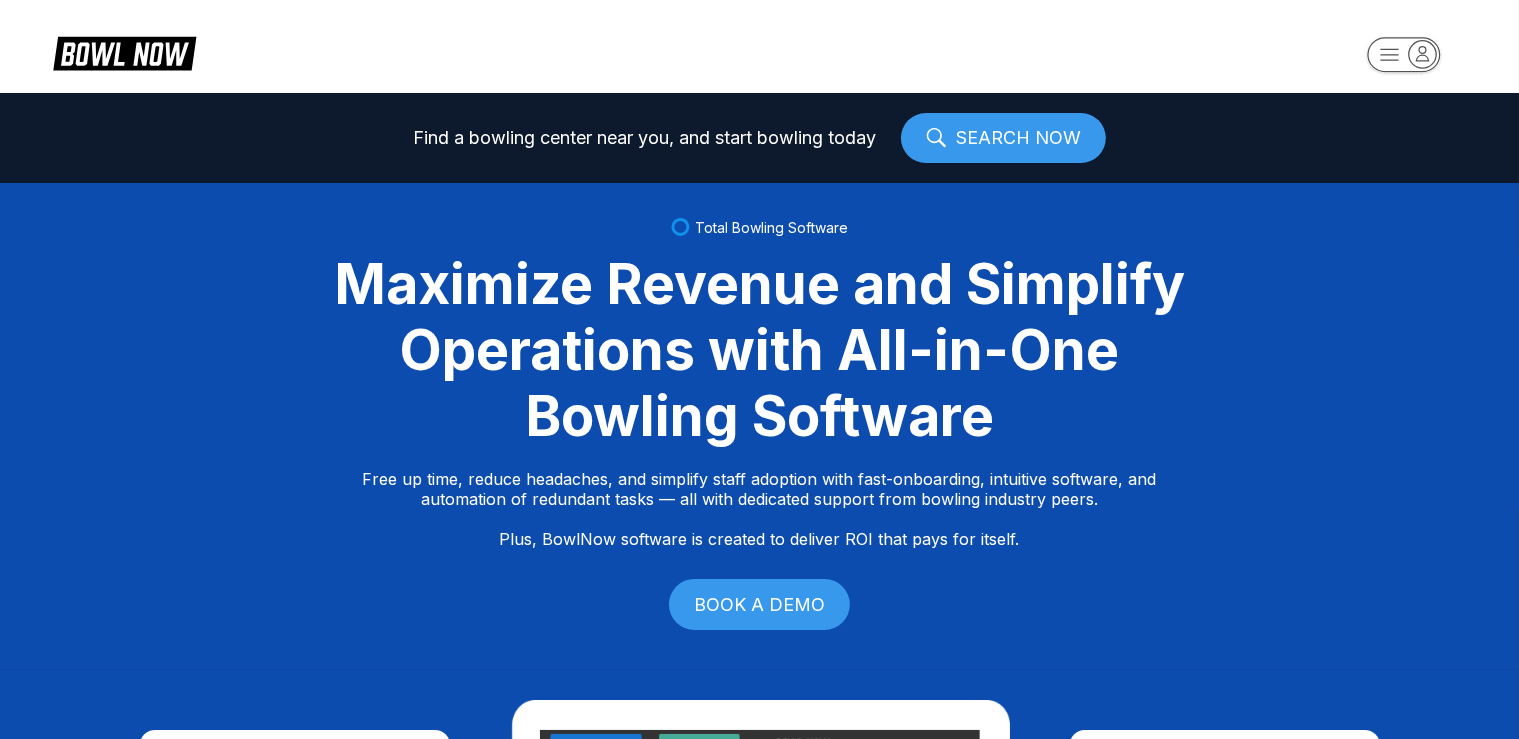 click on "SEARCH NOW" at bounding box center [1003, 138] 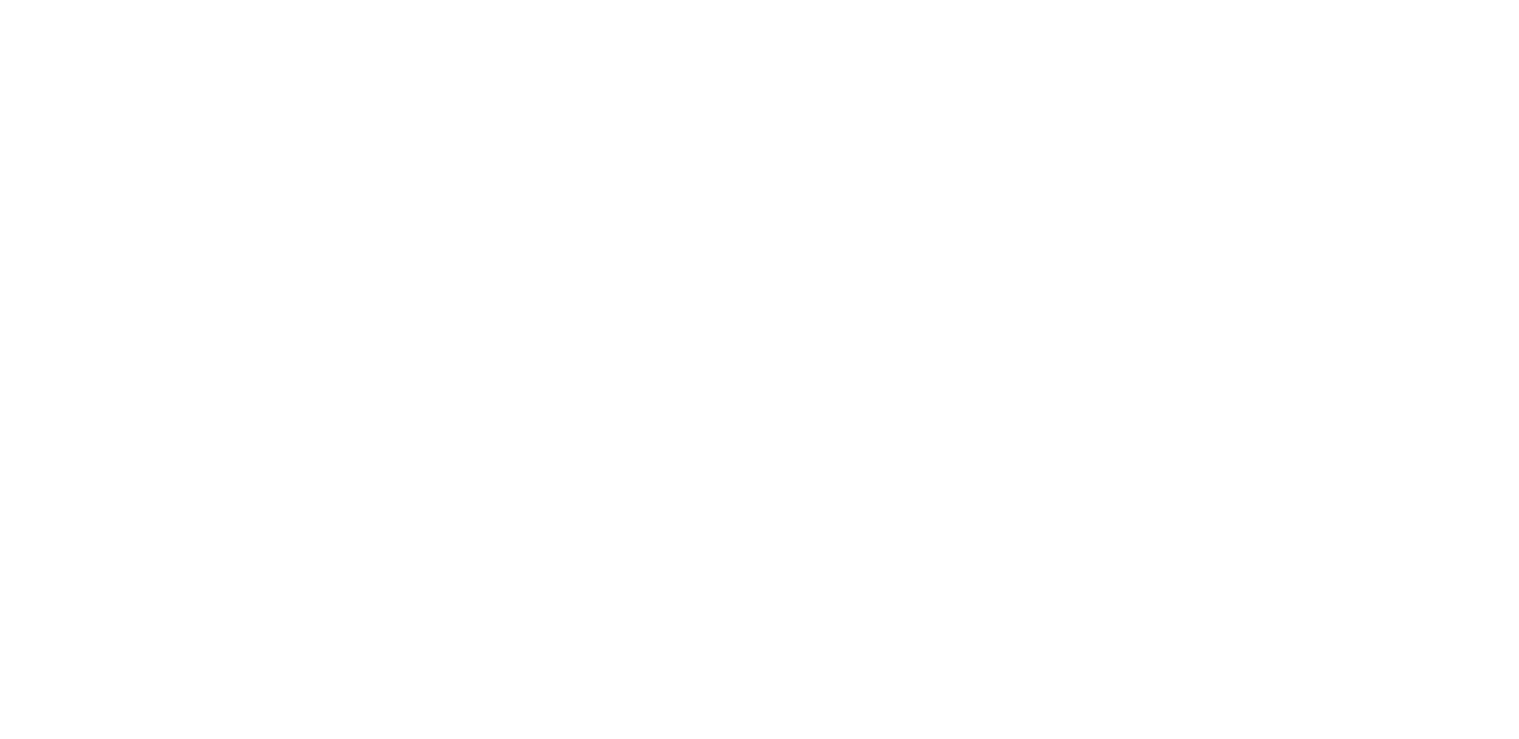 scroll, scrollTop: 0, scrollLeft: 0, axis: both 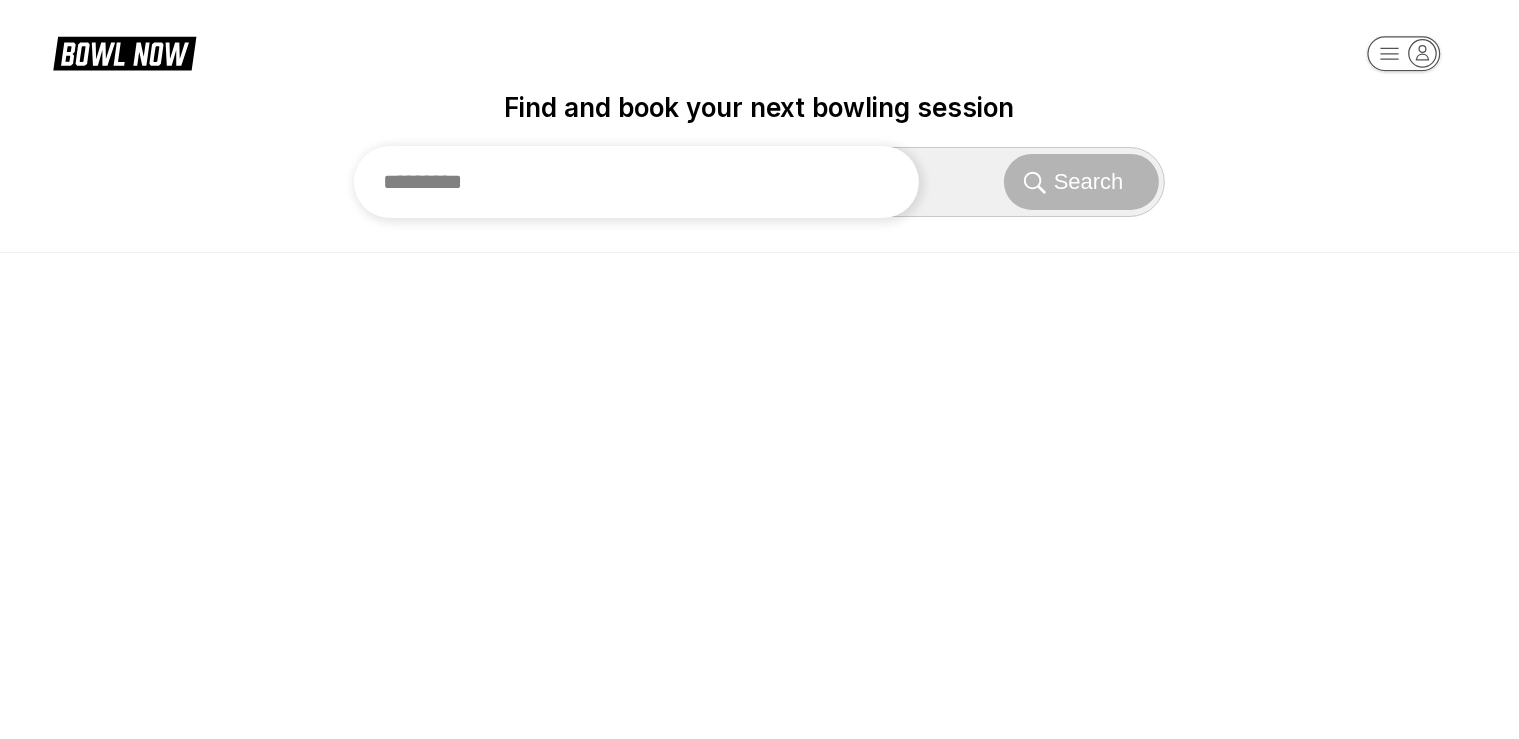click at bounding box center [637, 182] 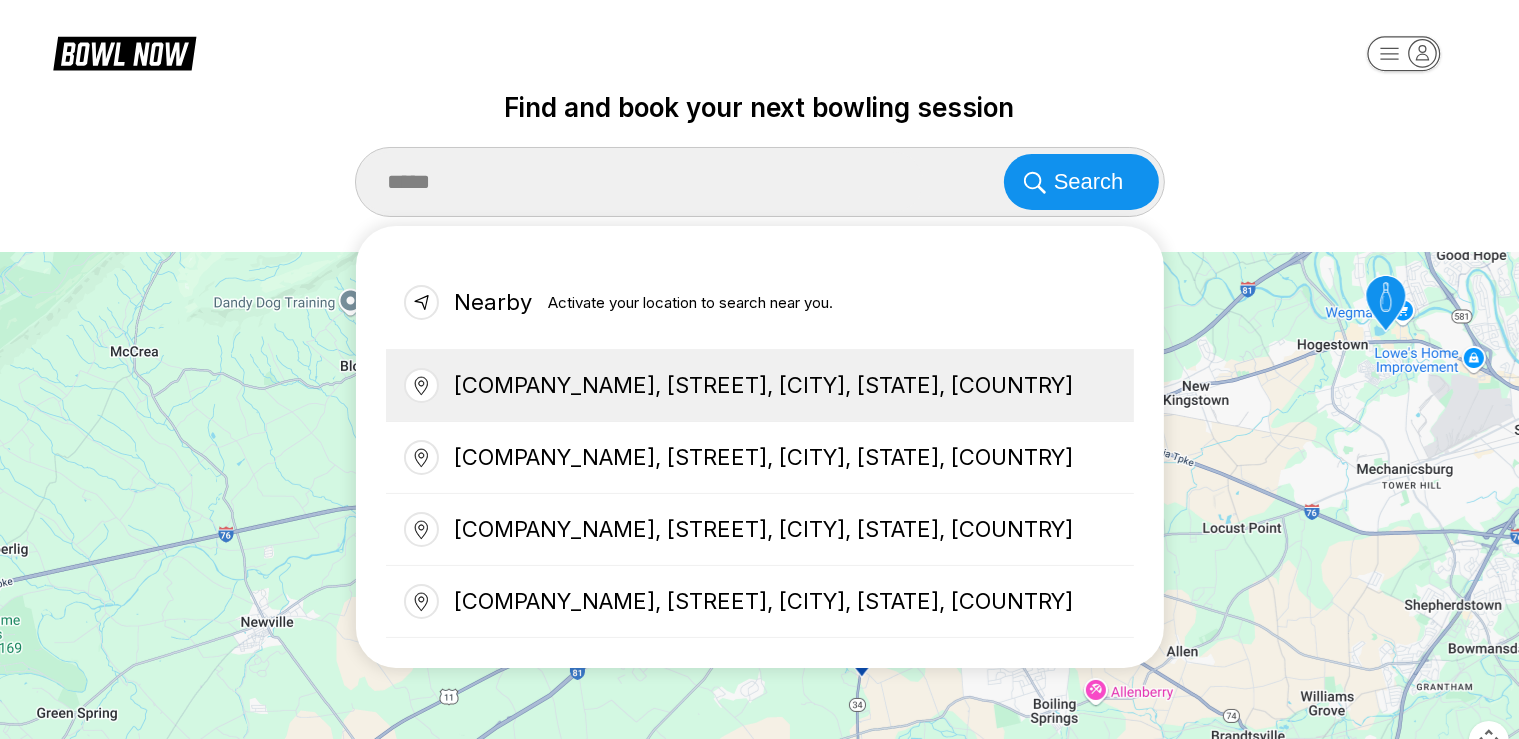 click on "[COMPANY_NAME], [STREET], [CITY], [STATE], [COUNTRY]" at bounding box center (760, 386) 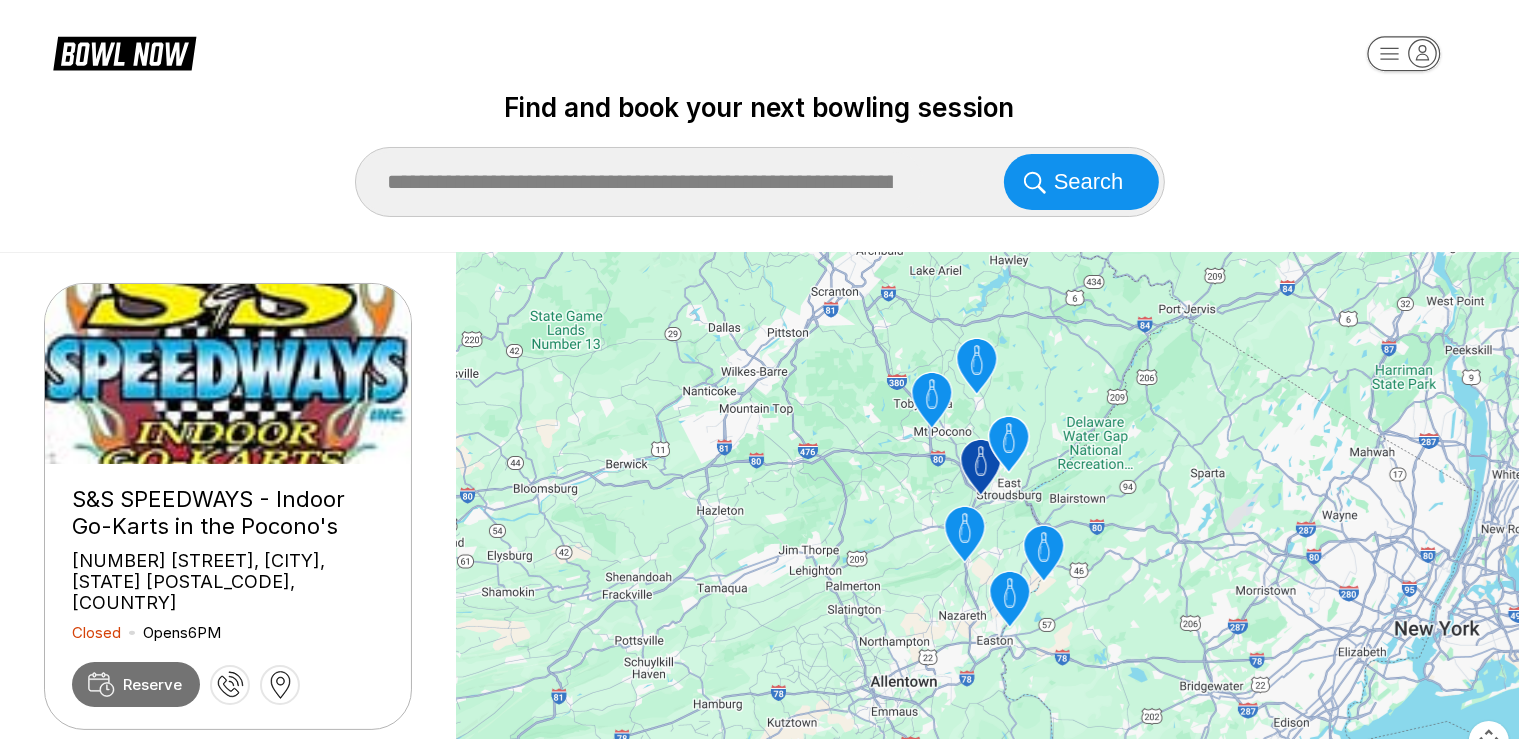click on "Reserve" at bounding box center (152, 684) 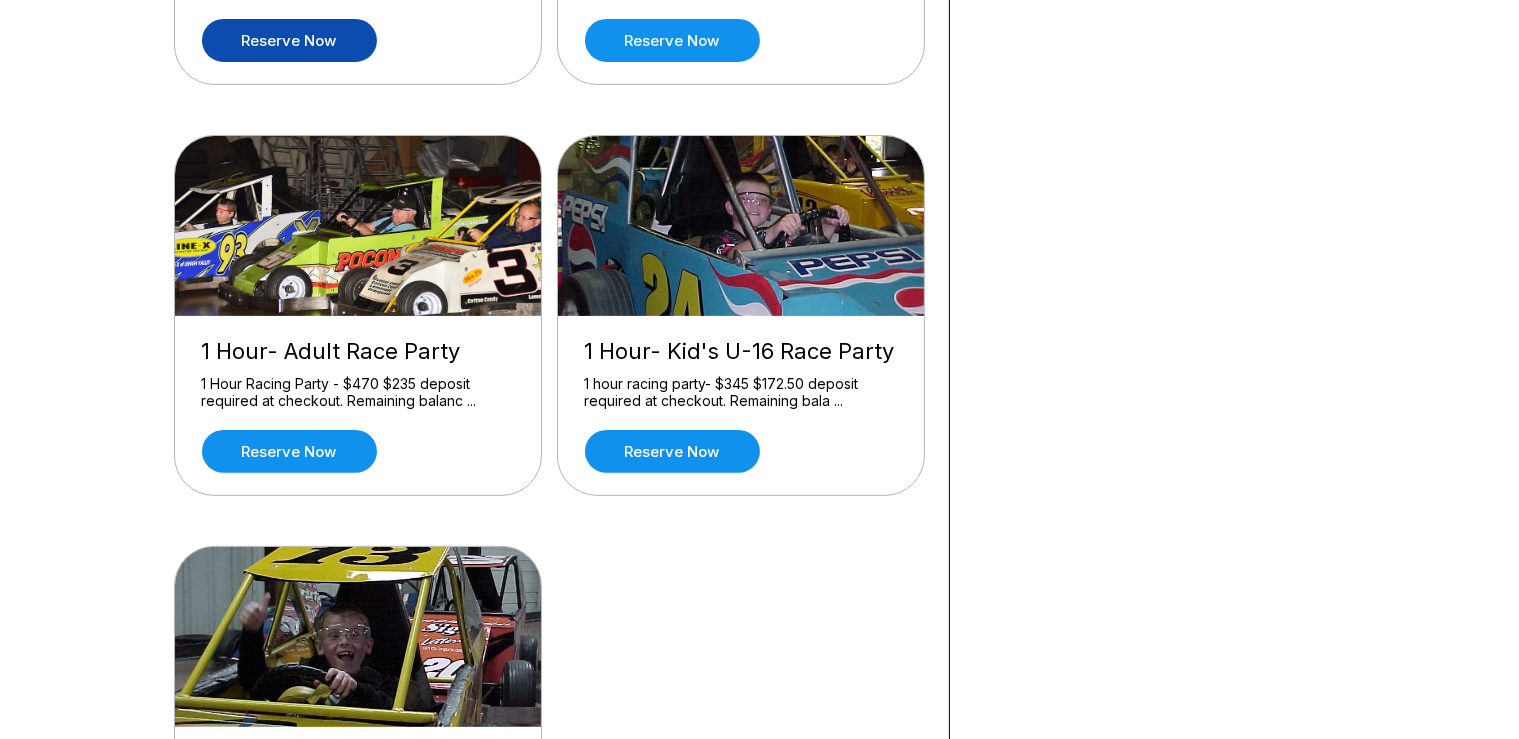 scroll, scrollTop: 491, scrollLeft: 0, axis: vertical 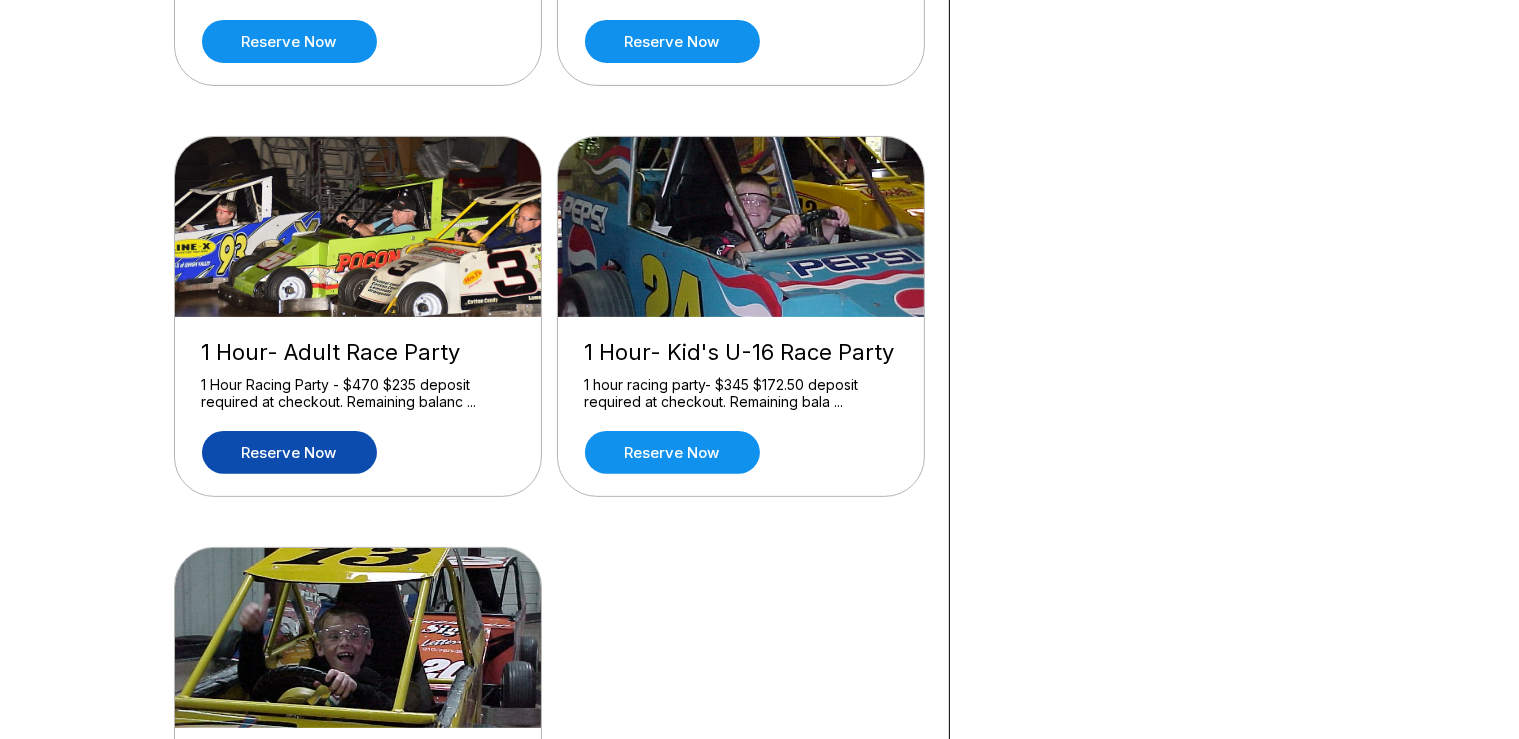 click on "Reserve now" at bounding box center (289, 452) 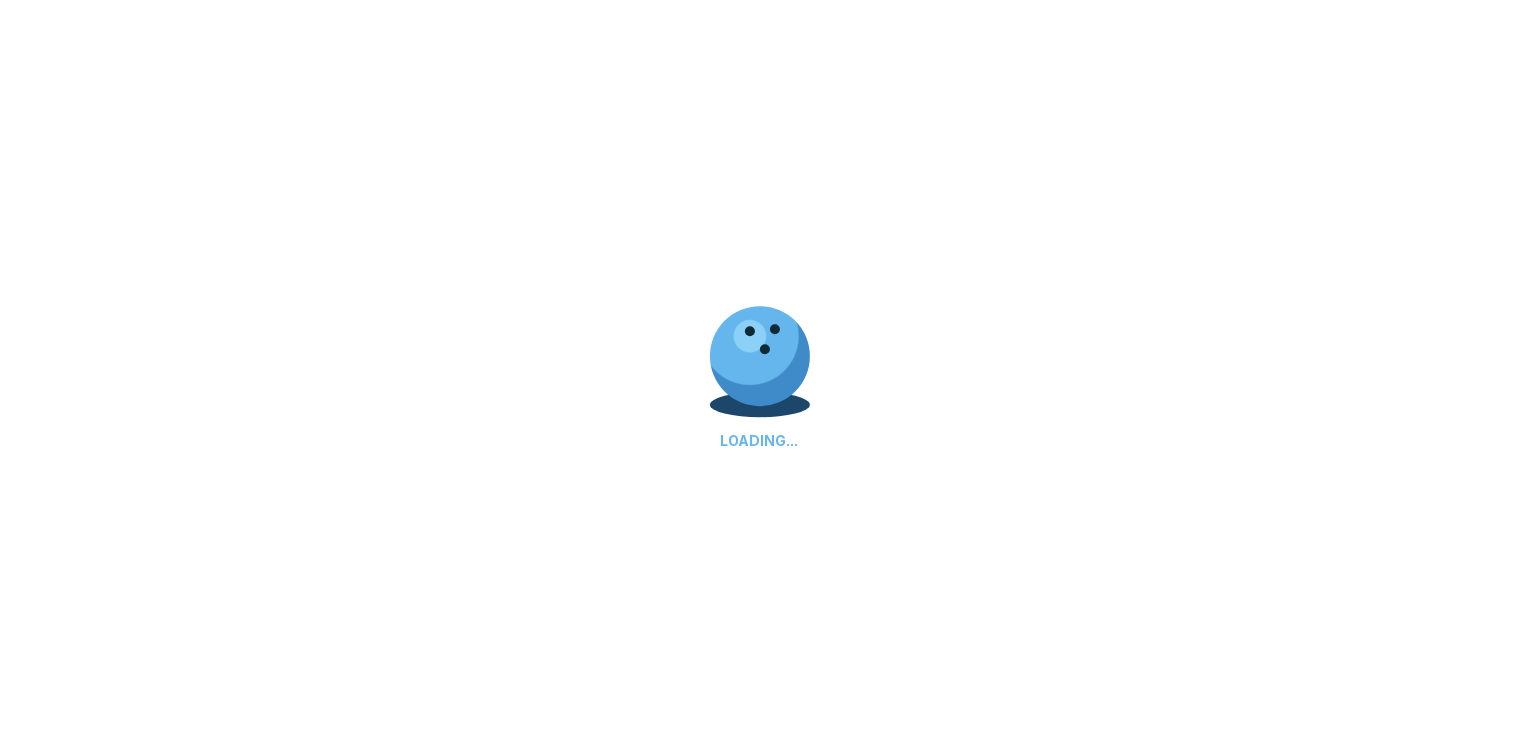 scroll, scrollTop: 0, scrollLeft: 0, axis: both 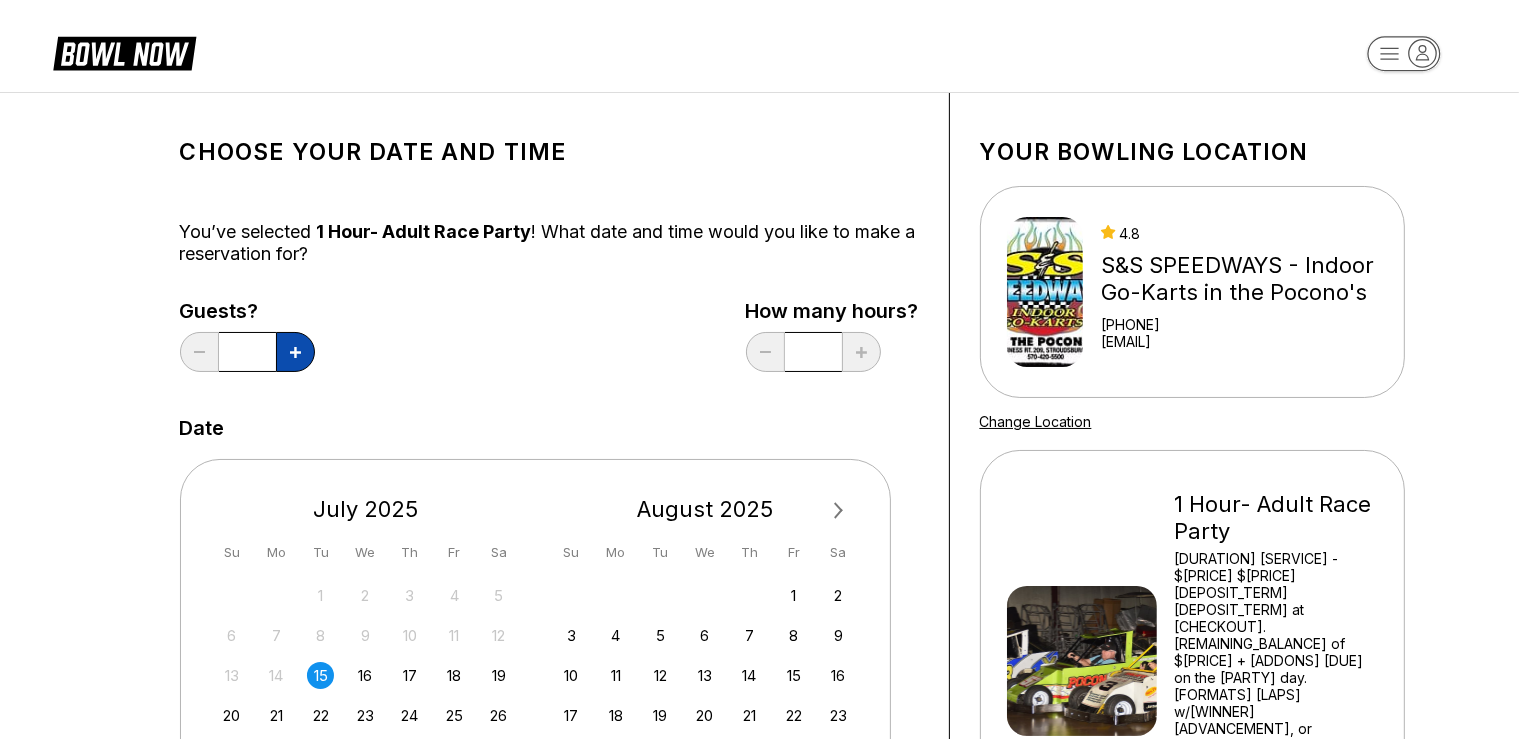 click at bounding box center [295, 352] 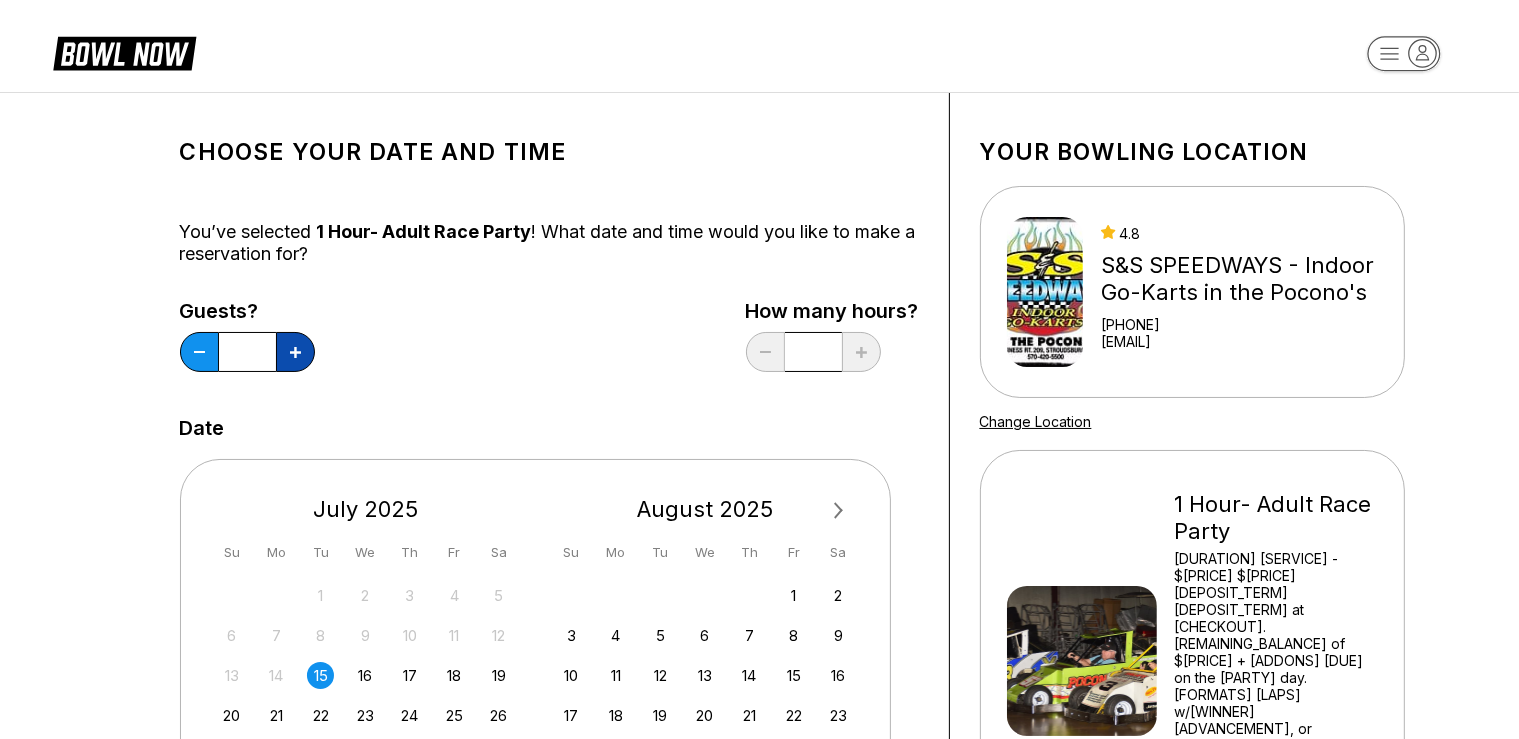click at bounding box center [295, 352] 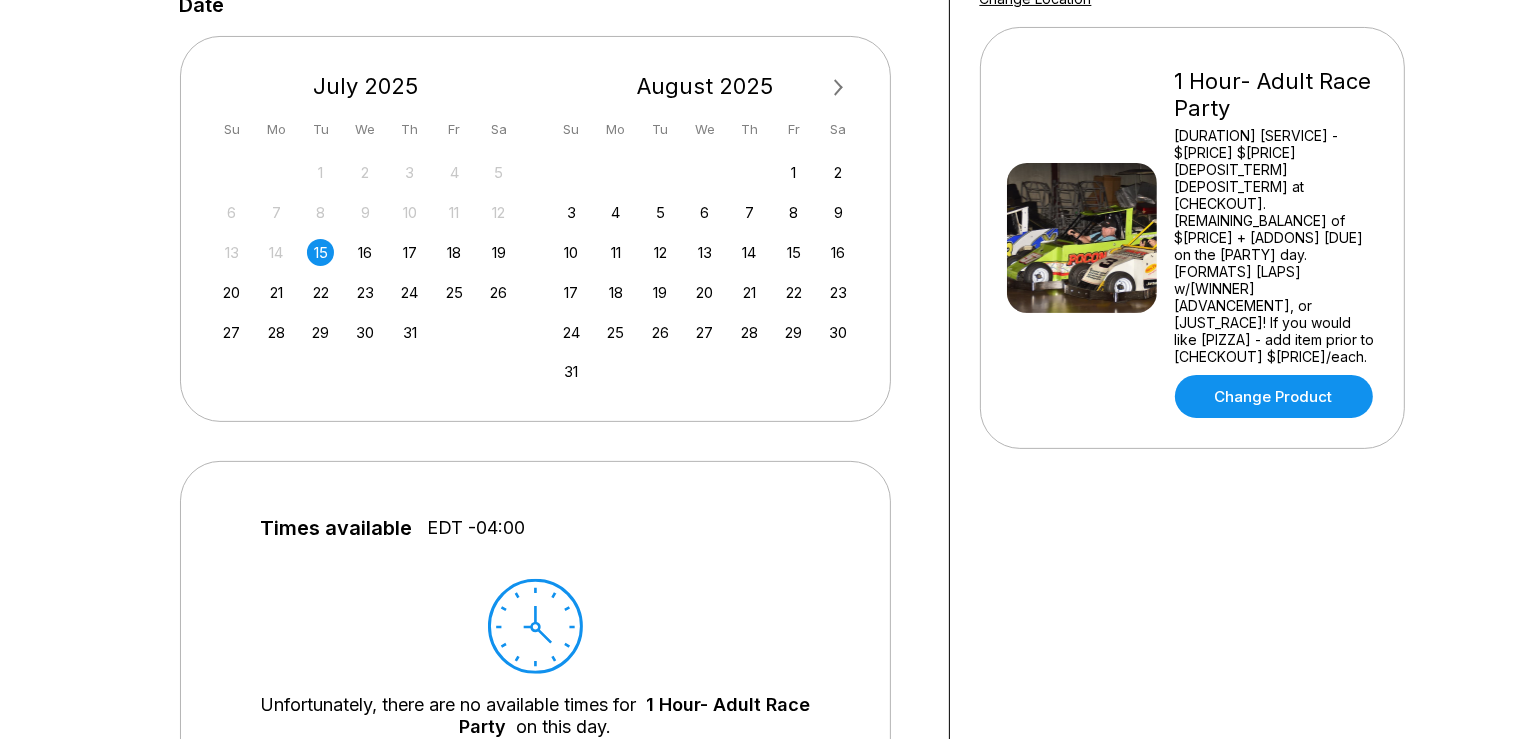 scroll, scrollTop: 422, scrollLeft: 0, axis: vertical 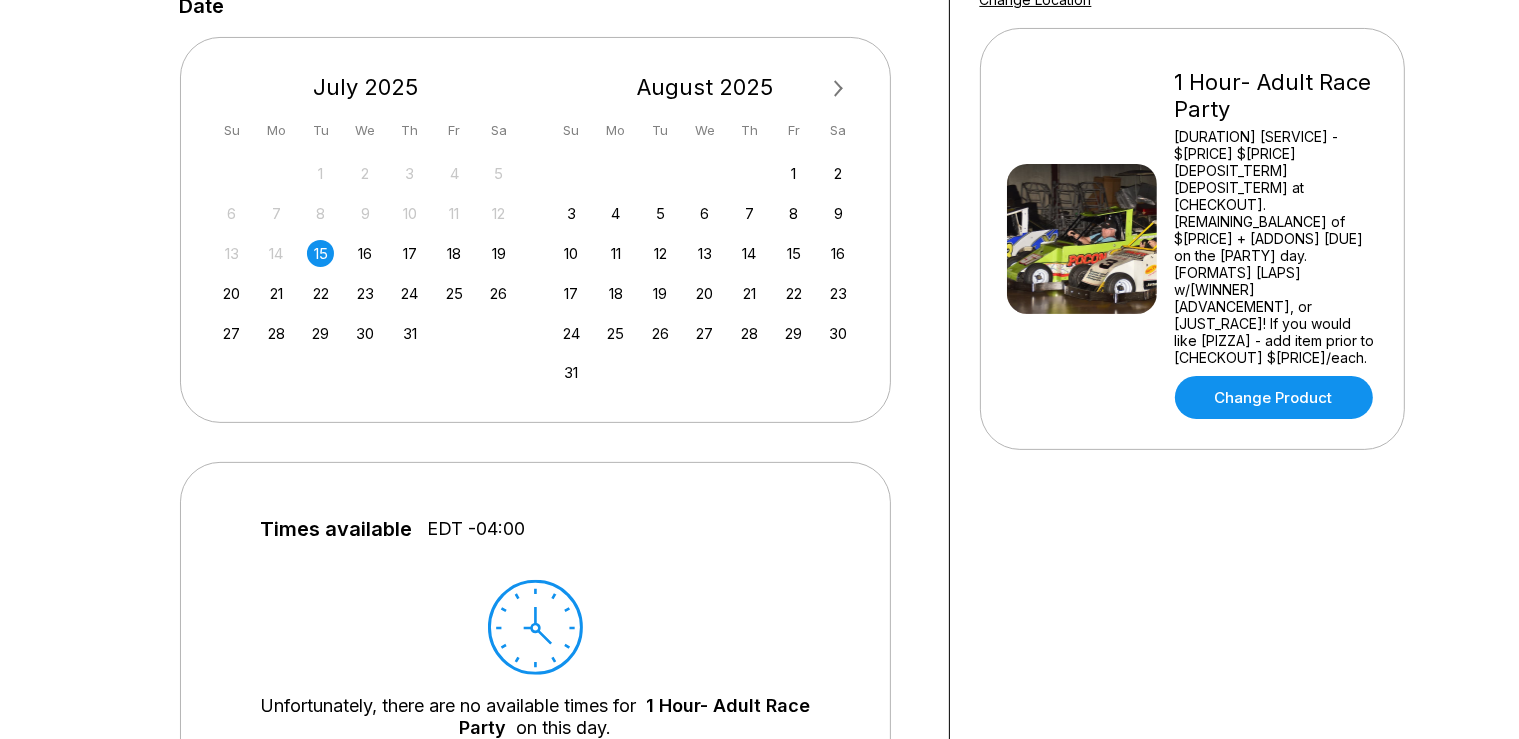 click on "Next Month" at bounding box center [839, 89] 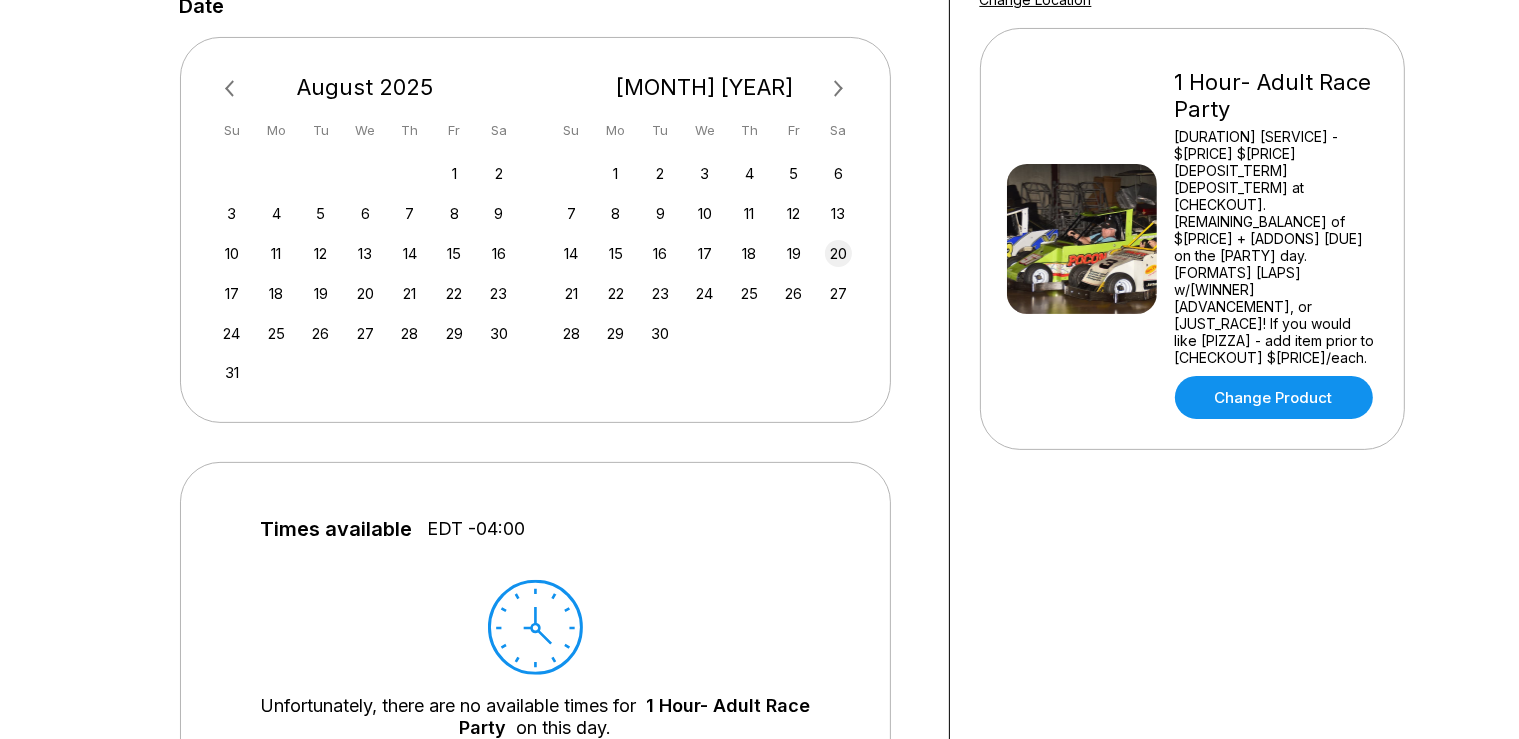 click on "20" at bounding box center [838, 253] 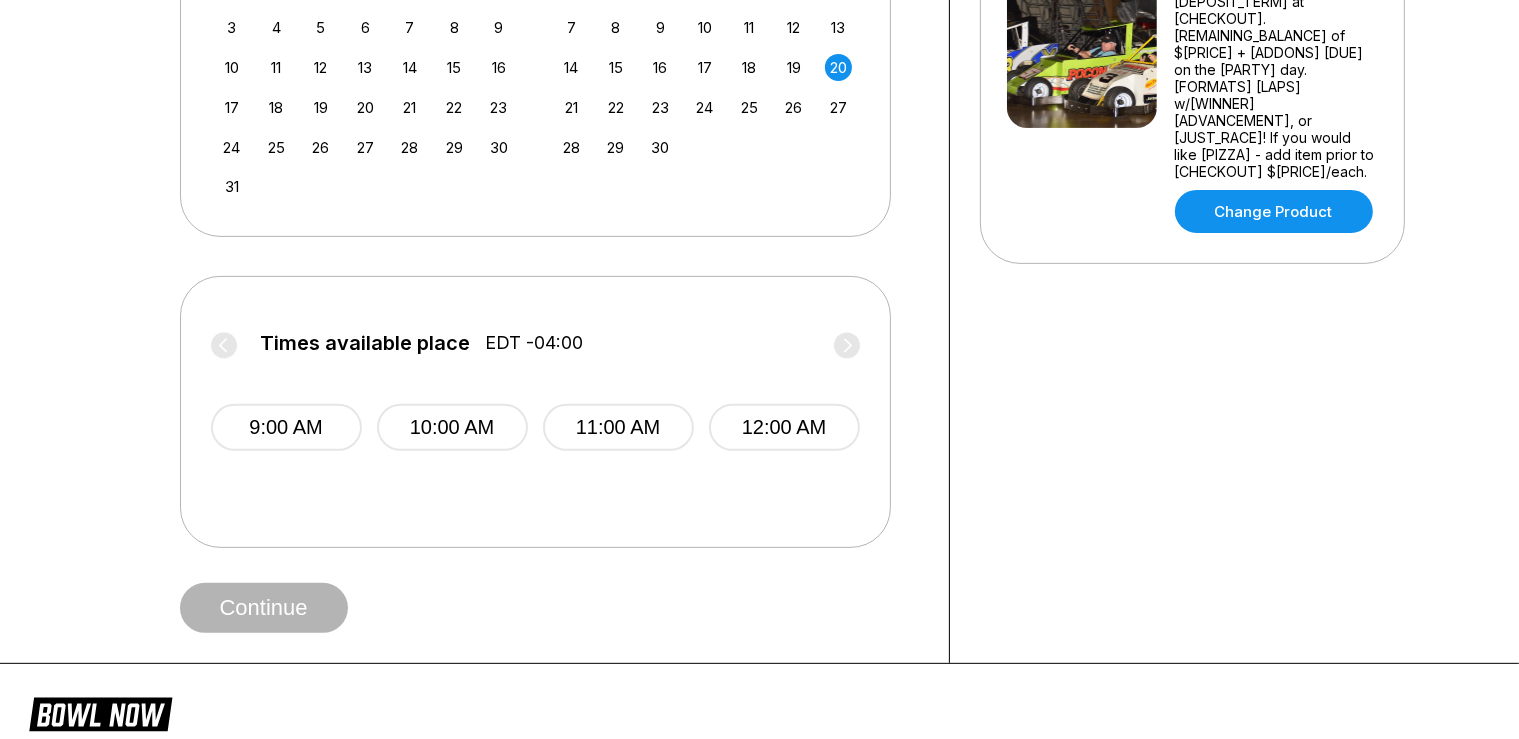 scroll, scrollTop: 608, scrollLeft: 0, axis: vertical 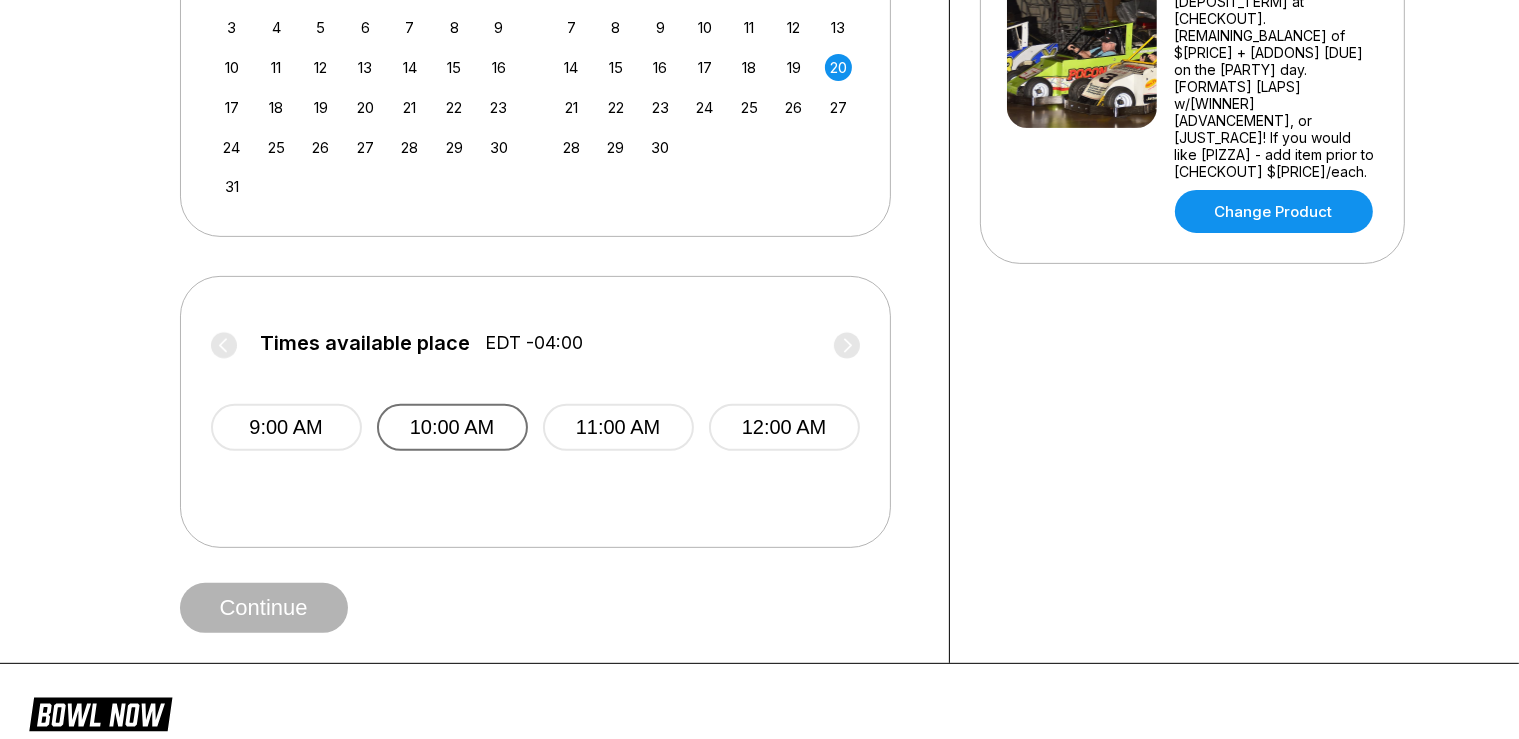 click on "10:00 AM" at bounding box center [452, 427] 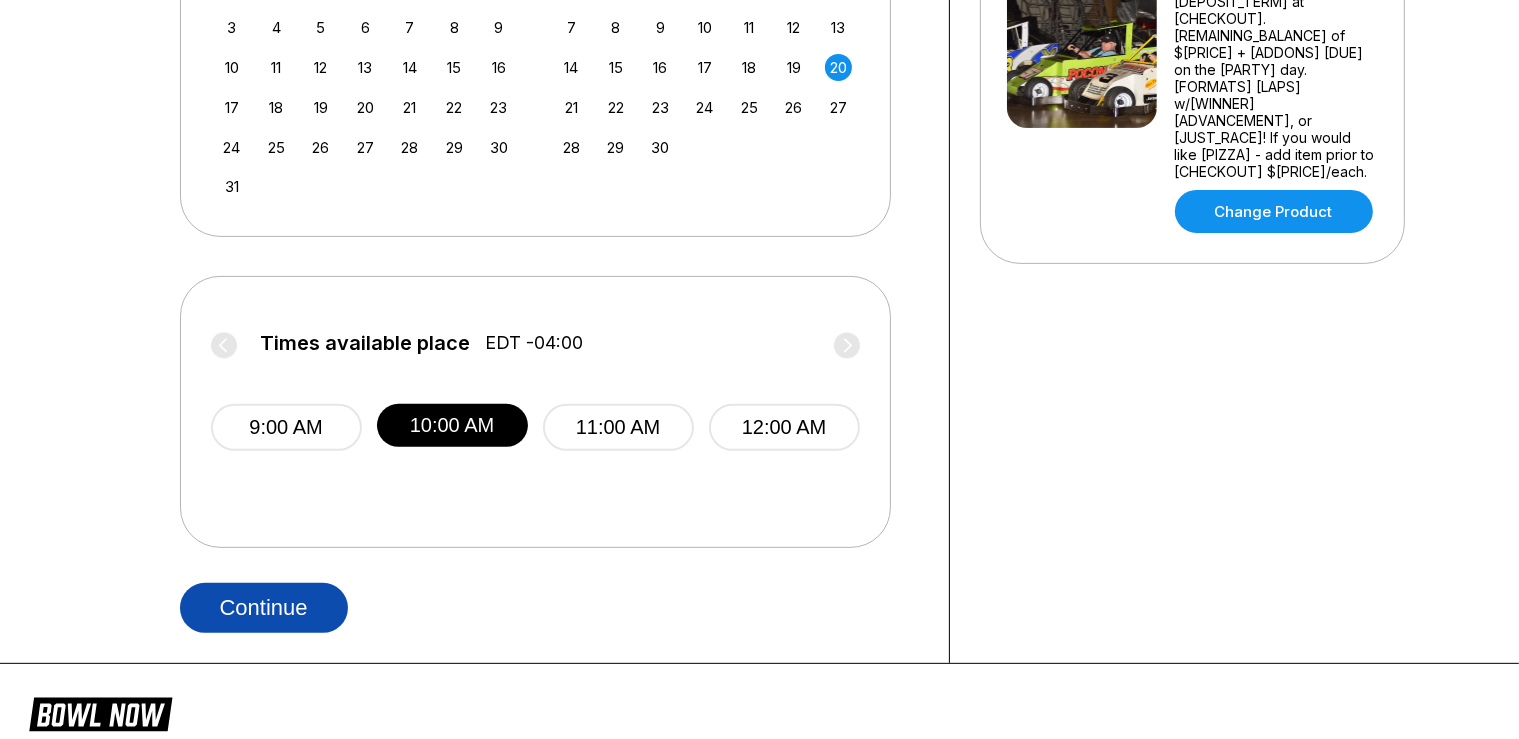 click on "Continue" at bounding box center [264, 608] 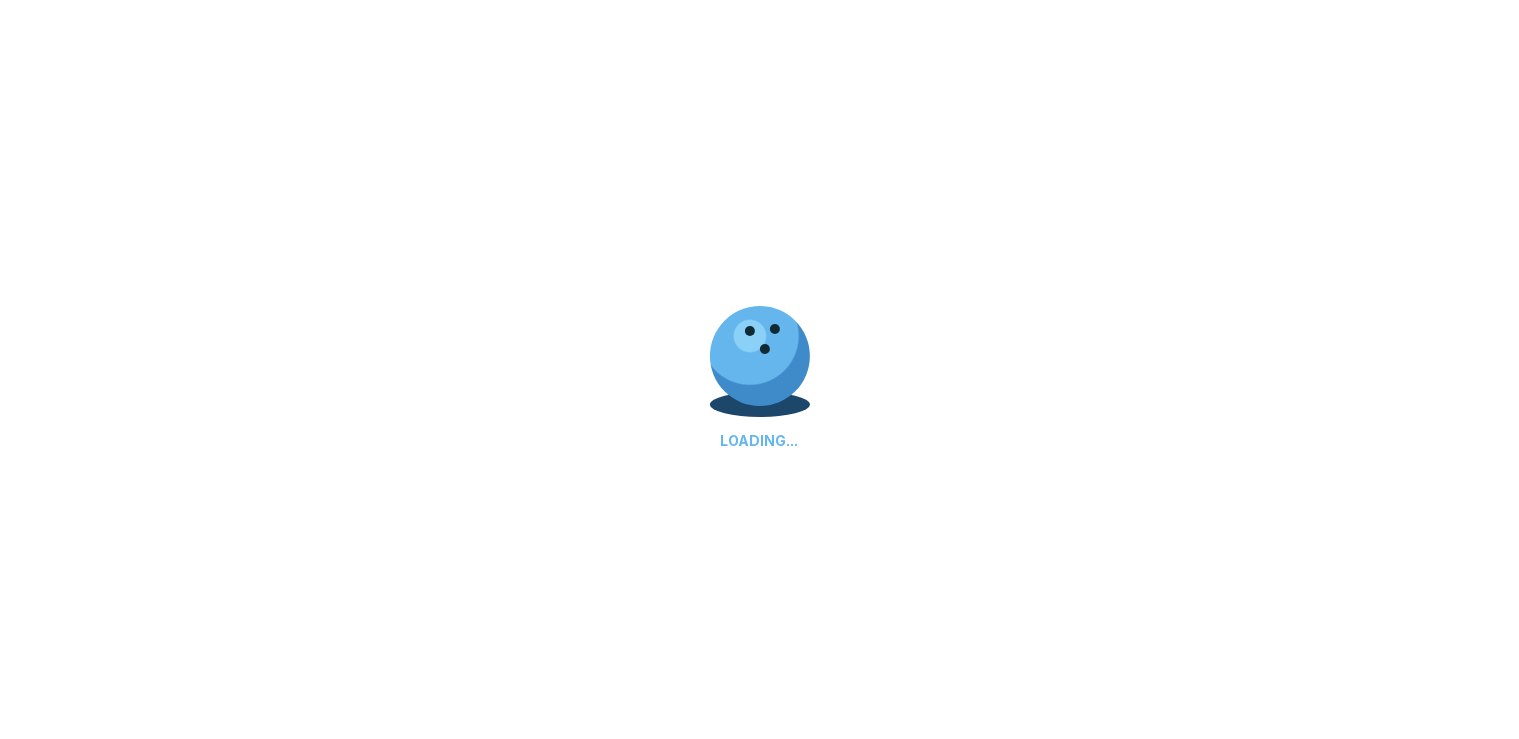 scroll, scrollTop: 0, scrollLeft: 0, axis: both 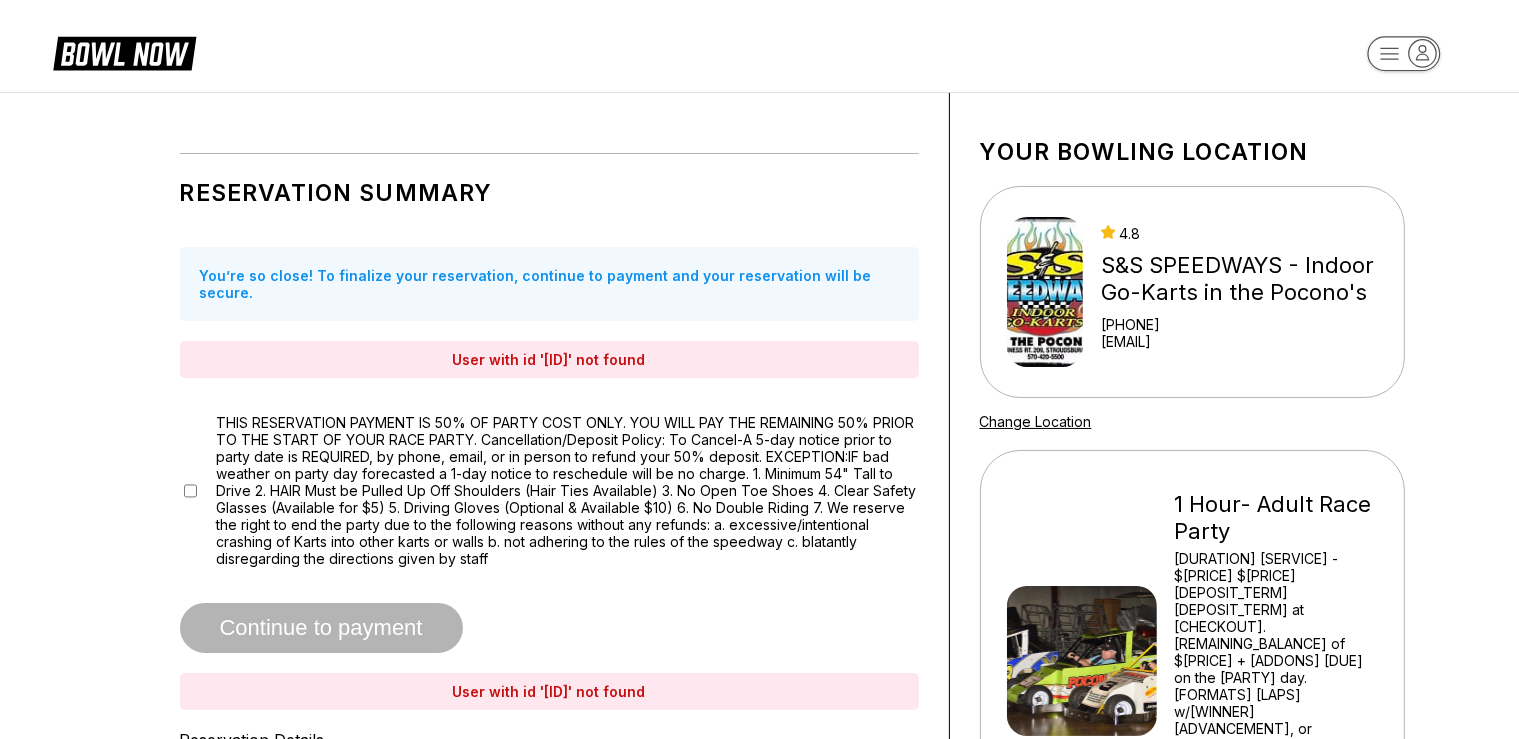 click on "THIS RESERVATION PAYMENT IS 50% OF PARTY COST ONLY. YOU WILL PAY THE REMAINING 50% PRIOR TO THE START OF YOUR RACE PARTY.
Cancellation/Deposit Policy: To Cancel-A 5-day notice prior to party date is REQUIRED, by phone, email, or in person to refund your 50% deposit.
EXCEPTION:IF bad weather on party day forecasted a 1-day notice to reschedule will be no charge.
1. Minimum 54" Tall to Drive
2. HAIR Must be Pulled Up Off Shoulders (Hair Ties Available)
3. No Open Toe Shoes
4. Clear Safety Glasses (Available for $5)
5. Driving Gloves (Optional & Available $10)
6. No Double Riding
7.  We reserve the right to end the party due to the following reasons without any refunds:
a.  excessive/intentional crashing of Karts into other karts or walls
b.  not adhering to the rules of the speedway
c.  blatantly disregarding the directions given by staff" at bounding box center (549, 490) 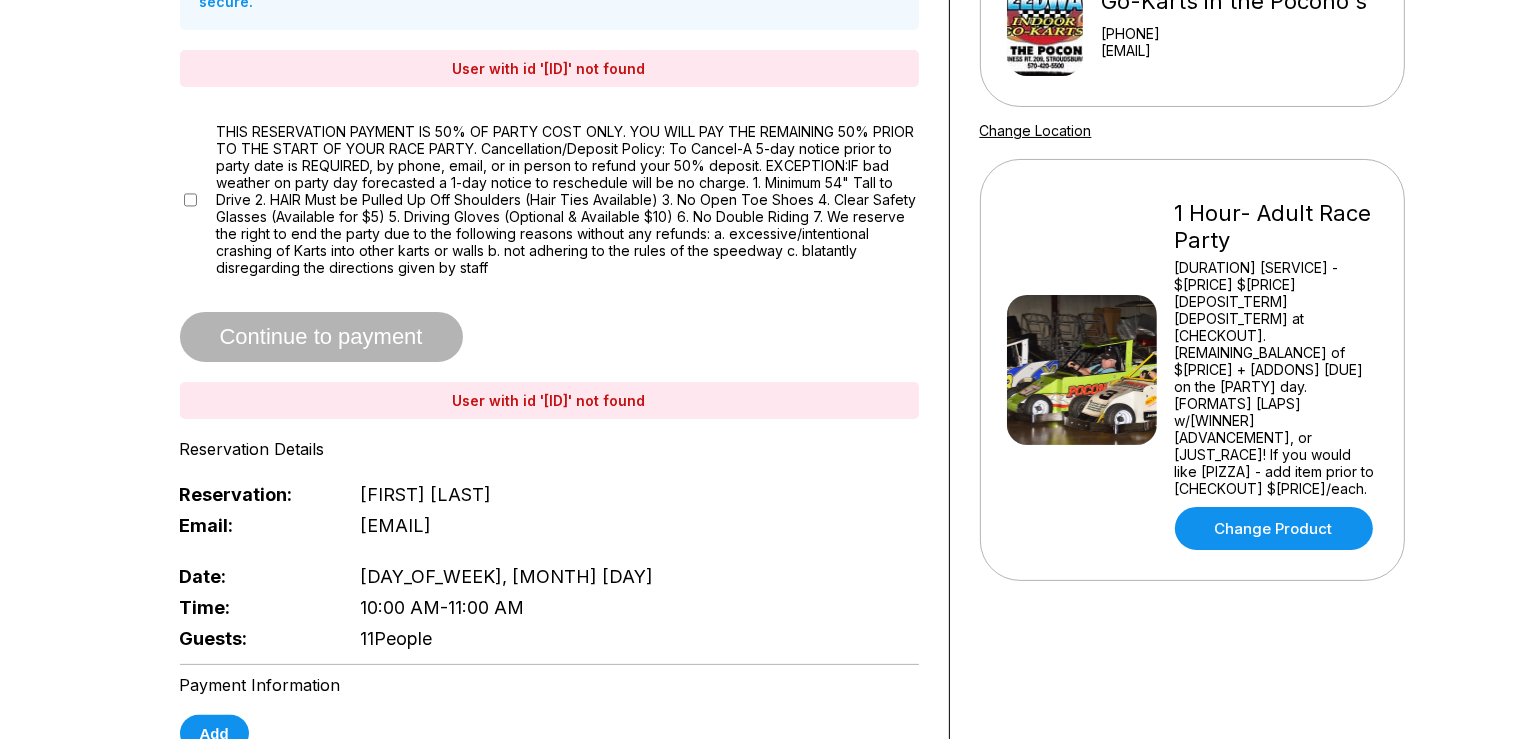 click on "Continue to payment" at bounding box center (321, 338) 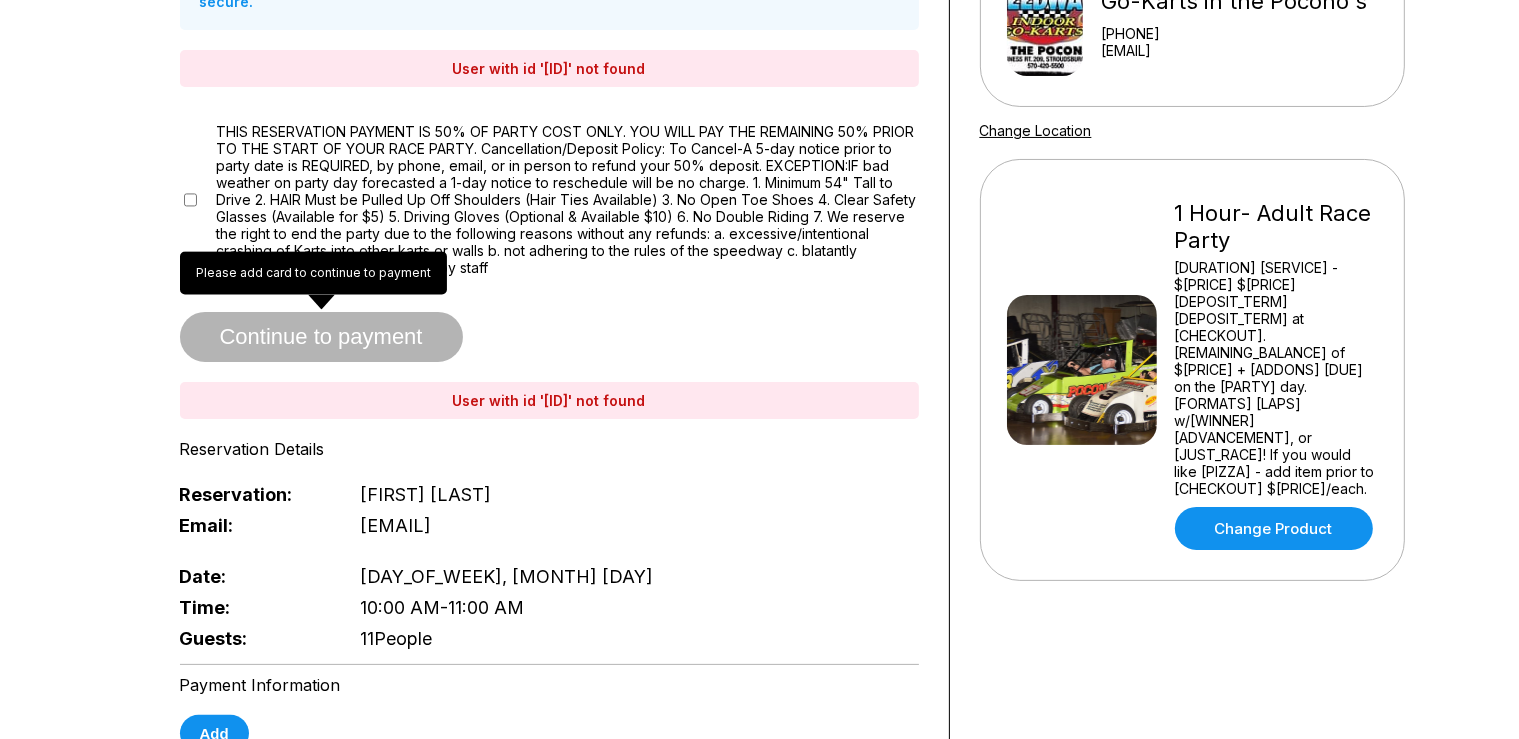 click on "Continue to payment" at bounding box center [321, 338] 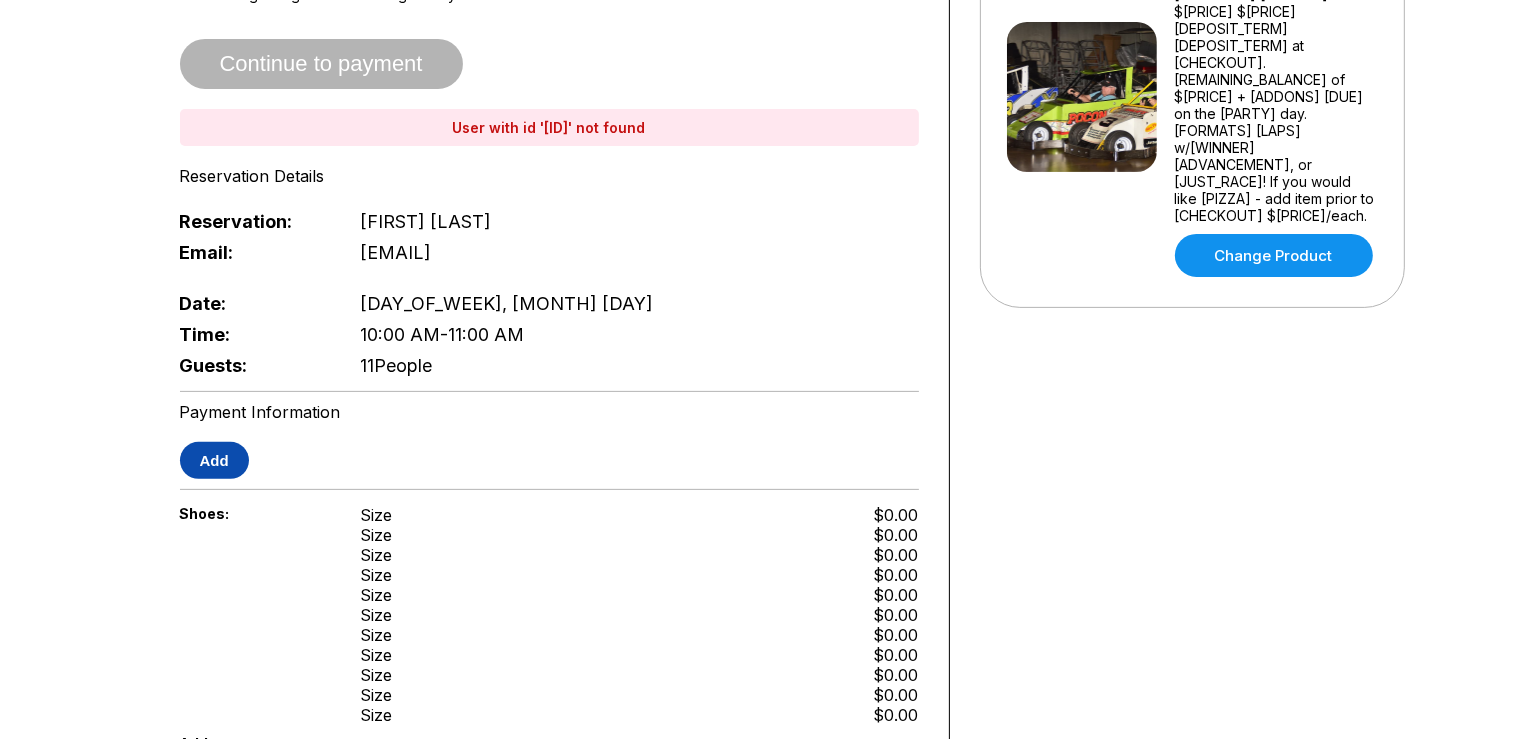 scroll, scrollTop: 564, scrollLeft: 0, axis: vertical 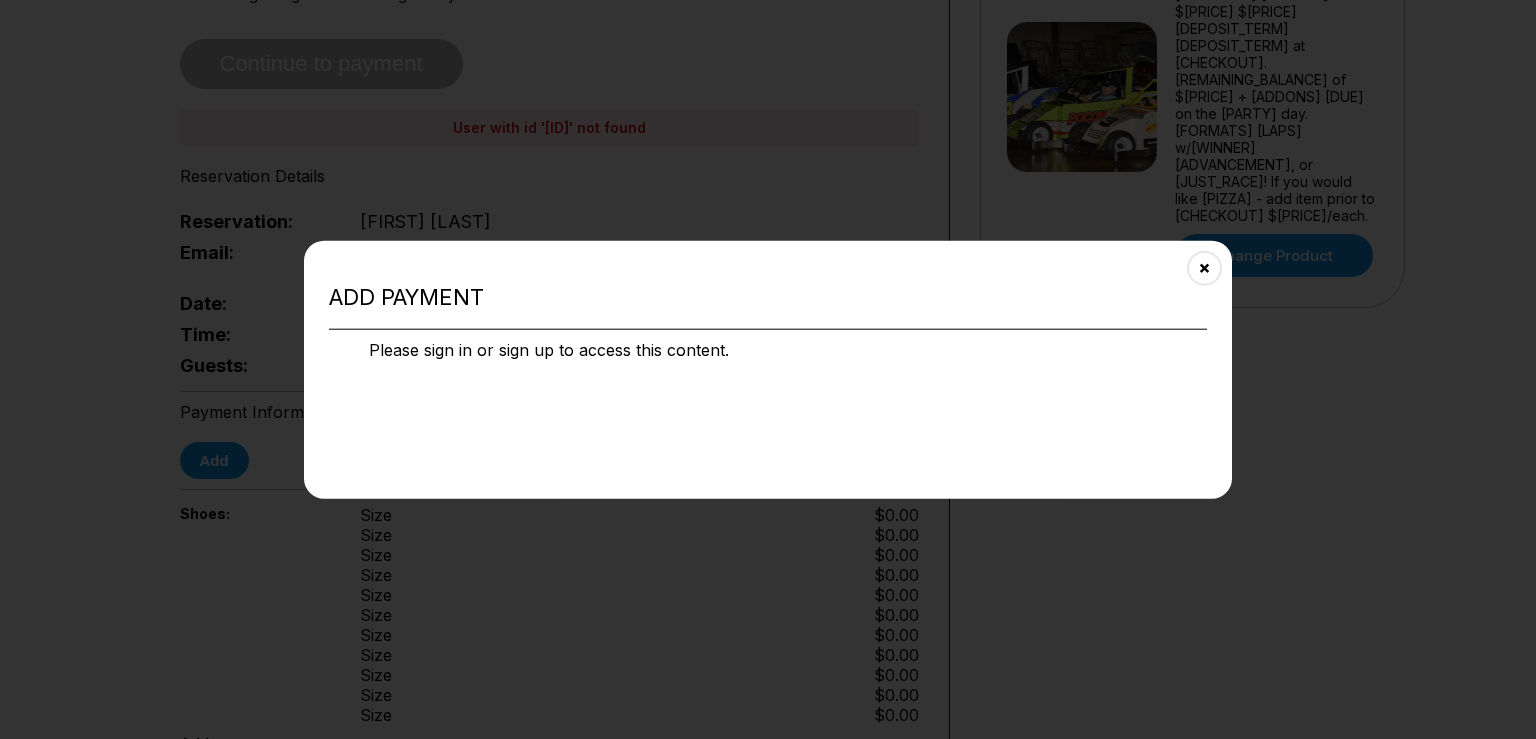 click on "Please sign in or sign up to access this content." at bounding box center (768, 350) 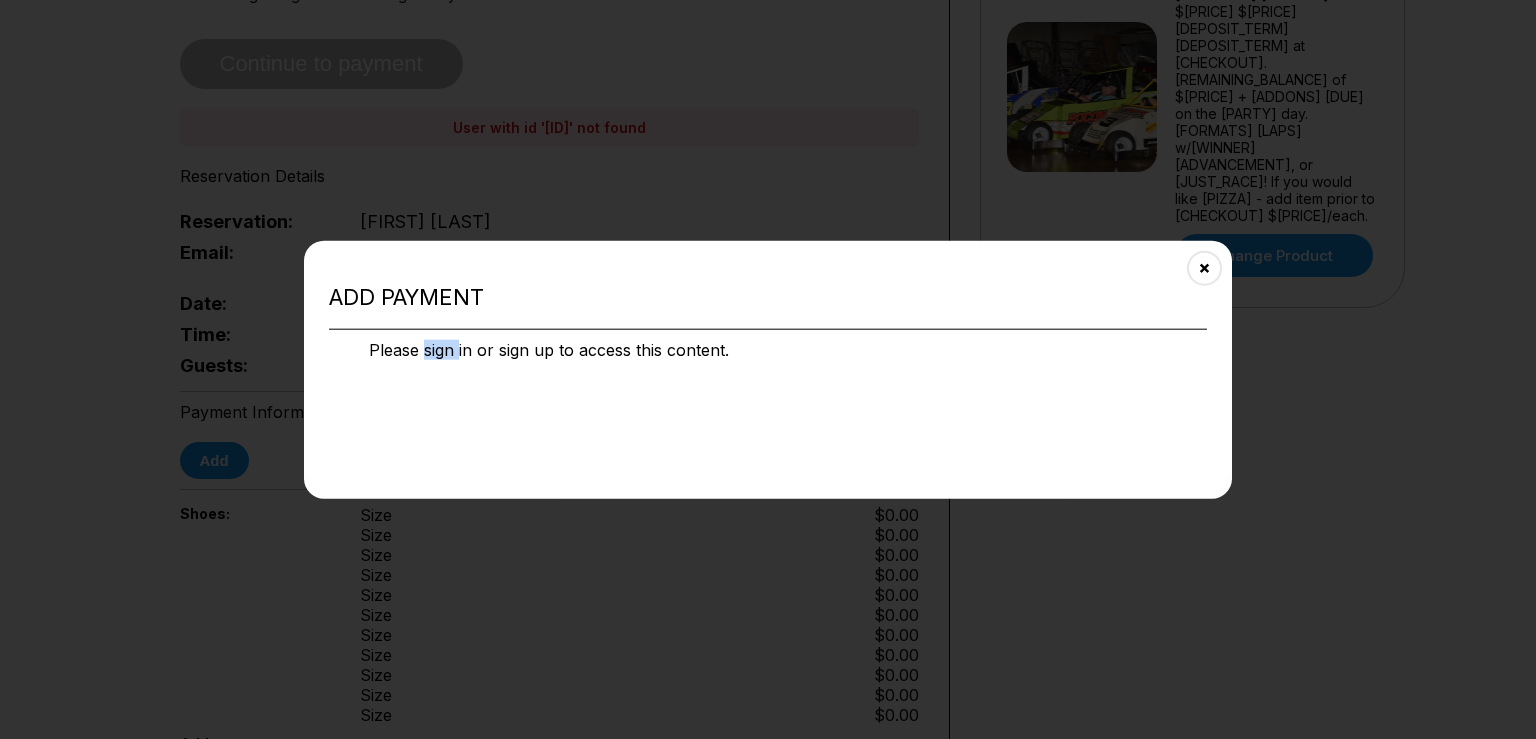 click on "Please sign in or sign up to access this content." at bounding box center [768, 350] 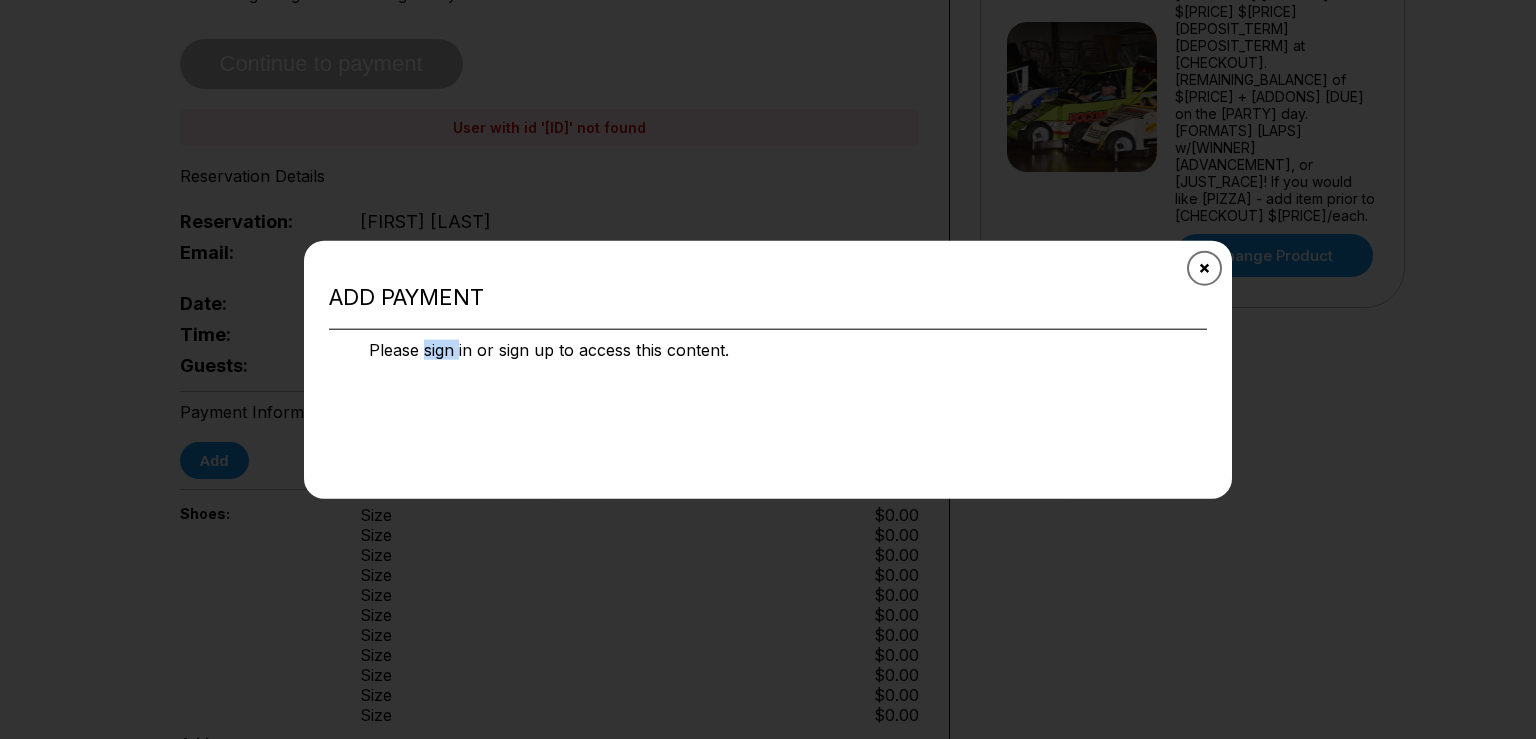 click at bounding box center (1204, 267) 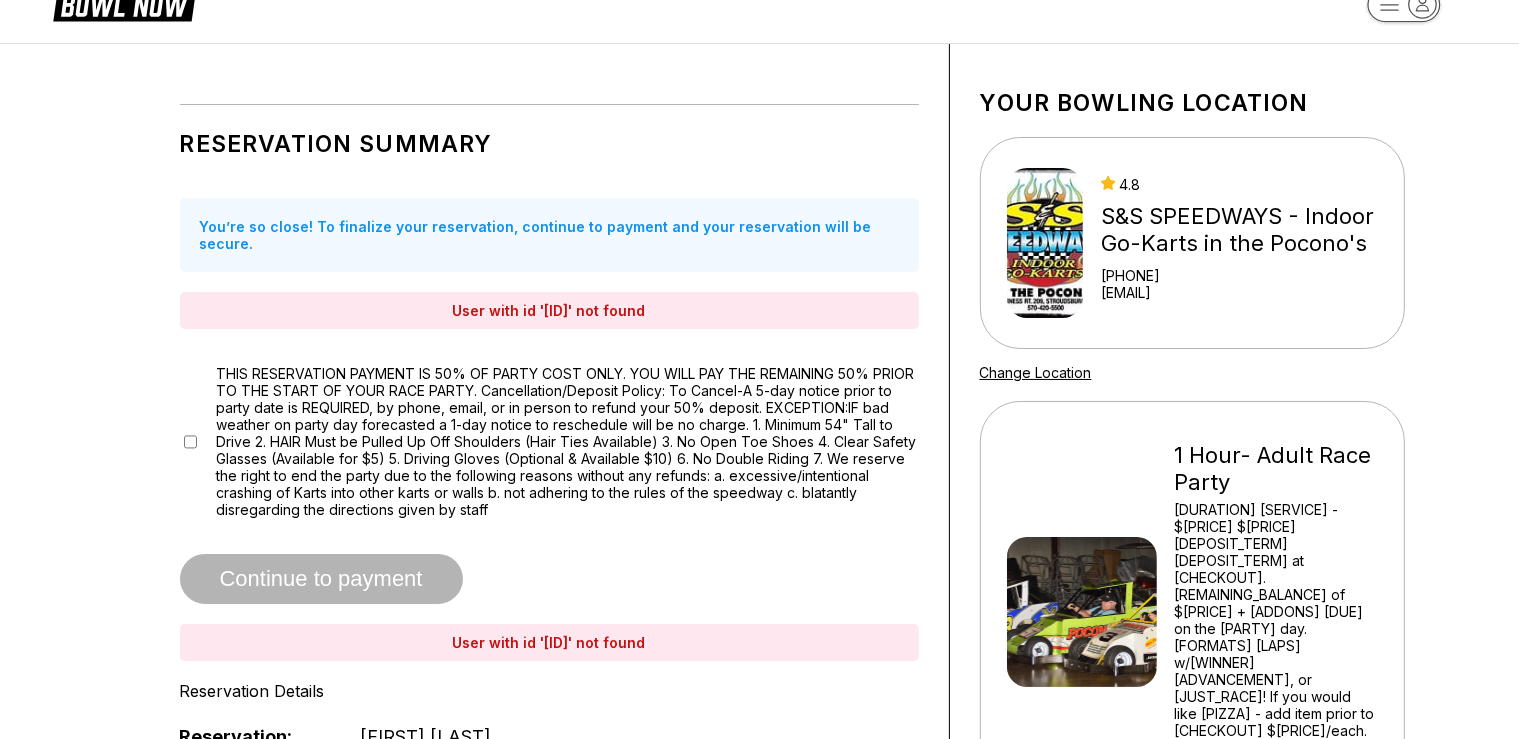 scroll, scrollTop: 0, scrollLeft: 0, axis: both 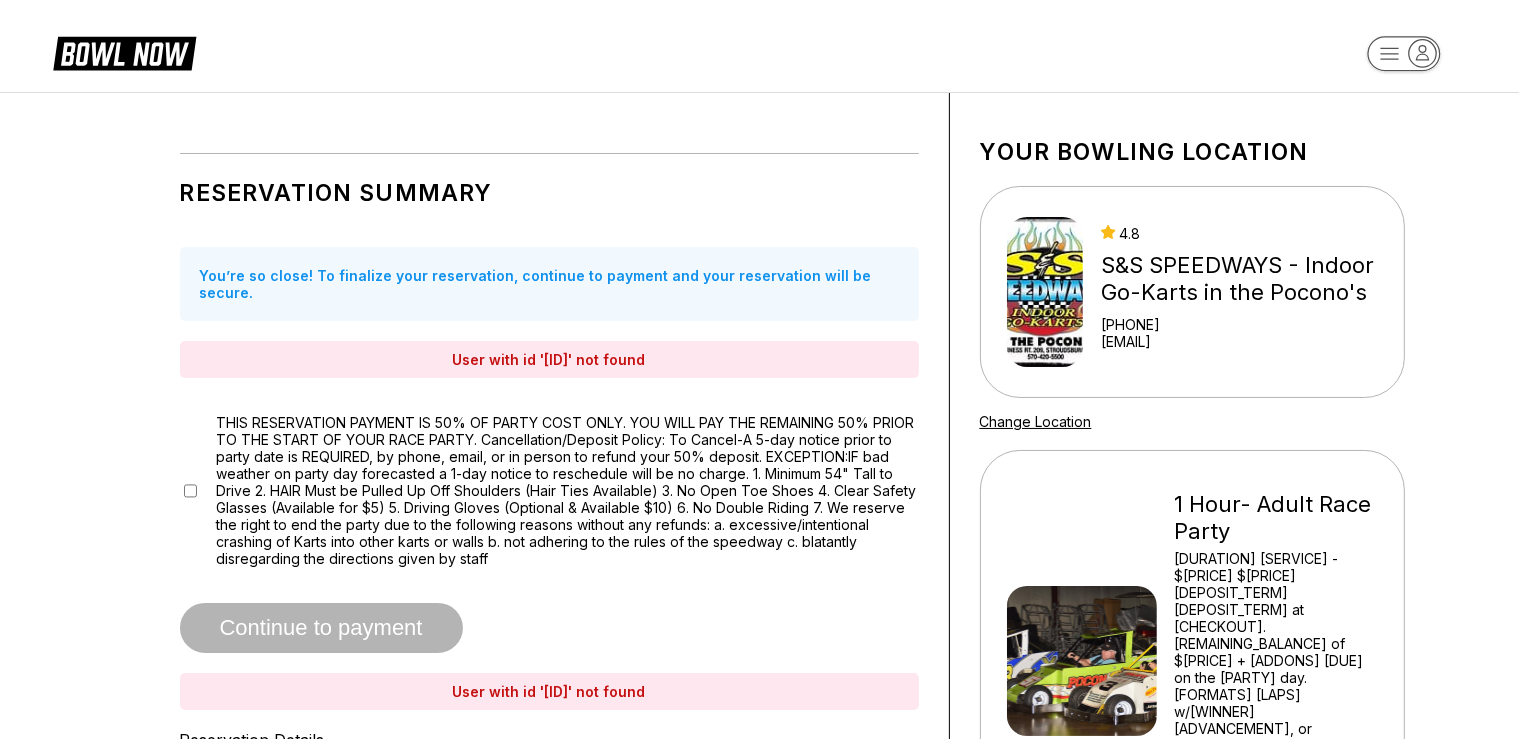 click on "[RESERVATION_SUMMARY] [CLOSE]! To finalize your [RESERVATION], [CONTINUE] to [PAYMENT] and your [RESERVATION] will be secure. User with id '[ID]' not found   [CONTINUE] to [PAYMENT] [RESERVATION] [DETAILS] [RESERVATION]: [FIRST] [LAST]   [EMAIL]:   [EMAIL] [DATE]: [DAY_OF_WEEK], [MONTH] [DAY] [TIME]:  [TIME]  -  [TIME] [GUESTS]: [NUMBER]  [PEOPLE] [PAYMENT_INFORMATION] [ADD_SHOES]: Size  Size  Size  Size  Size  Size  Size  Size  Size  Size  Size  $[PRICE] $[PRICE] $[PRICE] $[PRICE] $[PRICE] $[PRICE] $[PRICE] $[PRICE] $[PRICE] $[PRICE] $[PRICE] [ADDONS]: Your [BOWLING] [LOCATION] [RATING] [COMPANY_NAME] - Indoor Go-Karts in the Pocono's   [PHONE] [EMAIL] [CHANGE_LOCATION] [DURATION]-[TERM] [SERVICE] [DURATION] [SERVICE] - $[PRICE]
$[PRICE] [DEPOSIT_TERM] [DEPOSIT_TERM] at [CHECKOUT].
[REMAINING_BALANCE] of $[PRICE] + [ADDONS] [DUE] on the [PARTY] day.
[FORMATS] [LAPS] w/[WINNER] [ADVANCEMENT], or [JUST_RACE]!
If you would like [PIZZA] - add item prior to [CHECKOUT] $[PRICE]/each. [CHANGE_PRODUCT] [ABOUT] [SEND]" at bounding box center [759, 939] 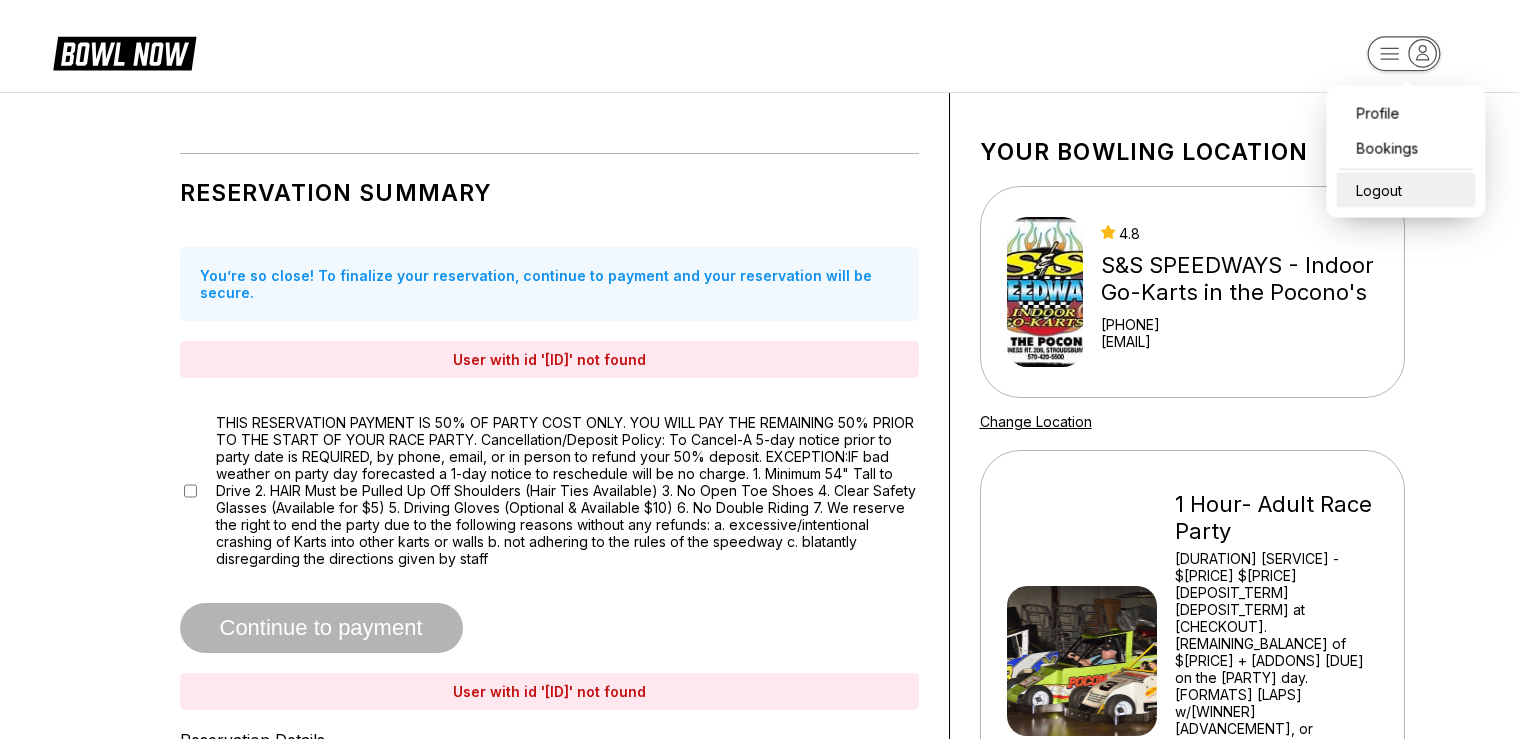 click on "Logout" at bounding box center [1405, 190] 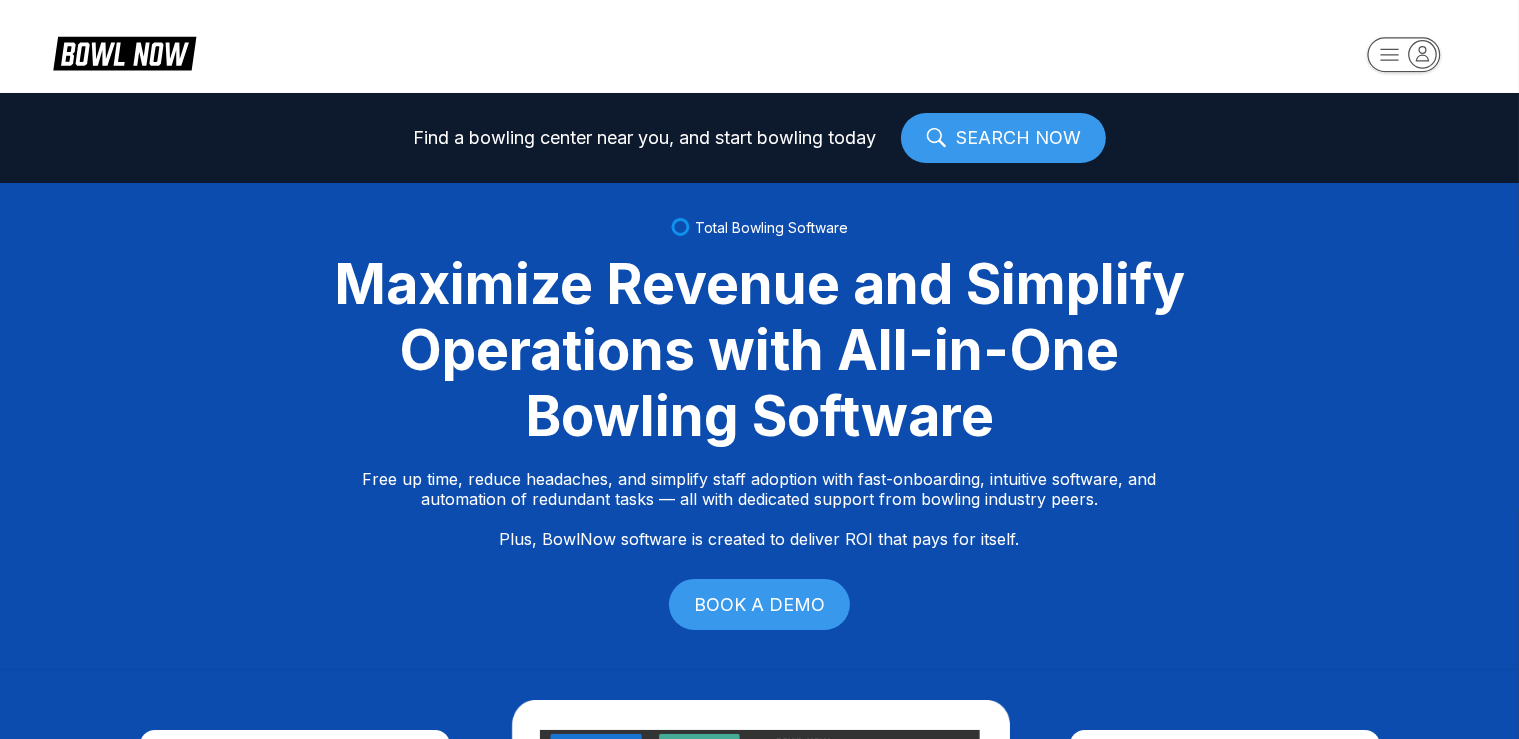 select on "**" 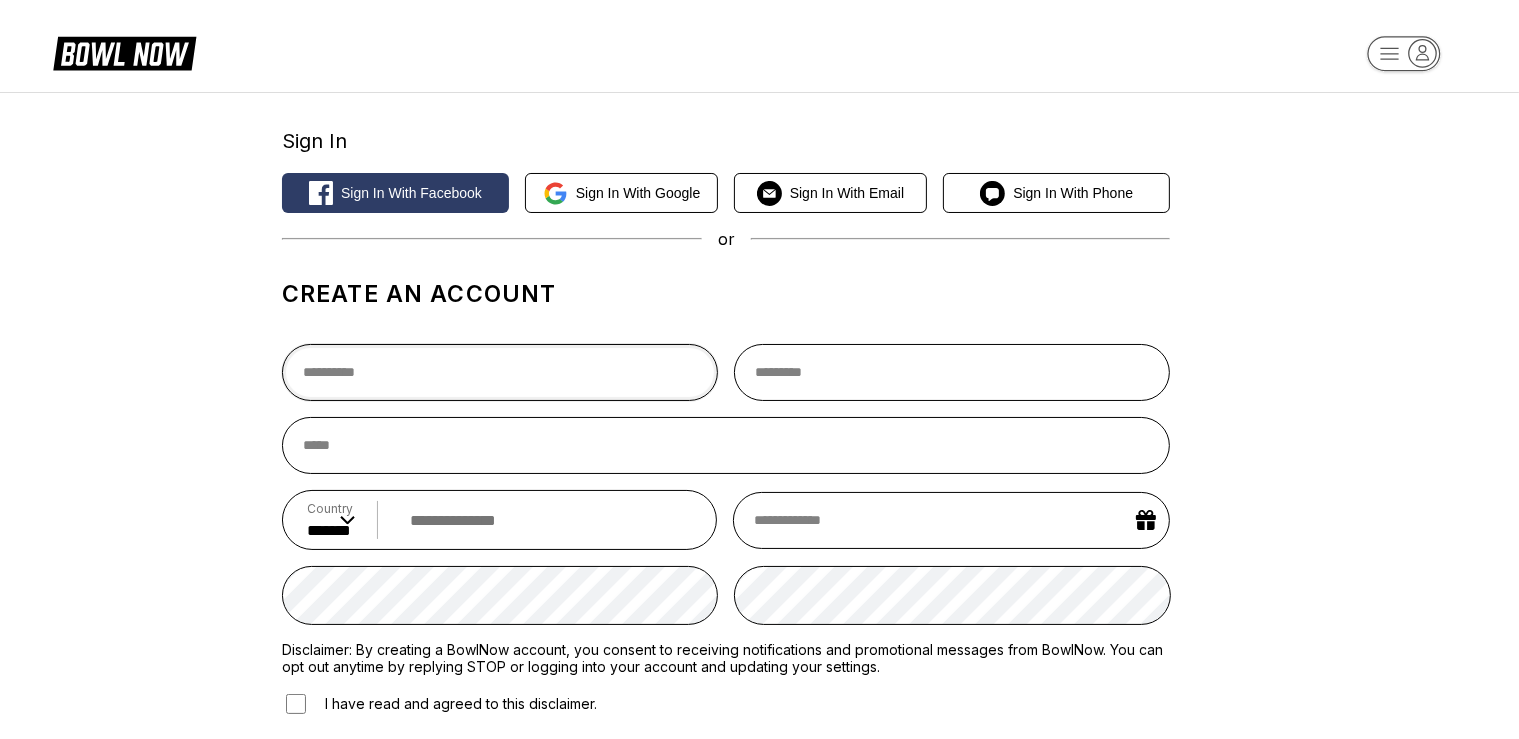 click at bounding box center [500, 372] 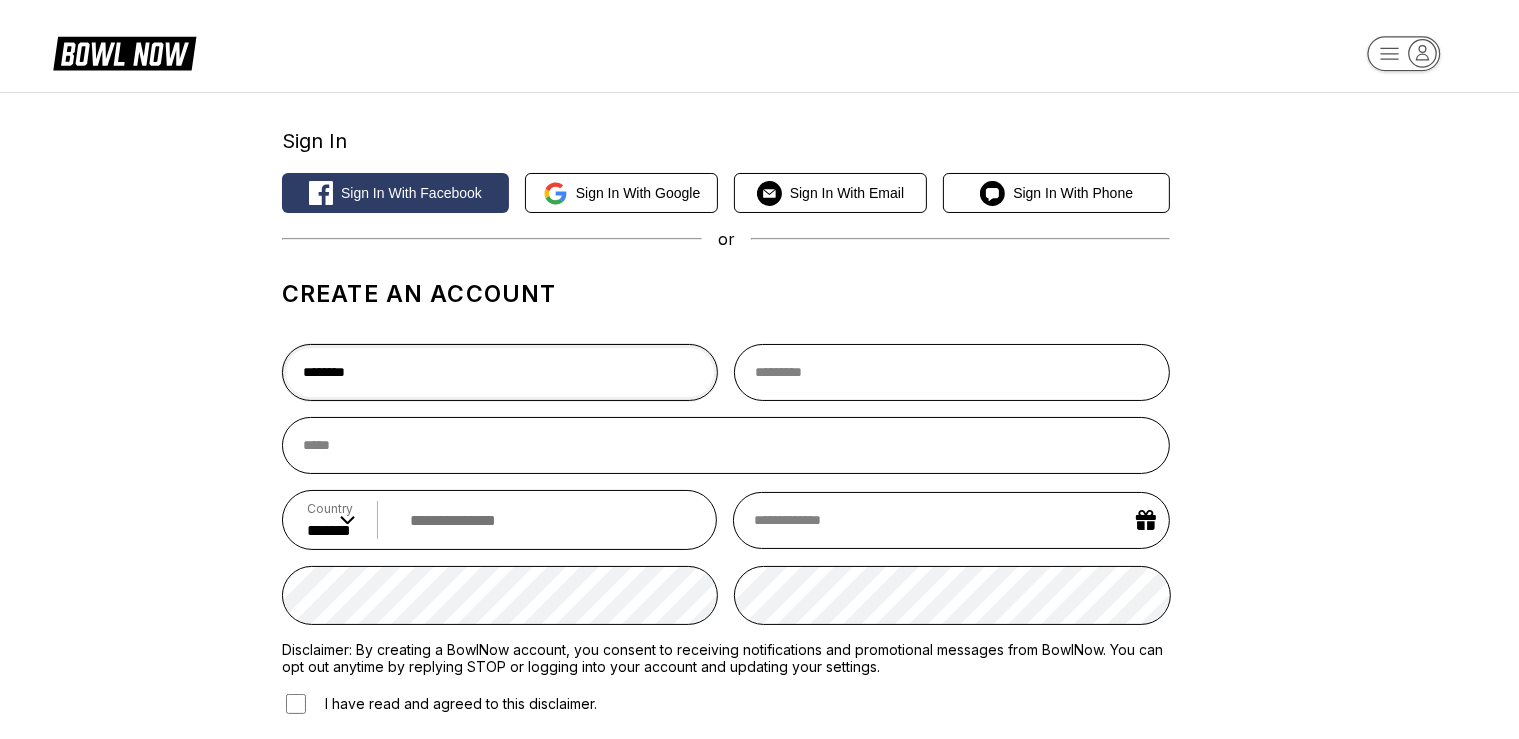type on "********" 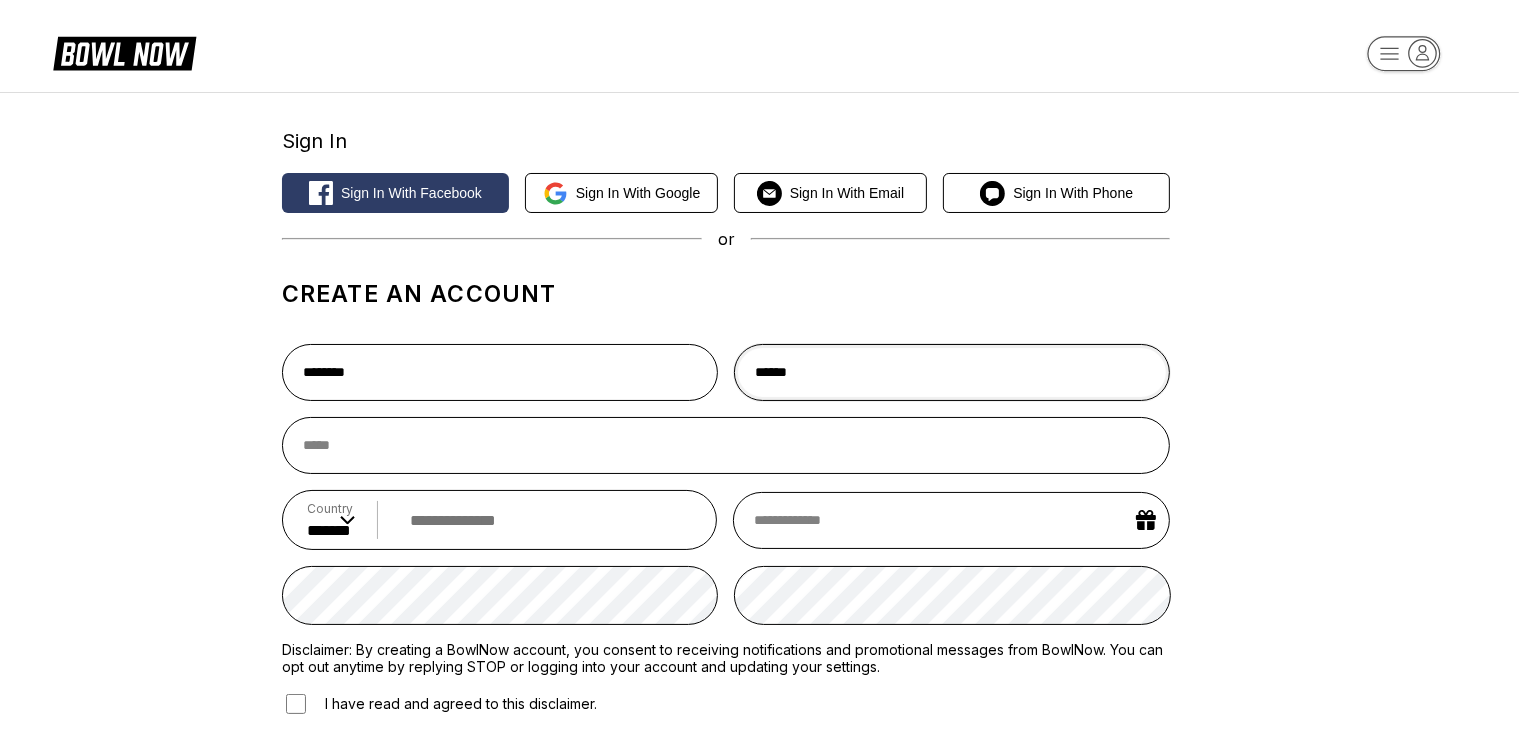 type on "******" 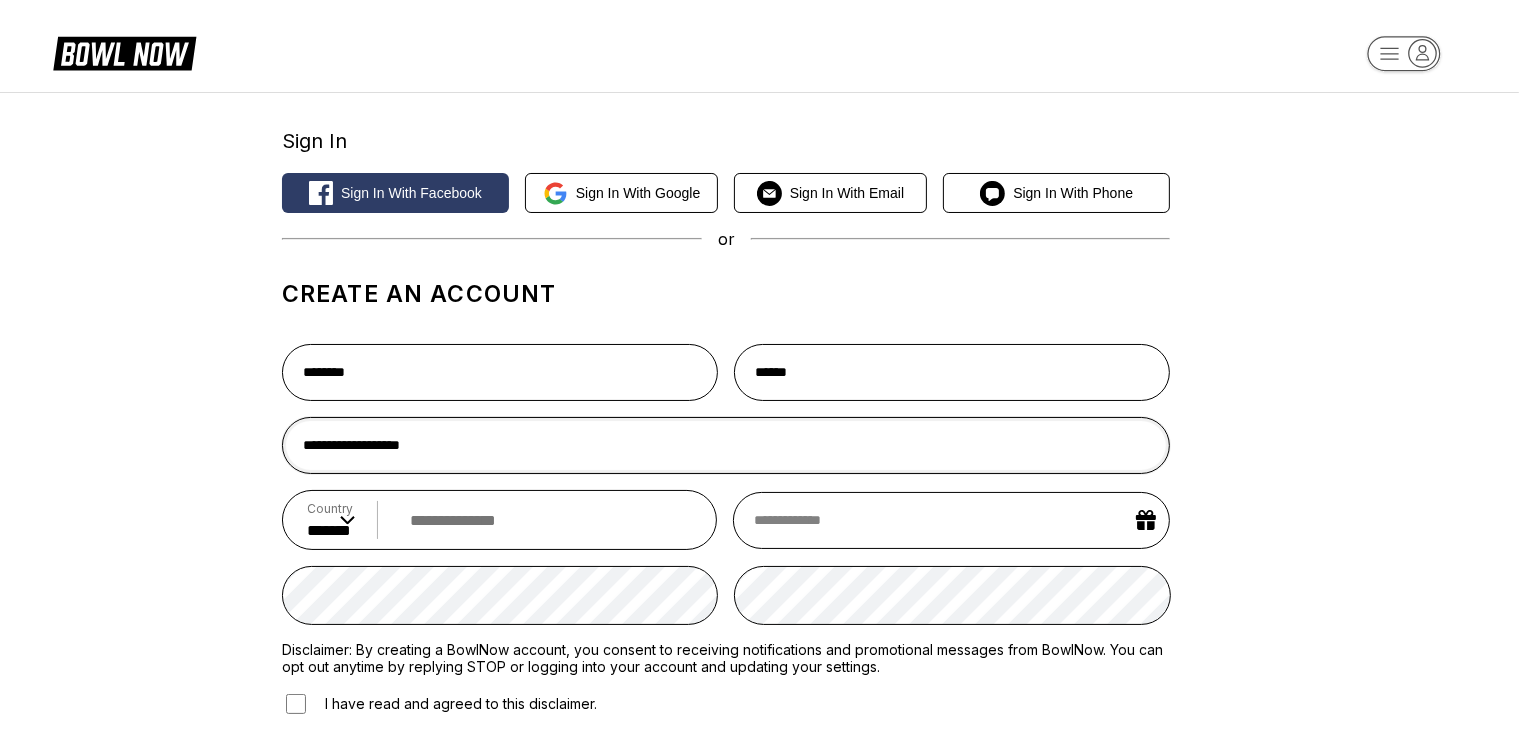 type on "**********" 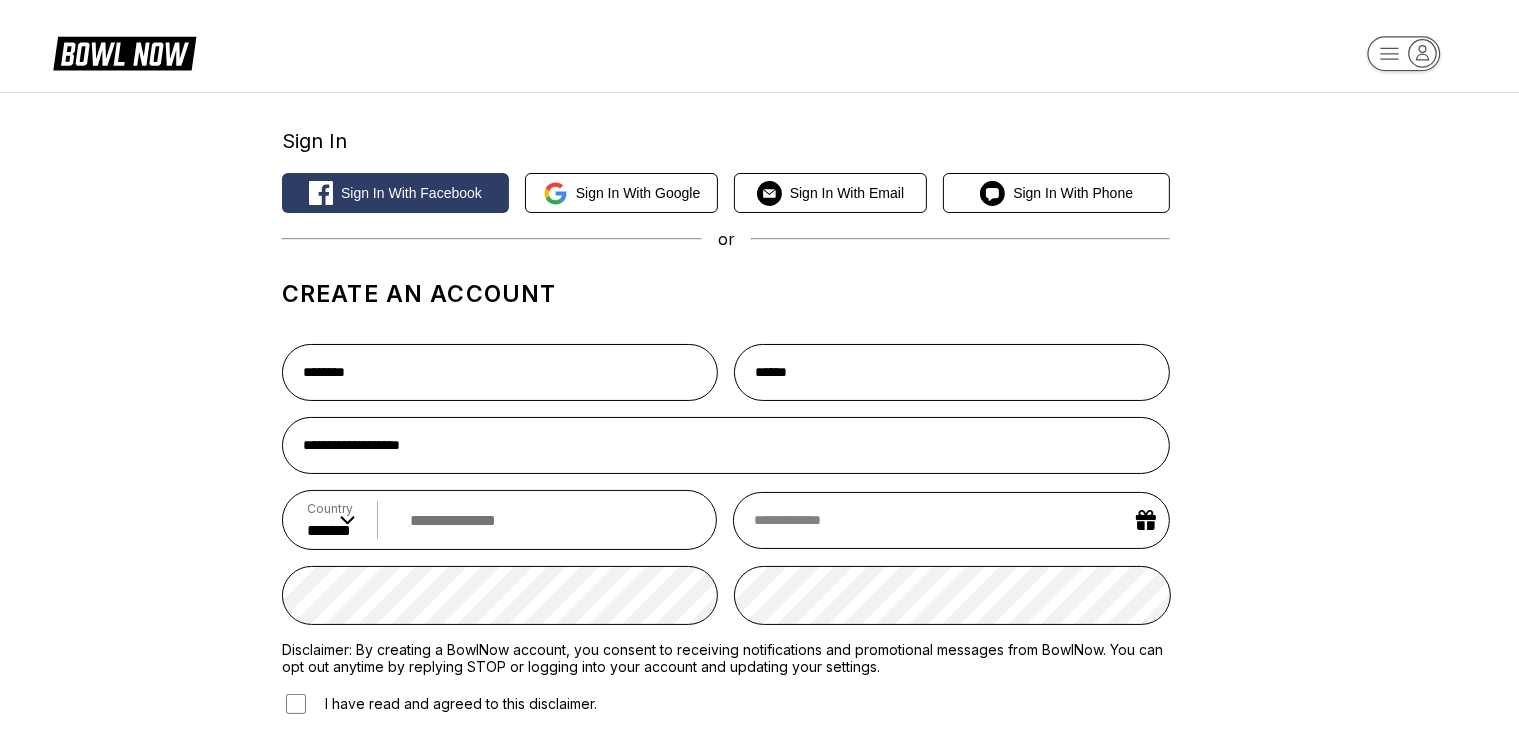 click at bounding box center (546, 520) 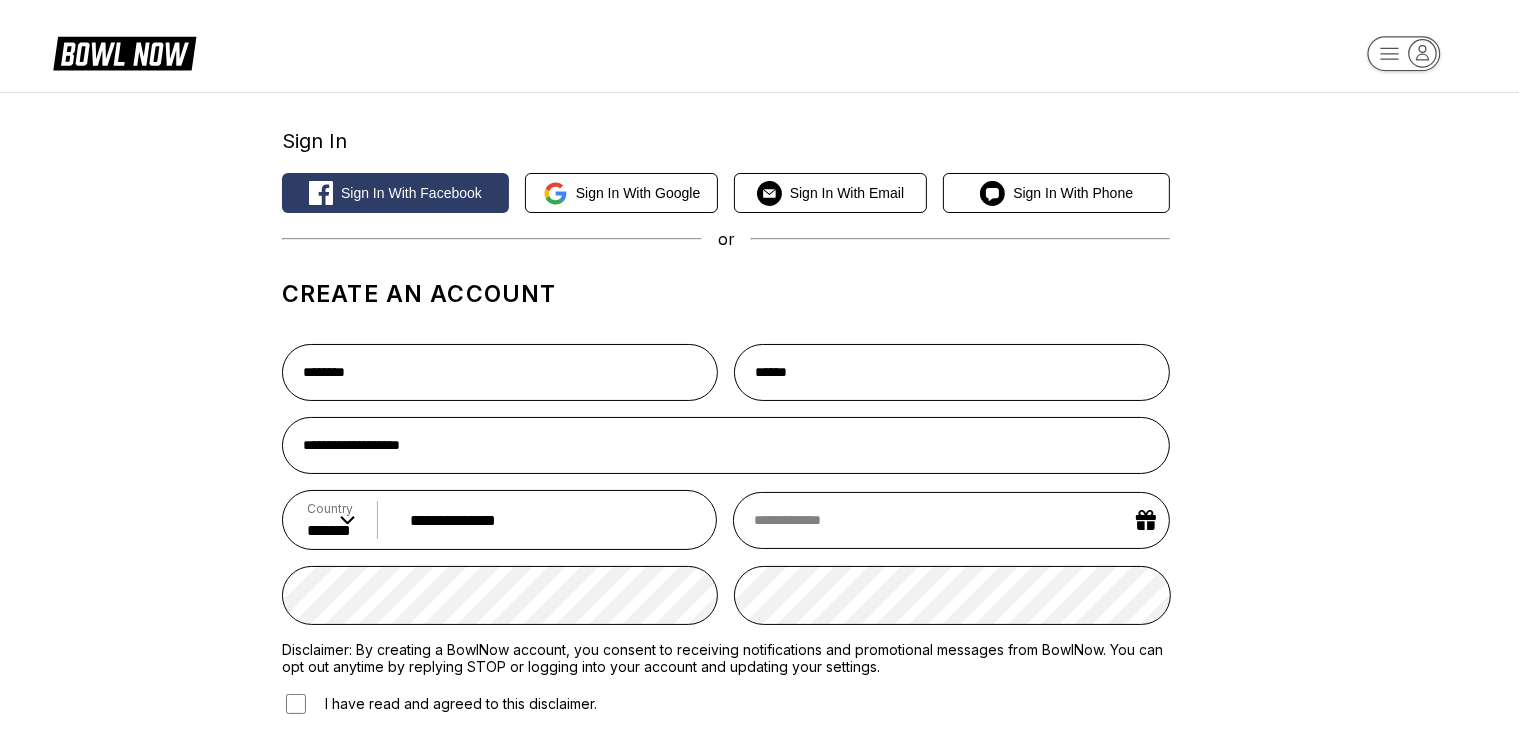 type on "**********" 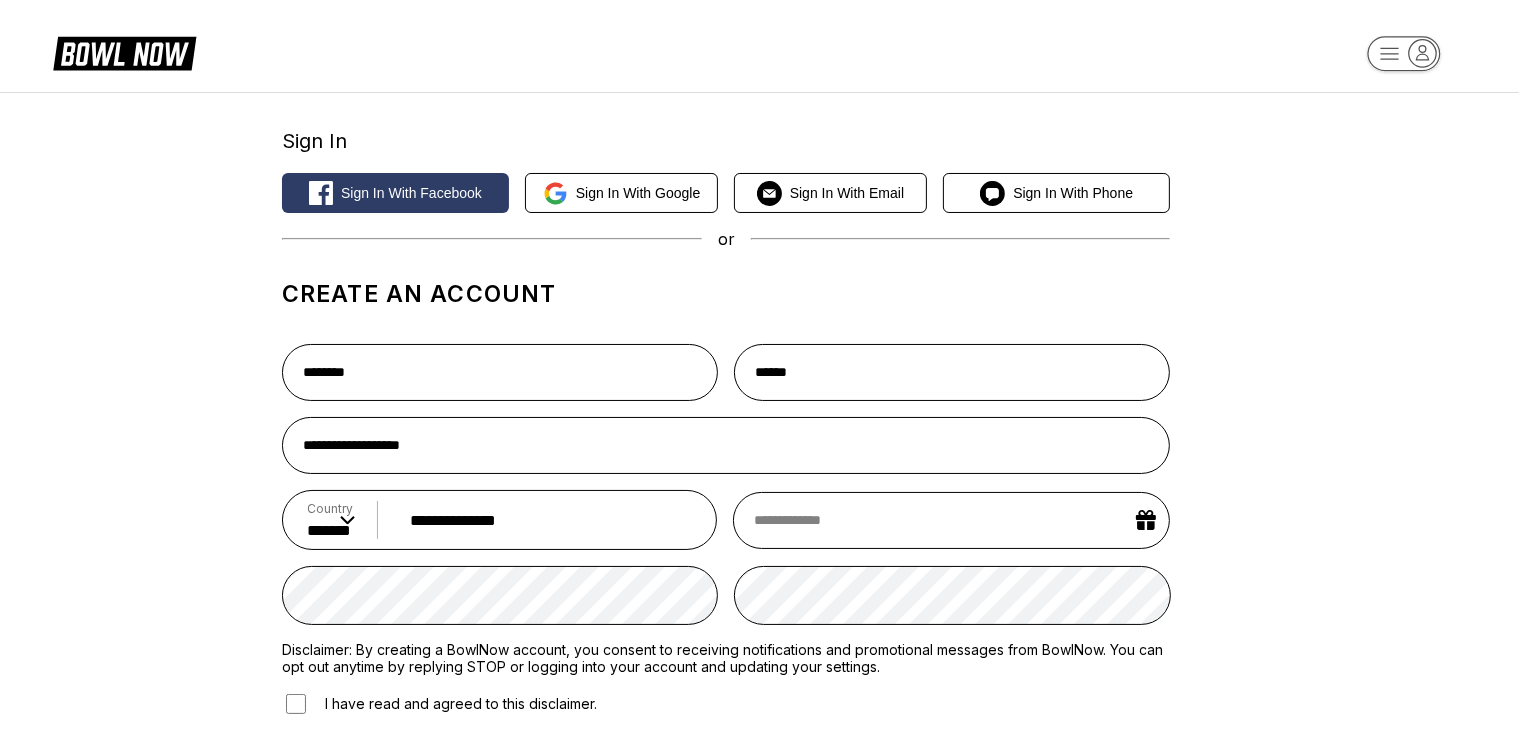 select on "*" 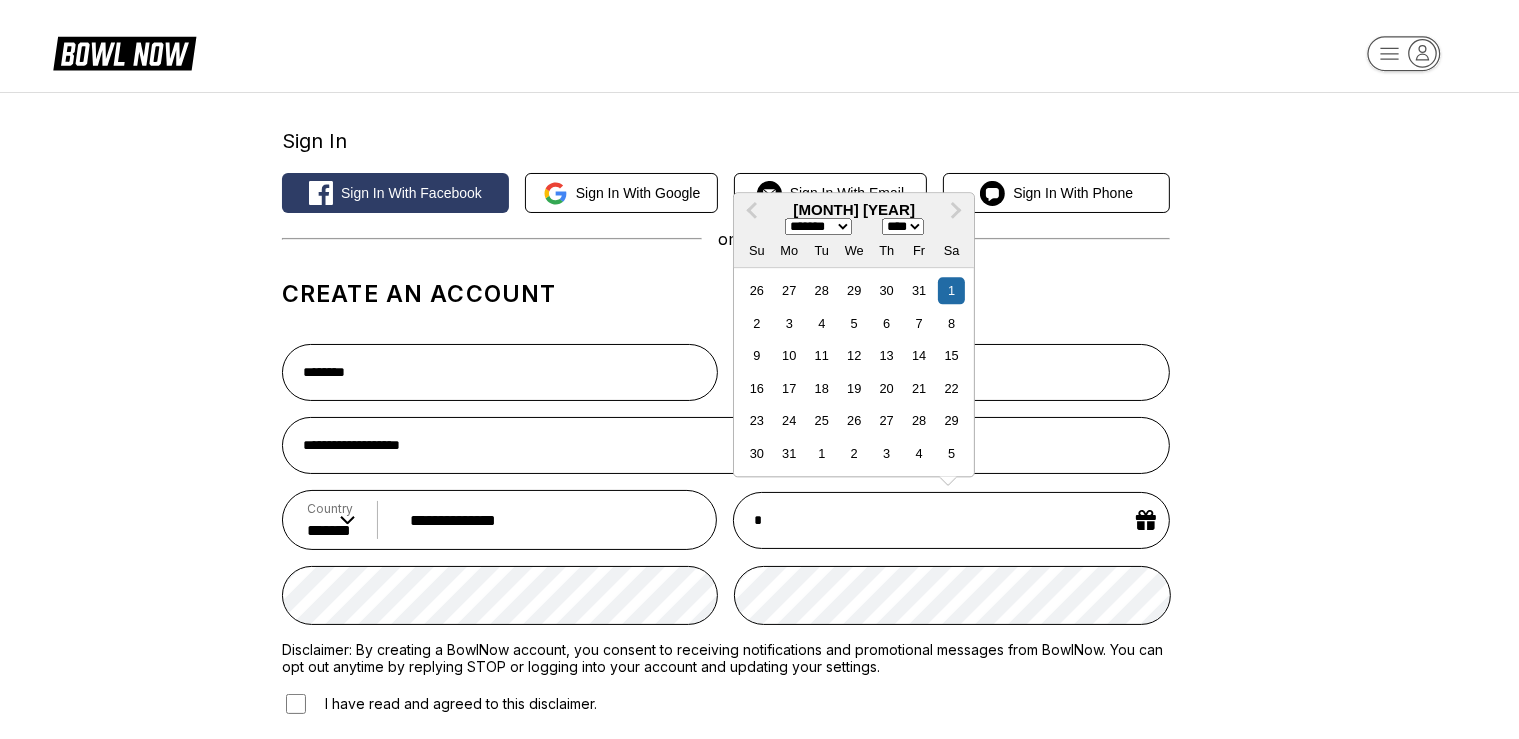 type on "*" 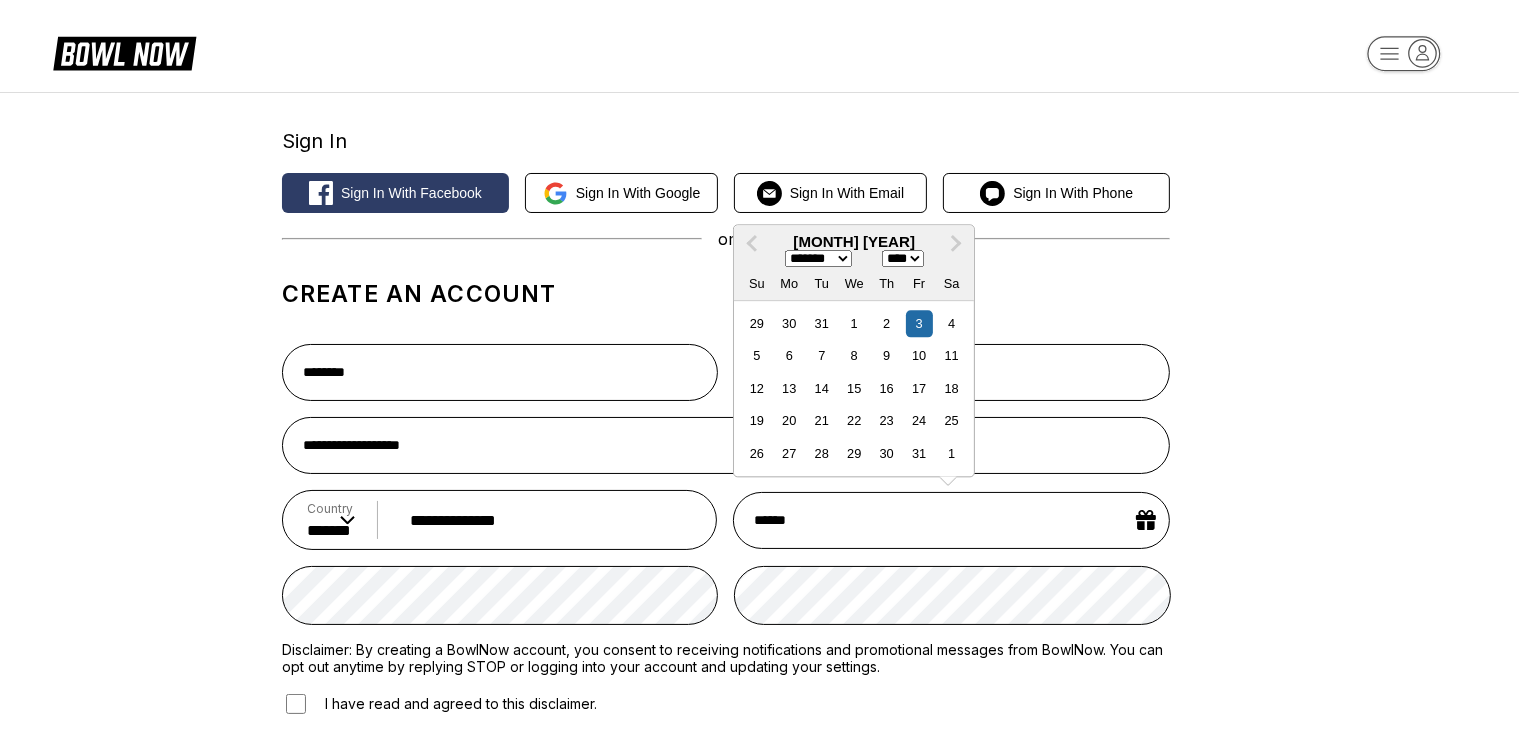 type on "*******" 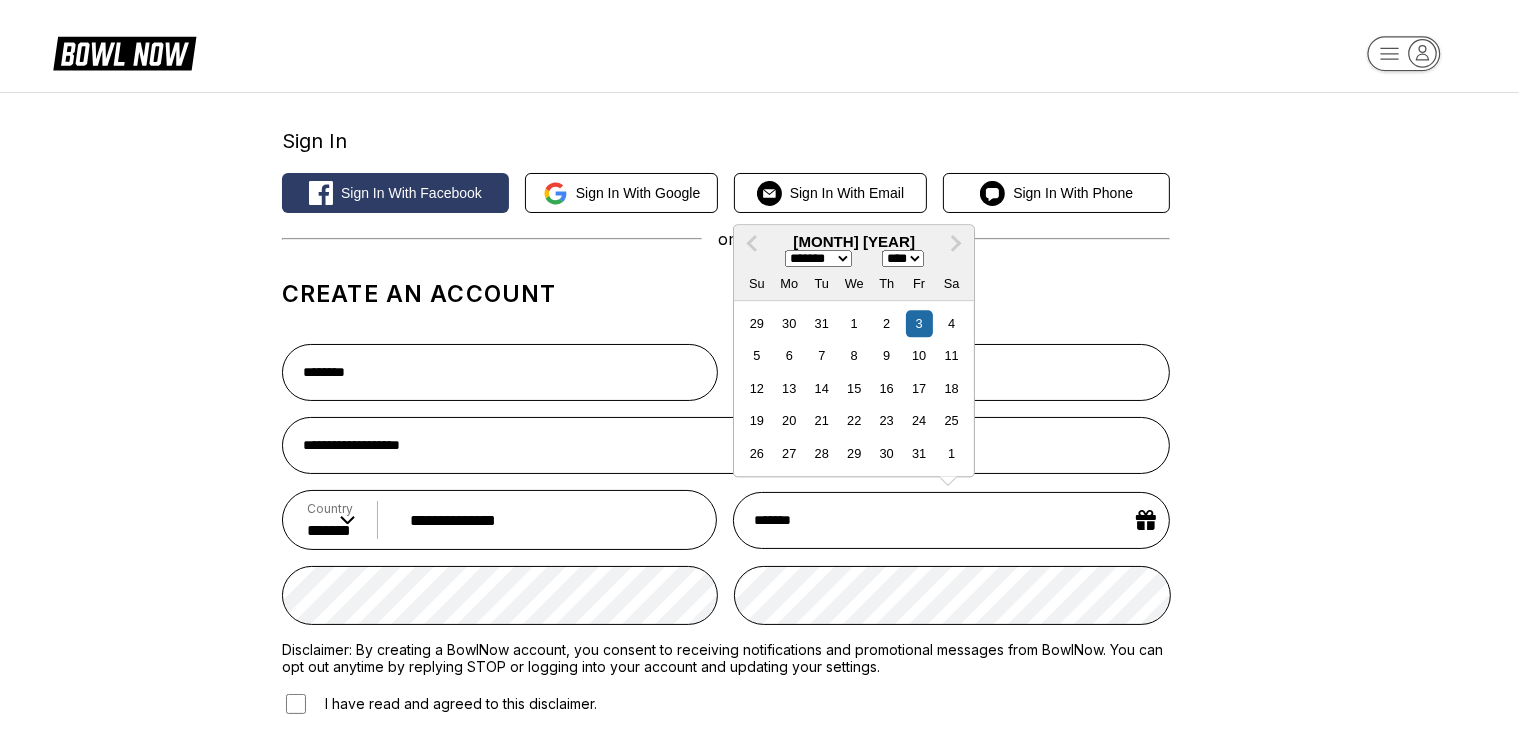 select on "****" 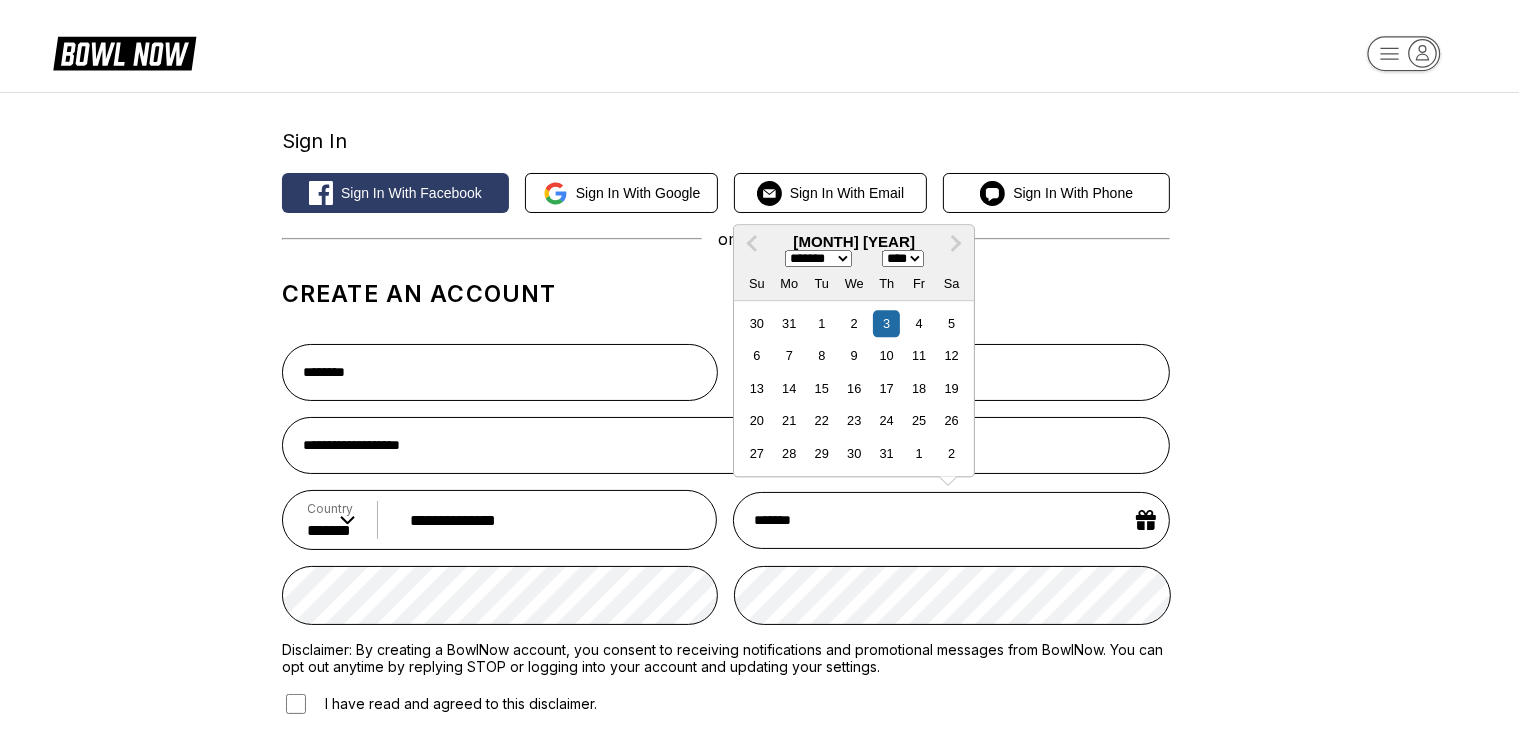 type on "******" 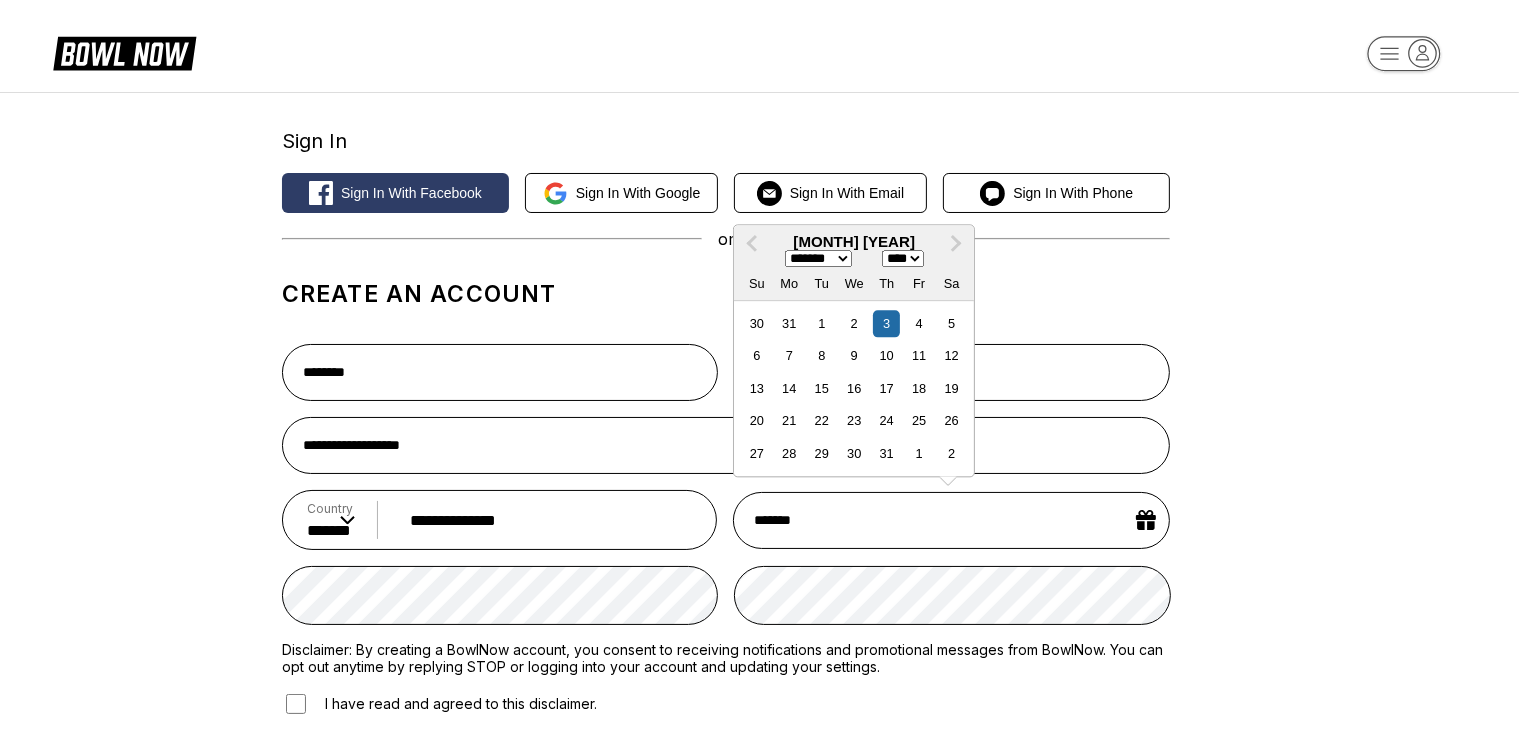 select on "****" 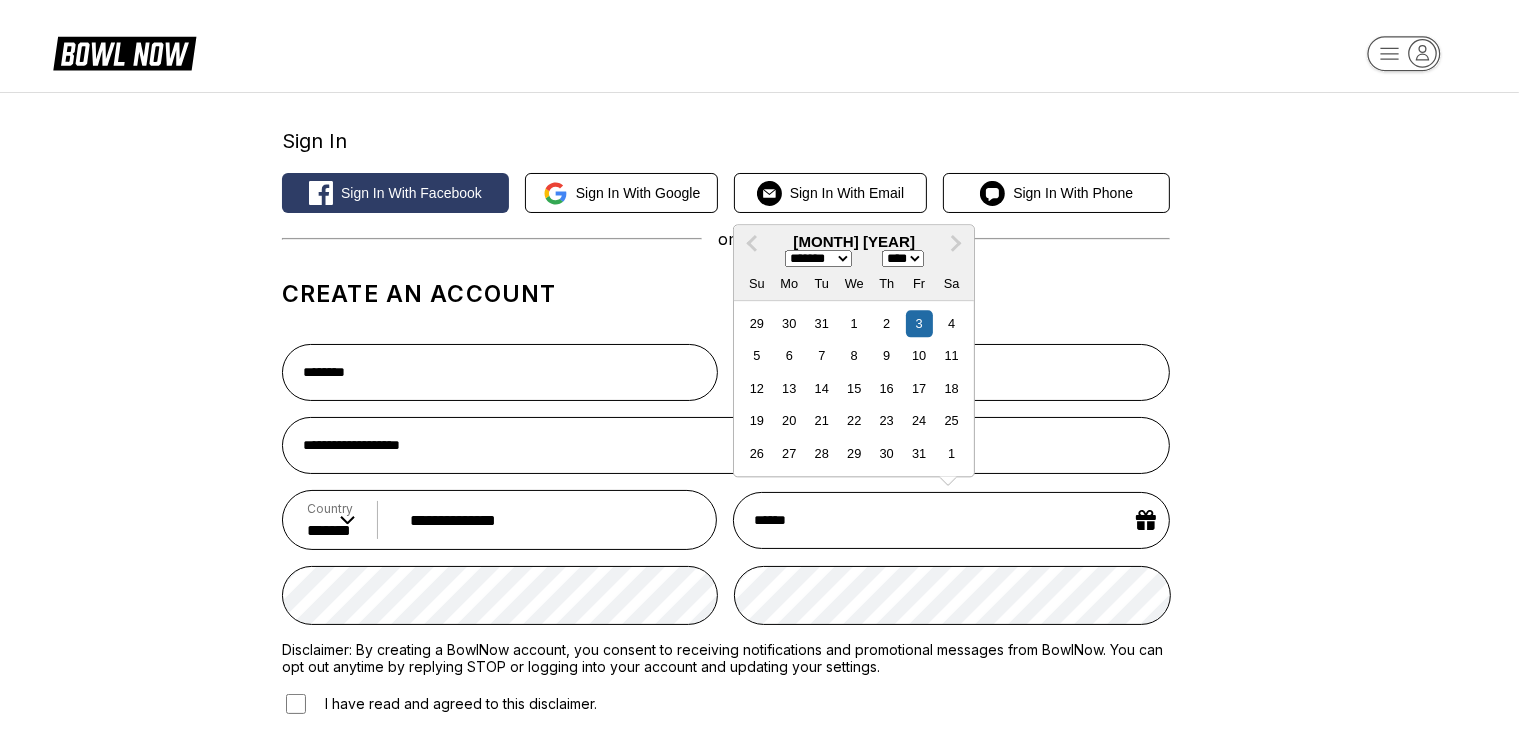 type on "*******" 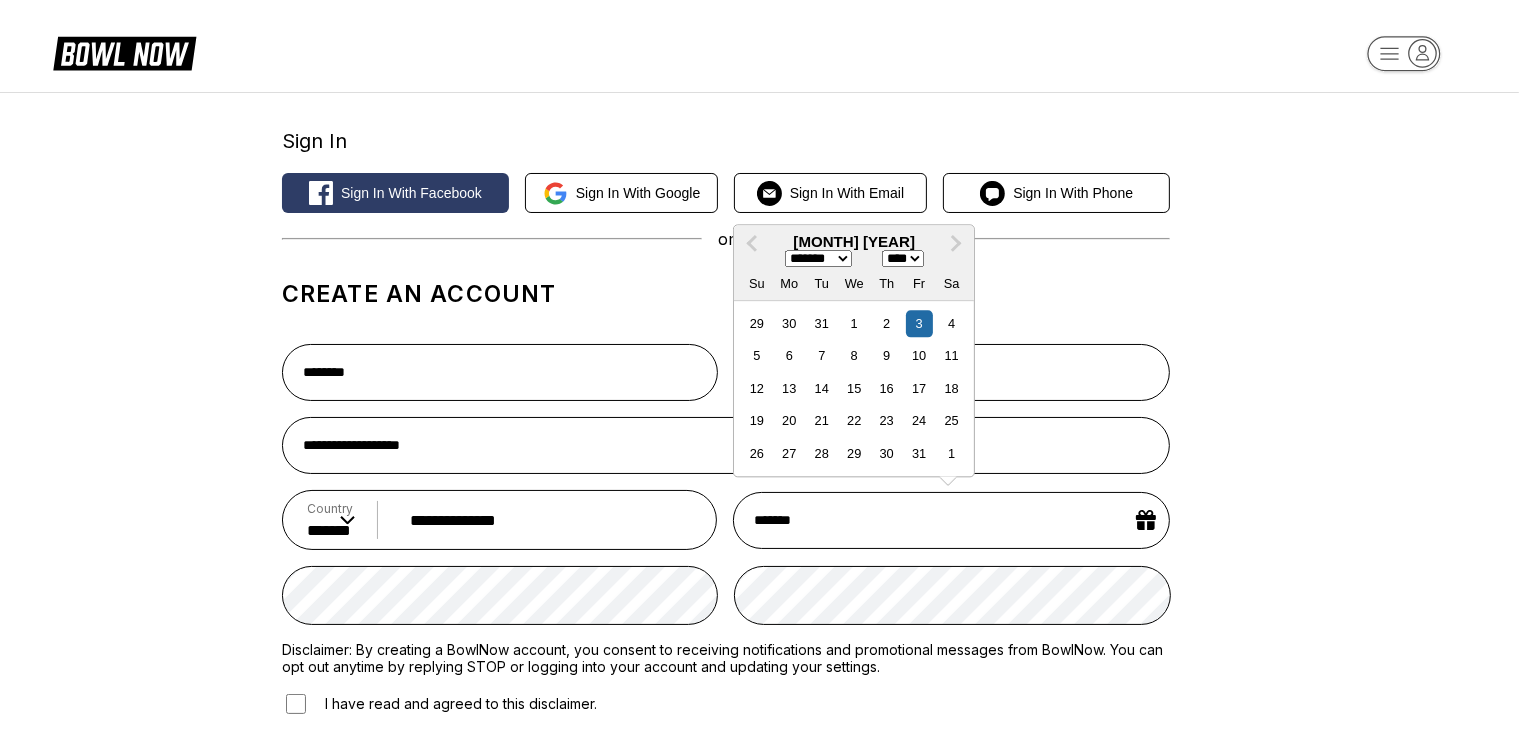 type on "********" 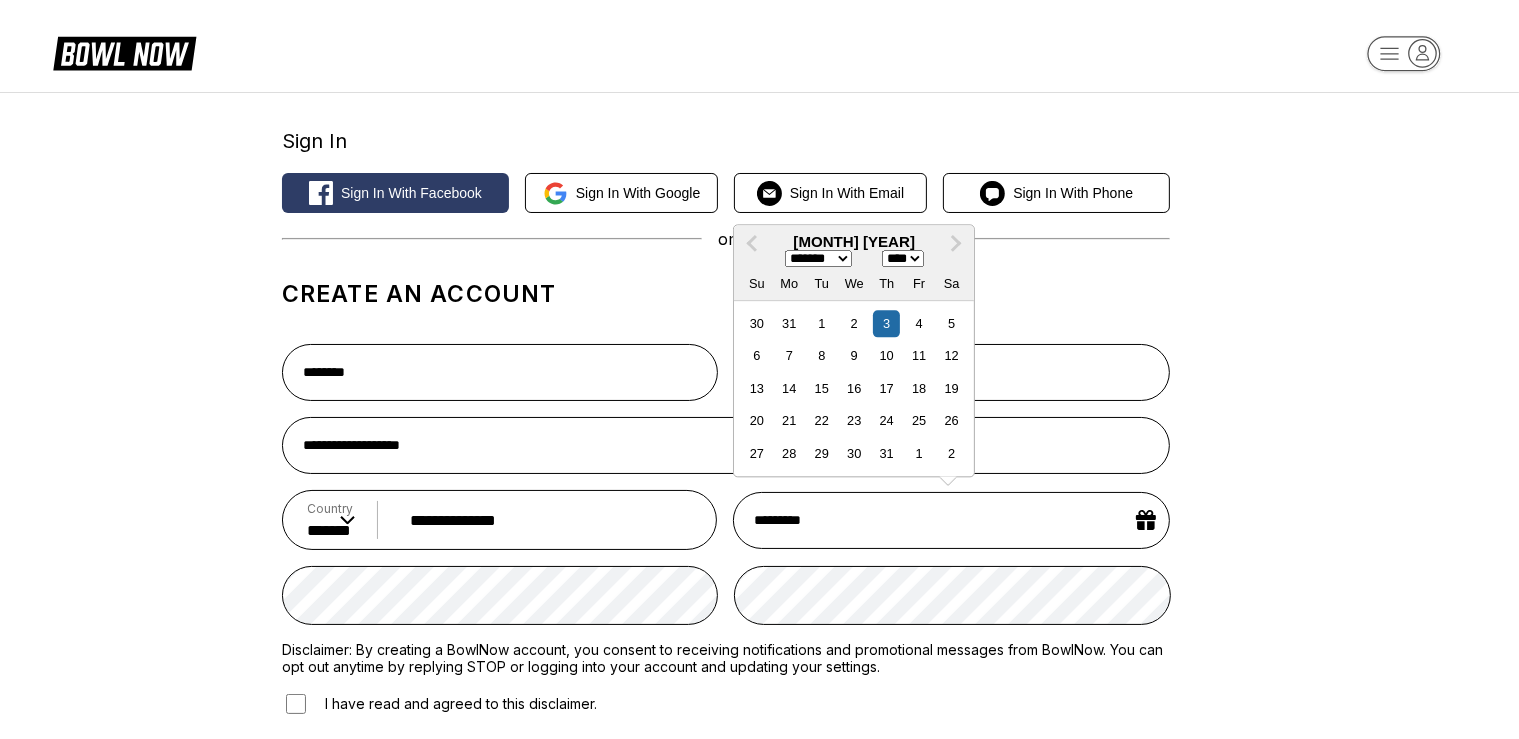 type on "**********" 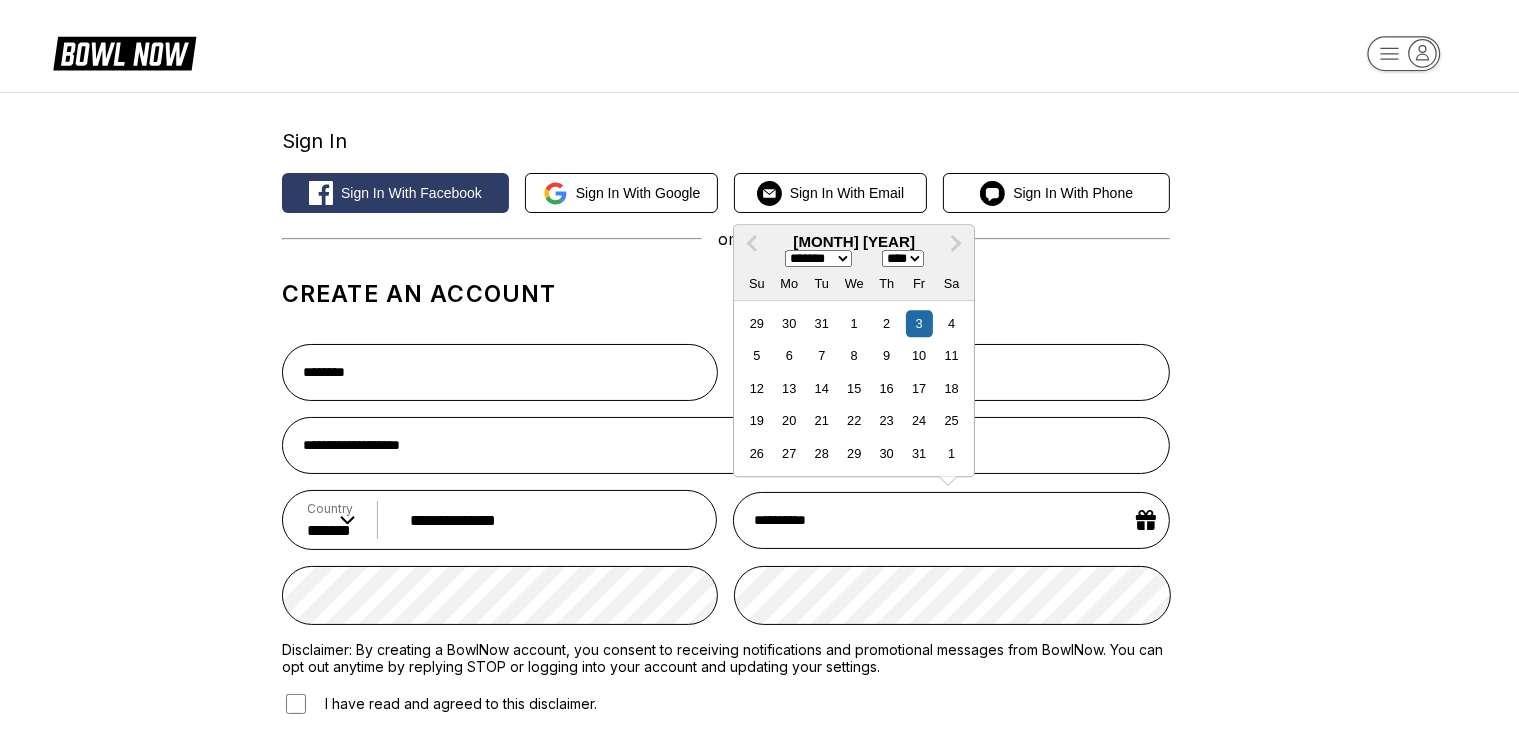 type on "**********" 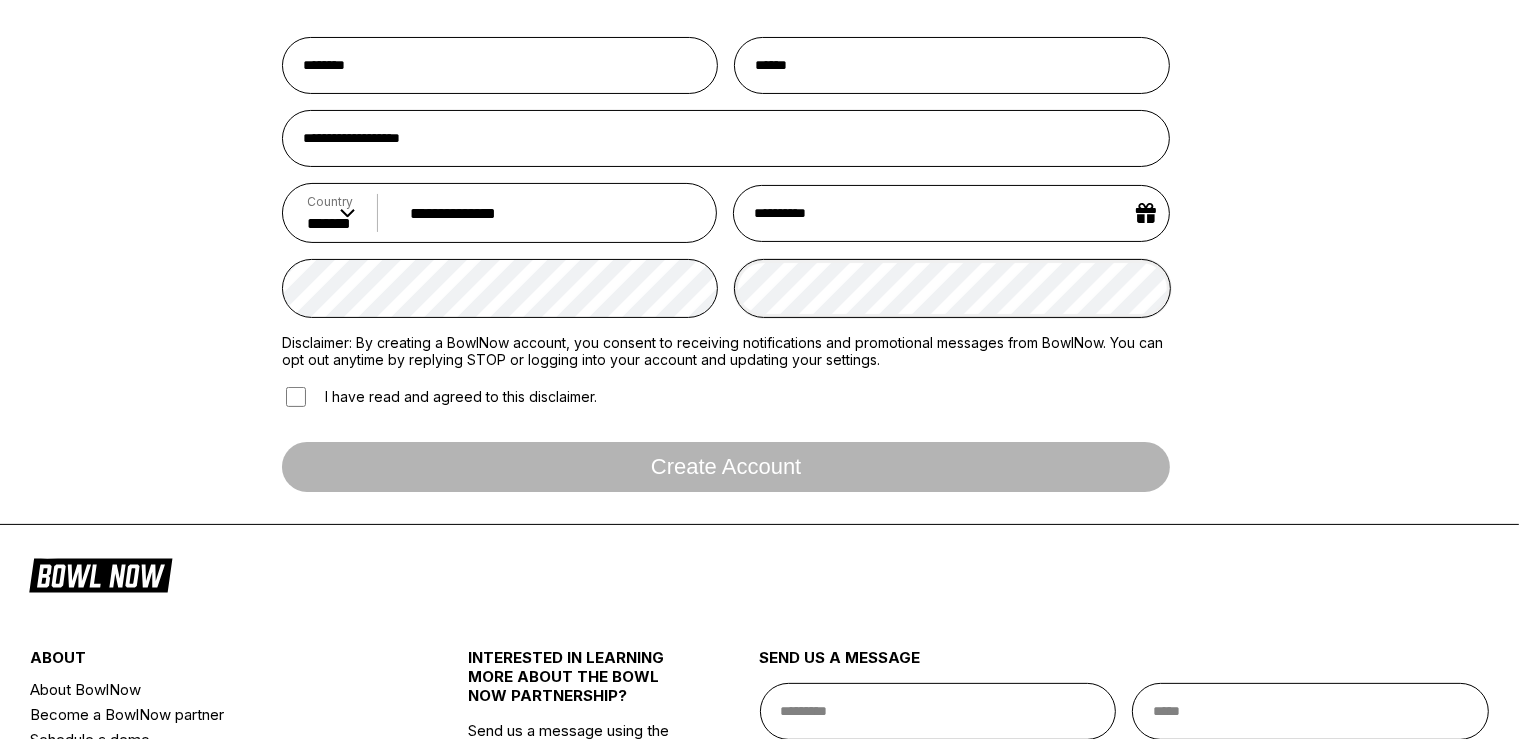 scroll, scrollTop: 306, scrollLeft: 0, axis: vertical 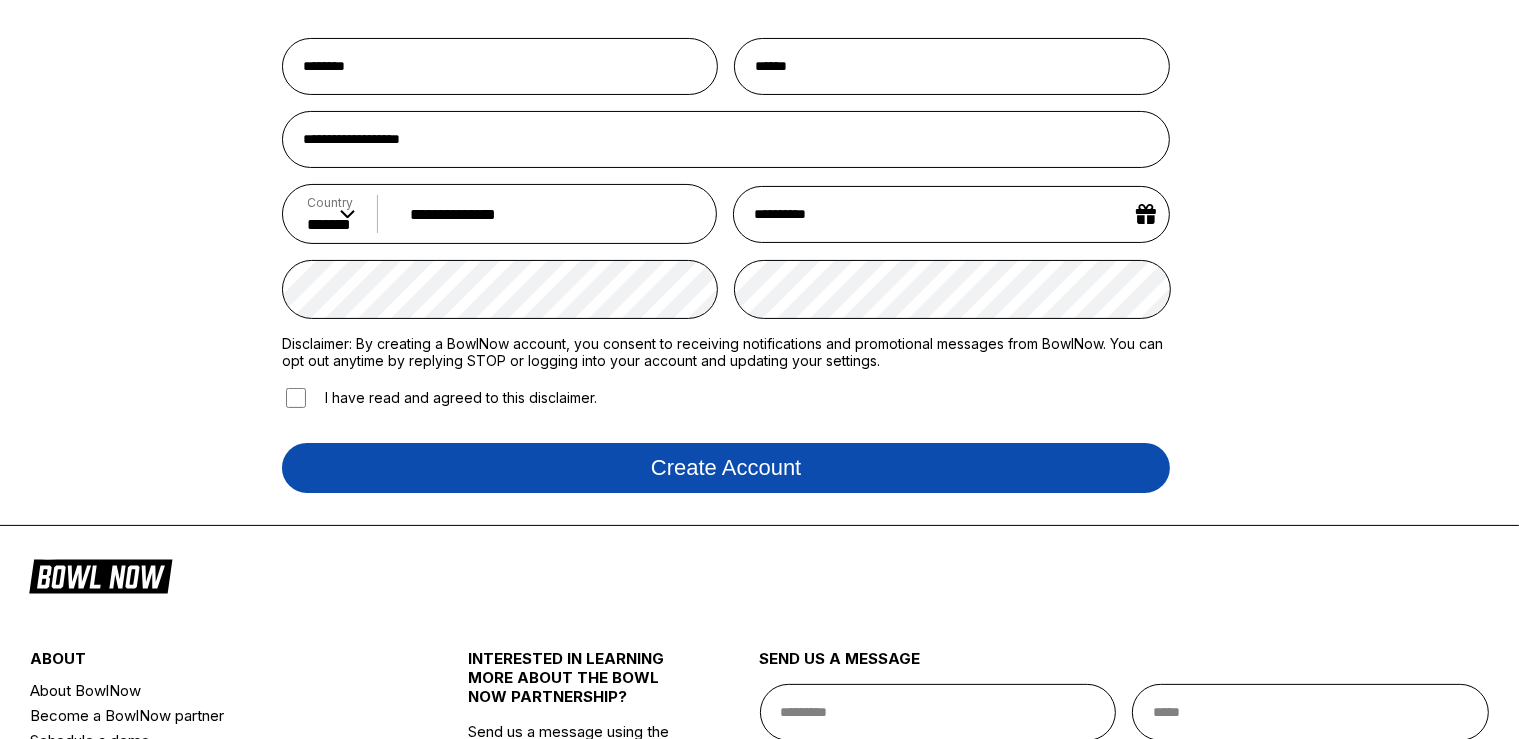click on "Create account" at bounding box center (726, 468) 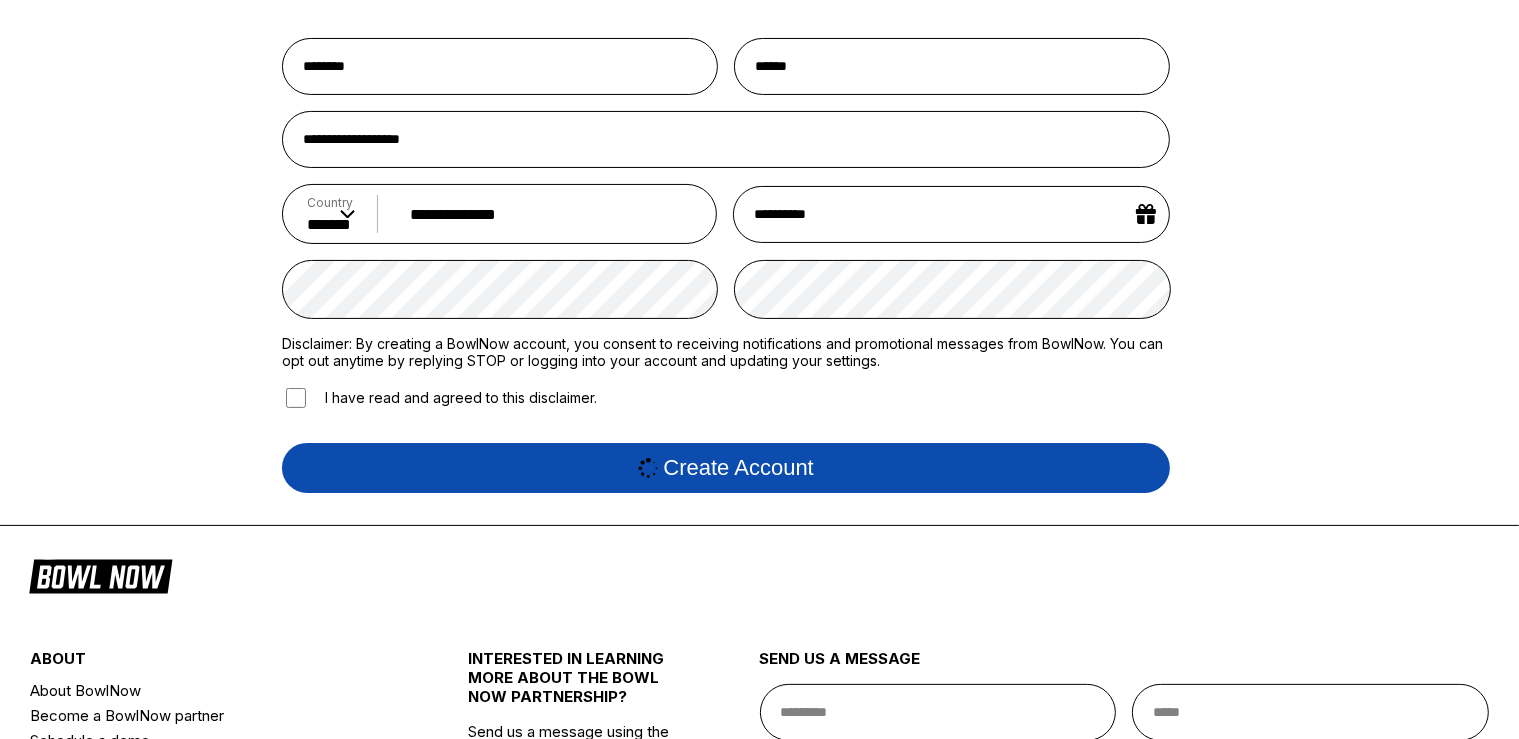 scroll, scrollTop: 0, scrollLeft: 0, axis: both 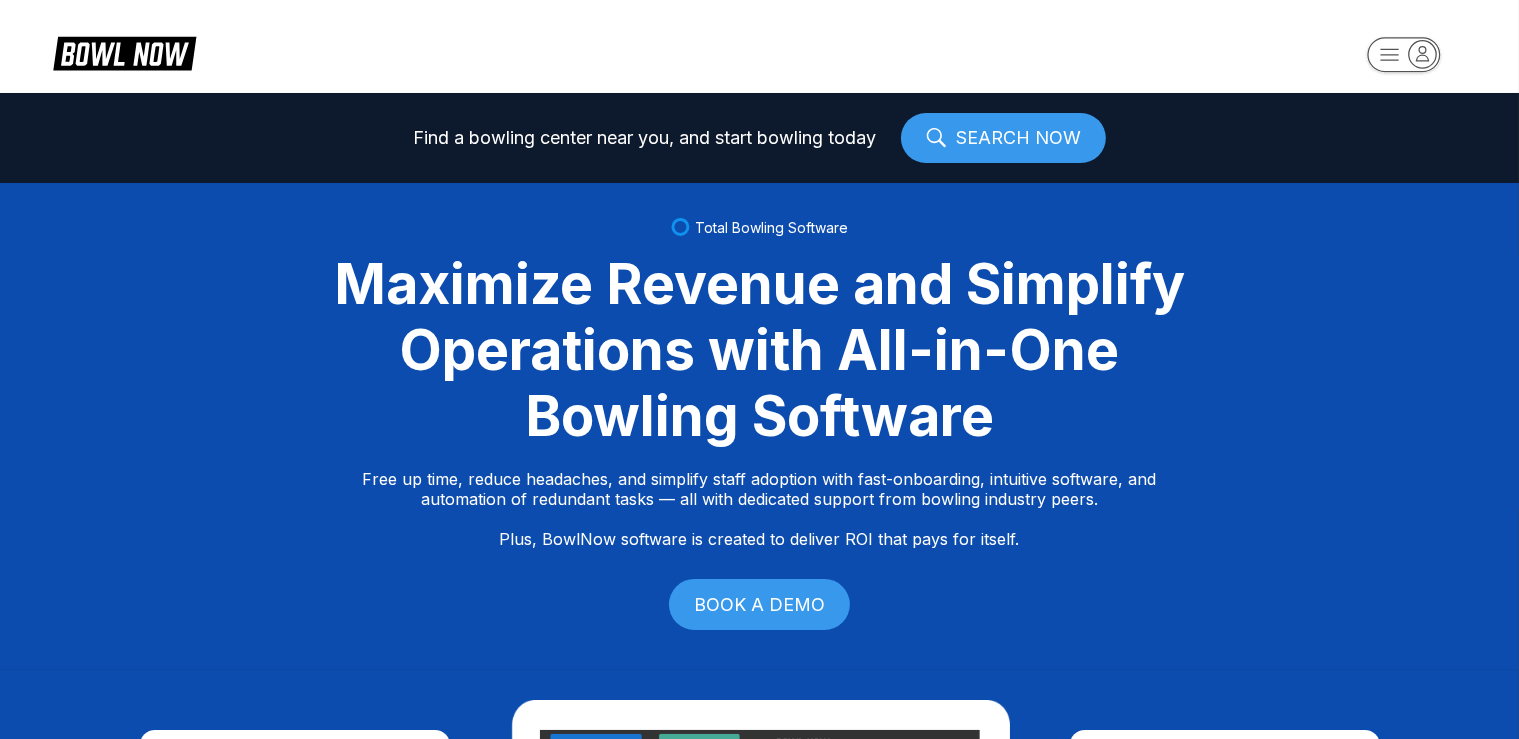 click on "SEARCH NOW" at bounding box center (1003, 138) 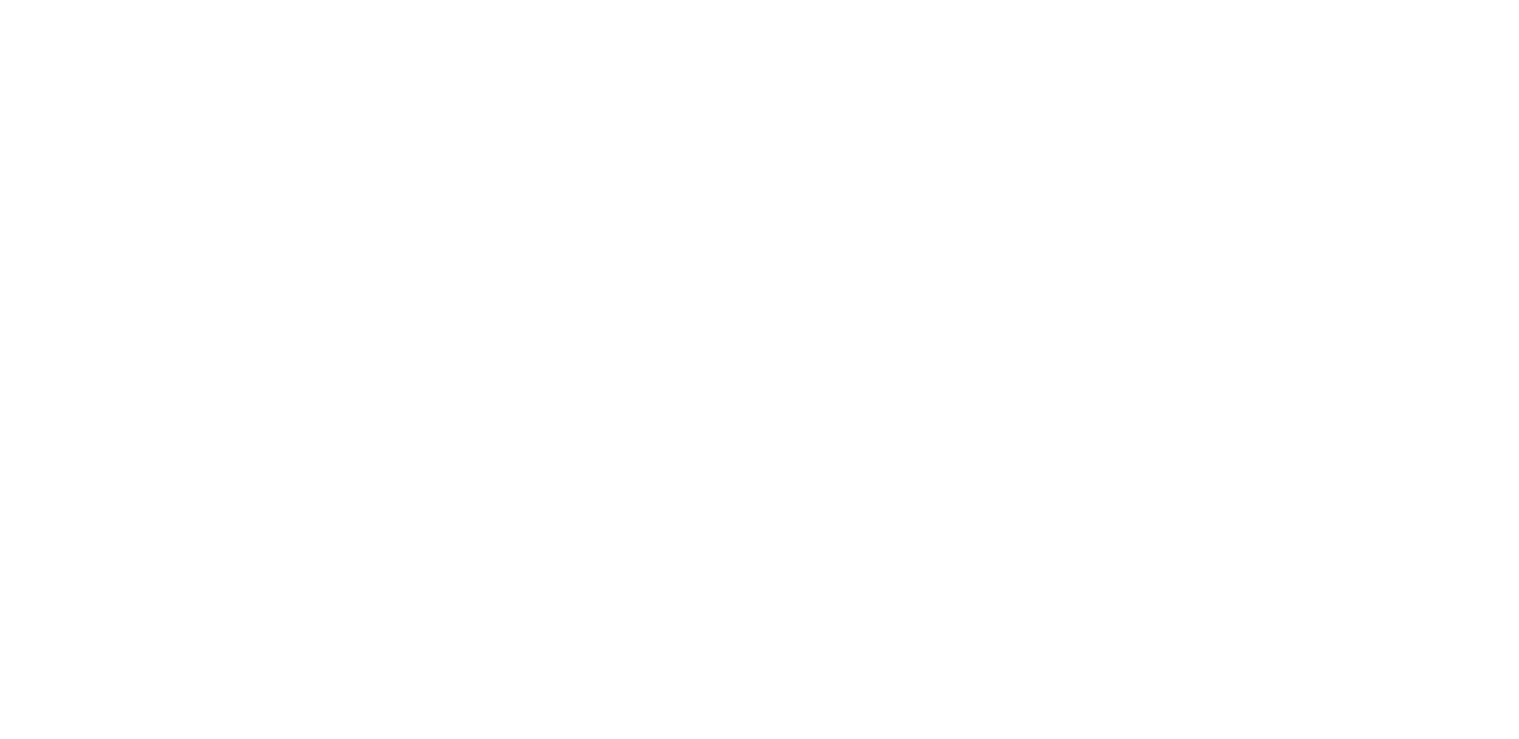 scroll, scrollTop: 0, scrollLeft: 0, axis: both 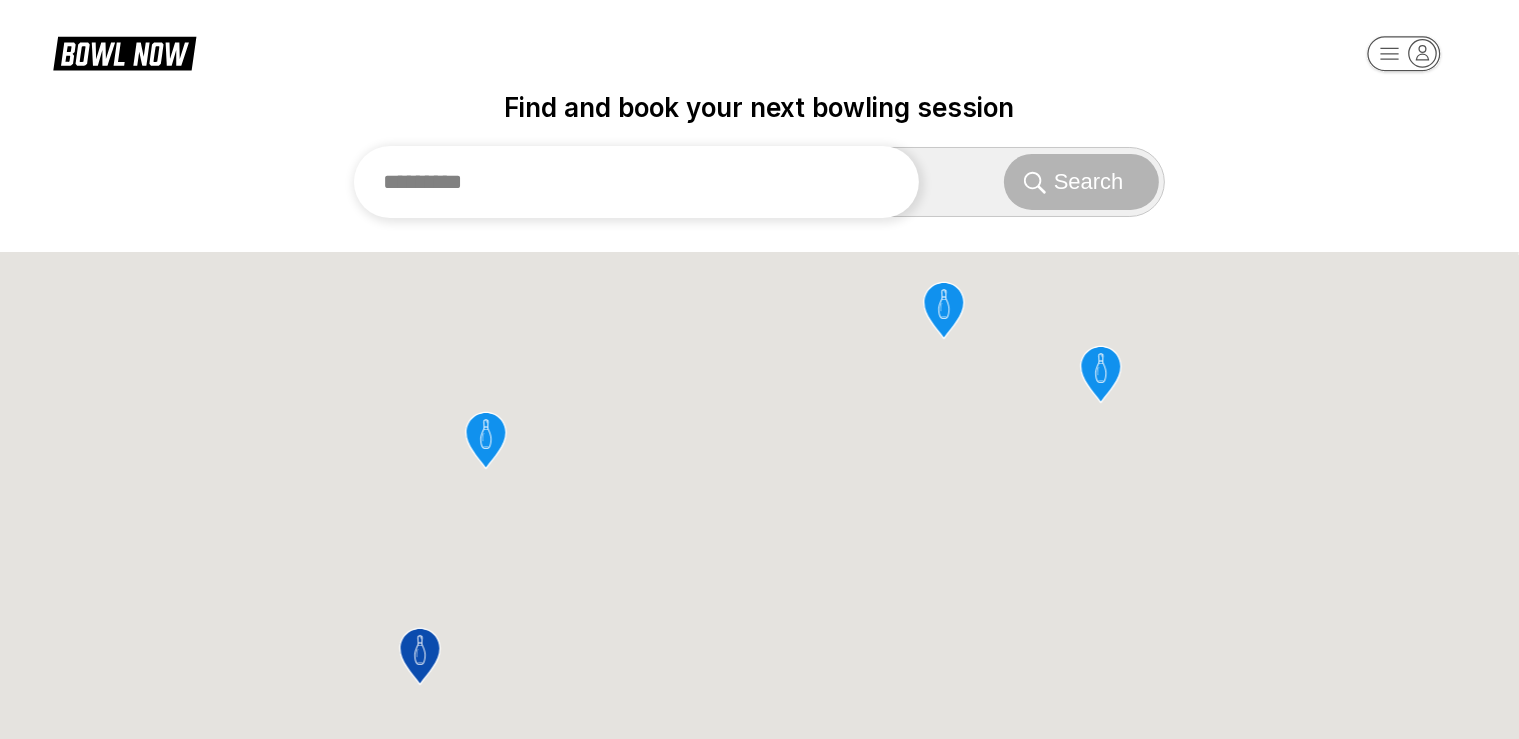 click at bounding box center (637, 182) 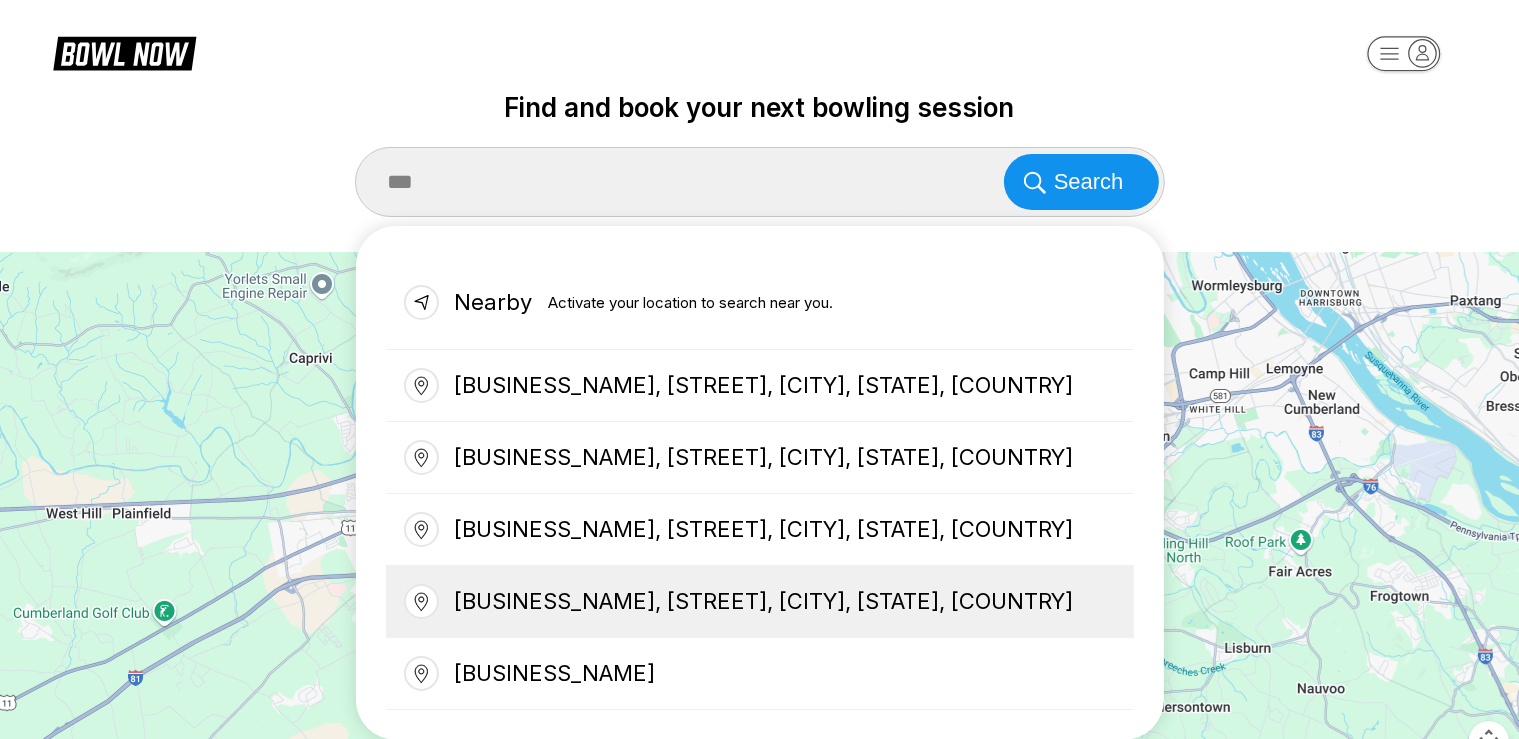 click on "[COMPANY_NAME], [STREET], [CITY], [STATE], [COUNTRY]" at bounding box center (760, 602) 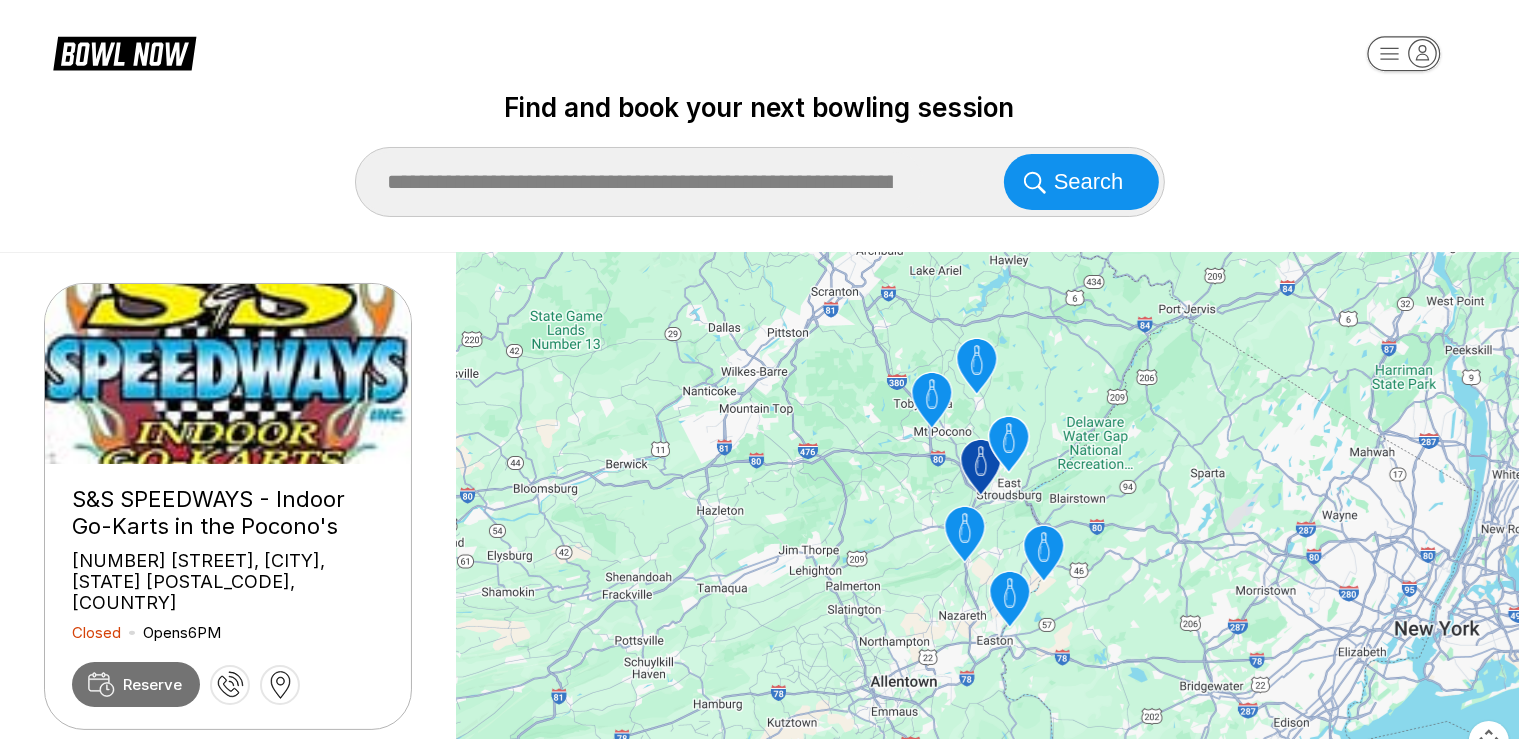 click on "Reserve" at bounding box center [152, 684] 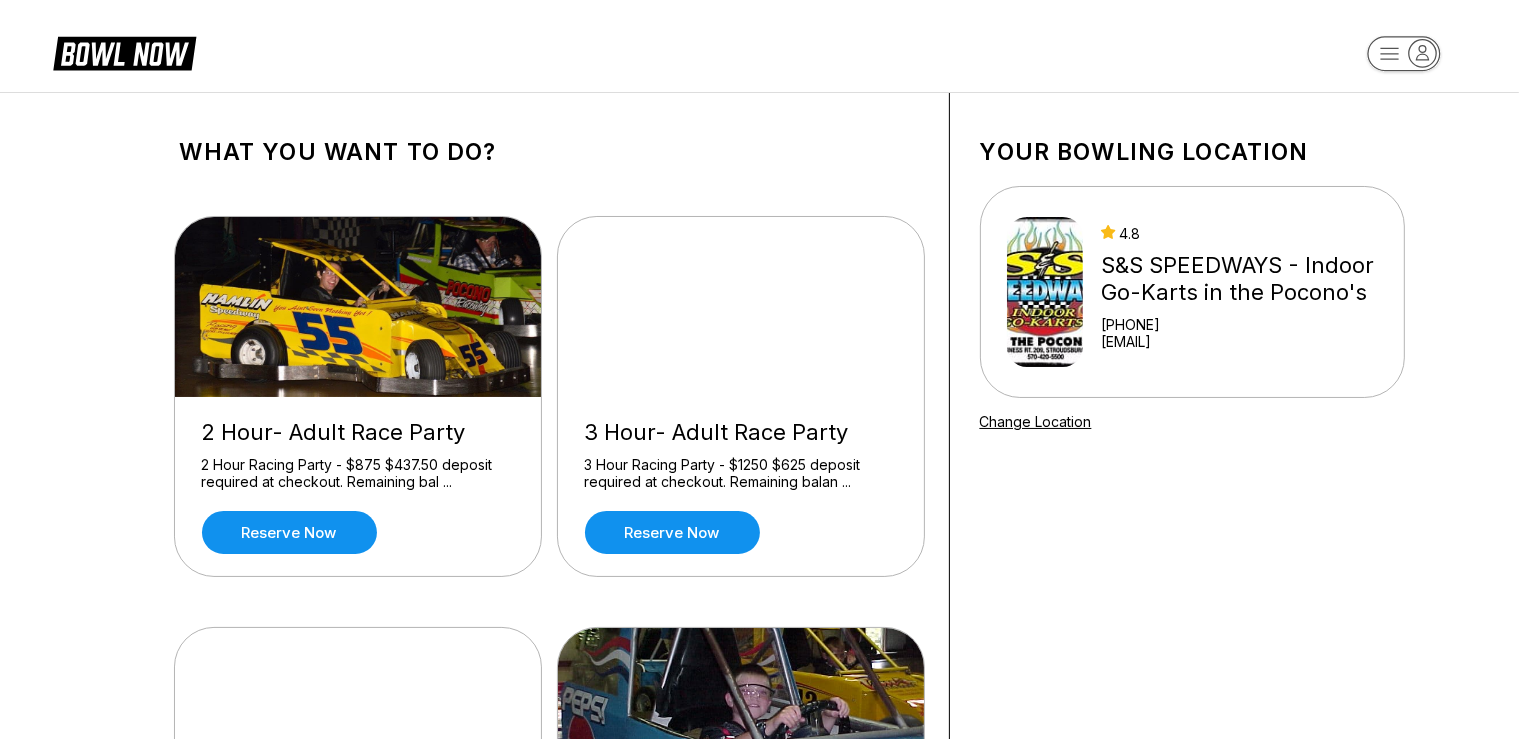 scroll, scrollTop: 310, scrollLeft: 0, axis: vertical 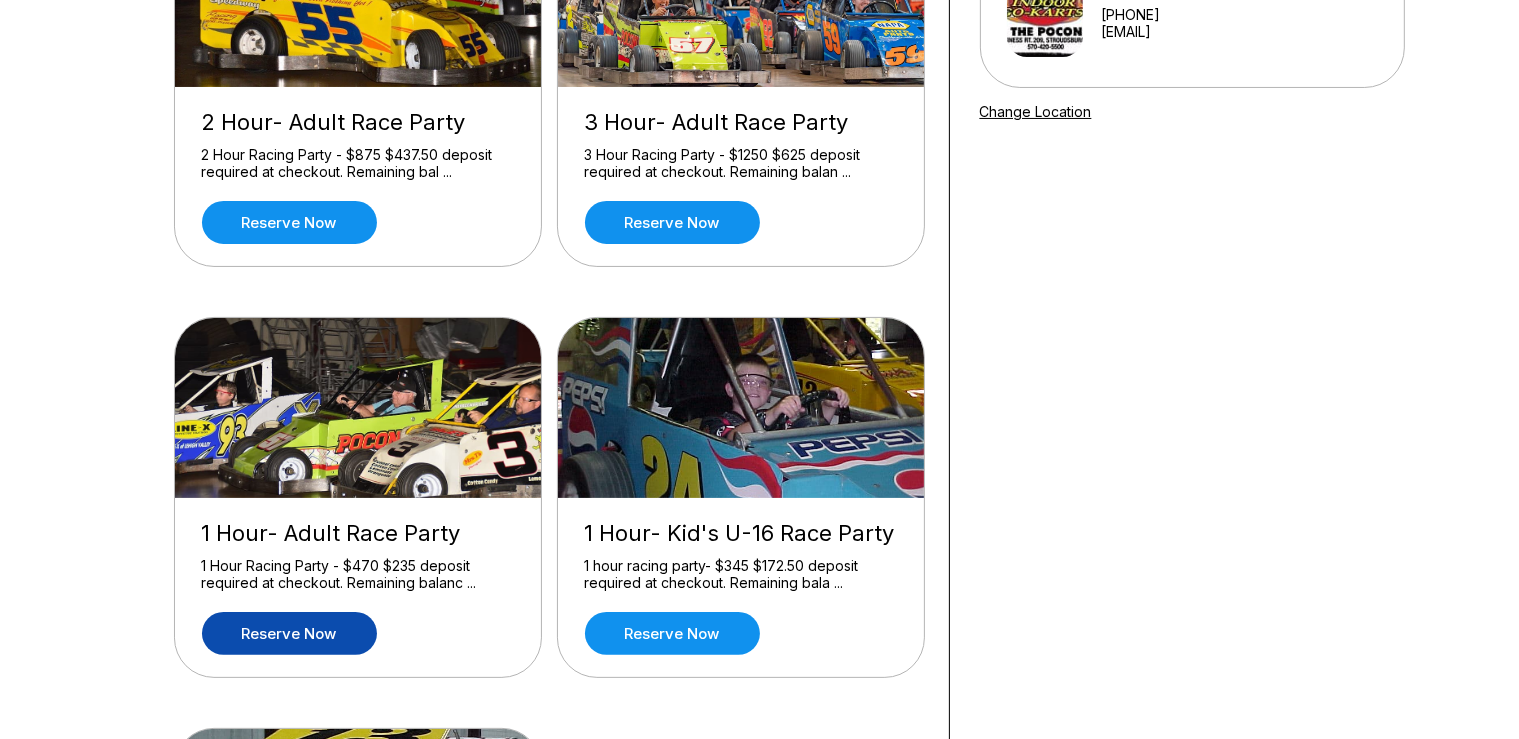 click on "Reserve now" at bounding box center (289, 633) 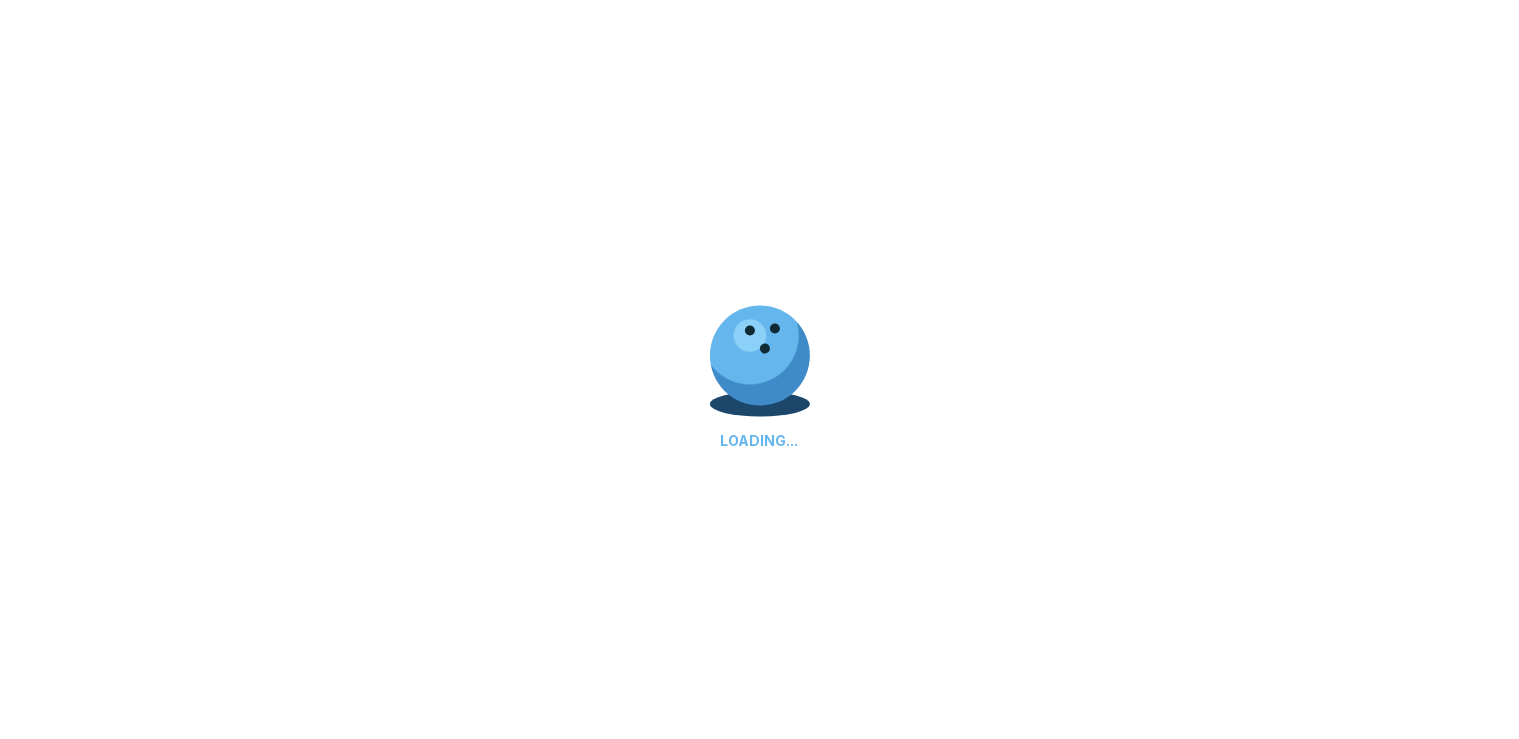 scroll, scrollTop: 0, scrollLeft: 0, axis: both 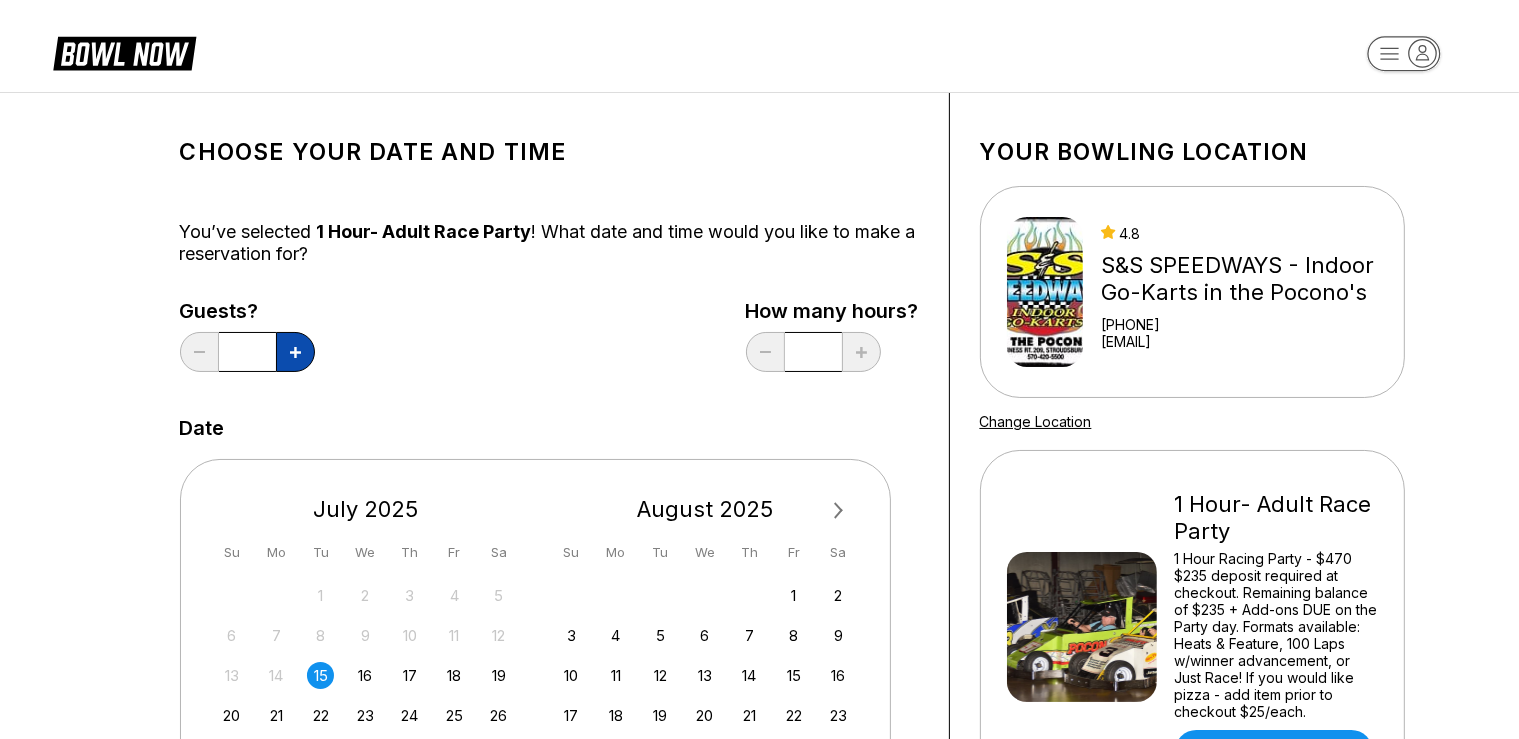 click at bounding box center [295, 352] 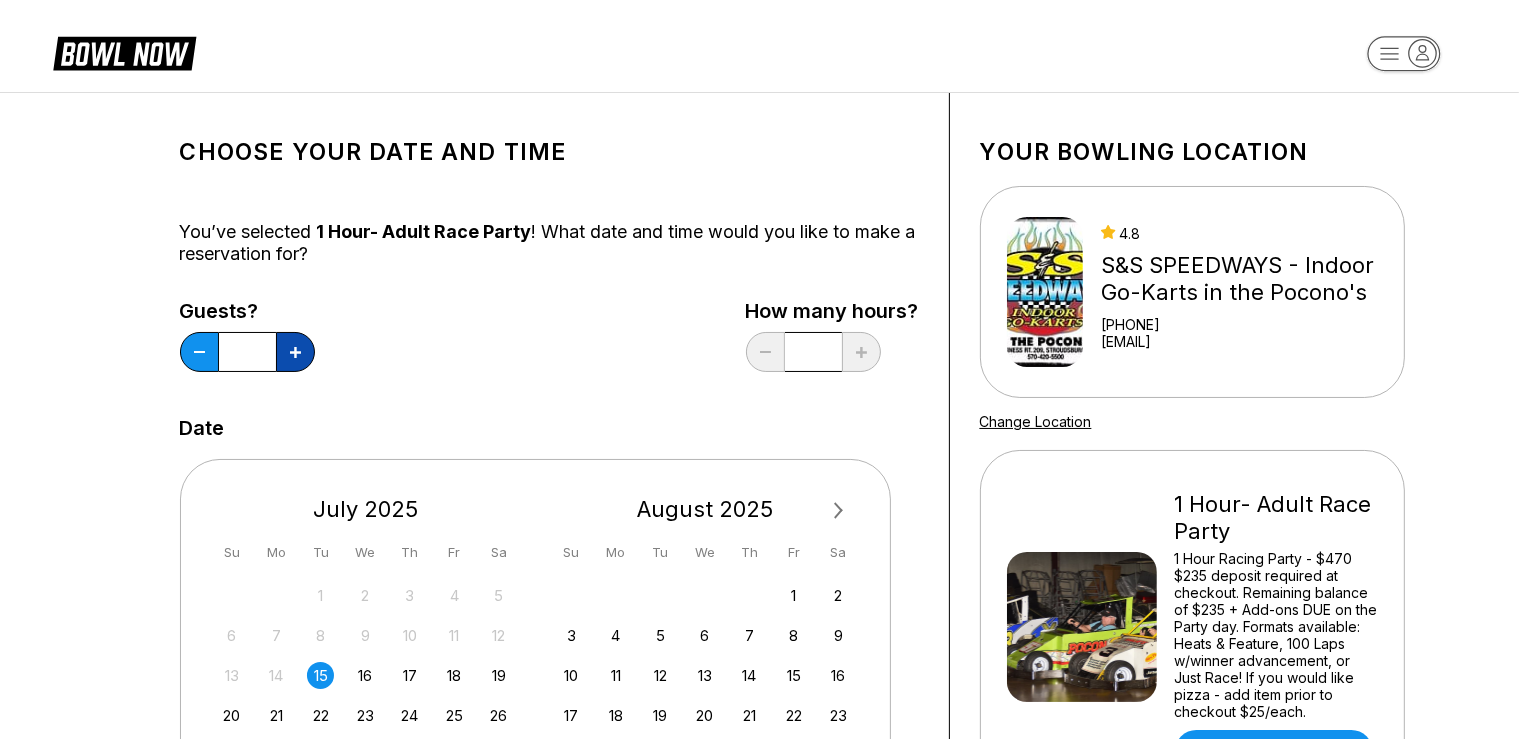 click at bounding box center [295, 352] 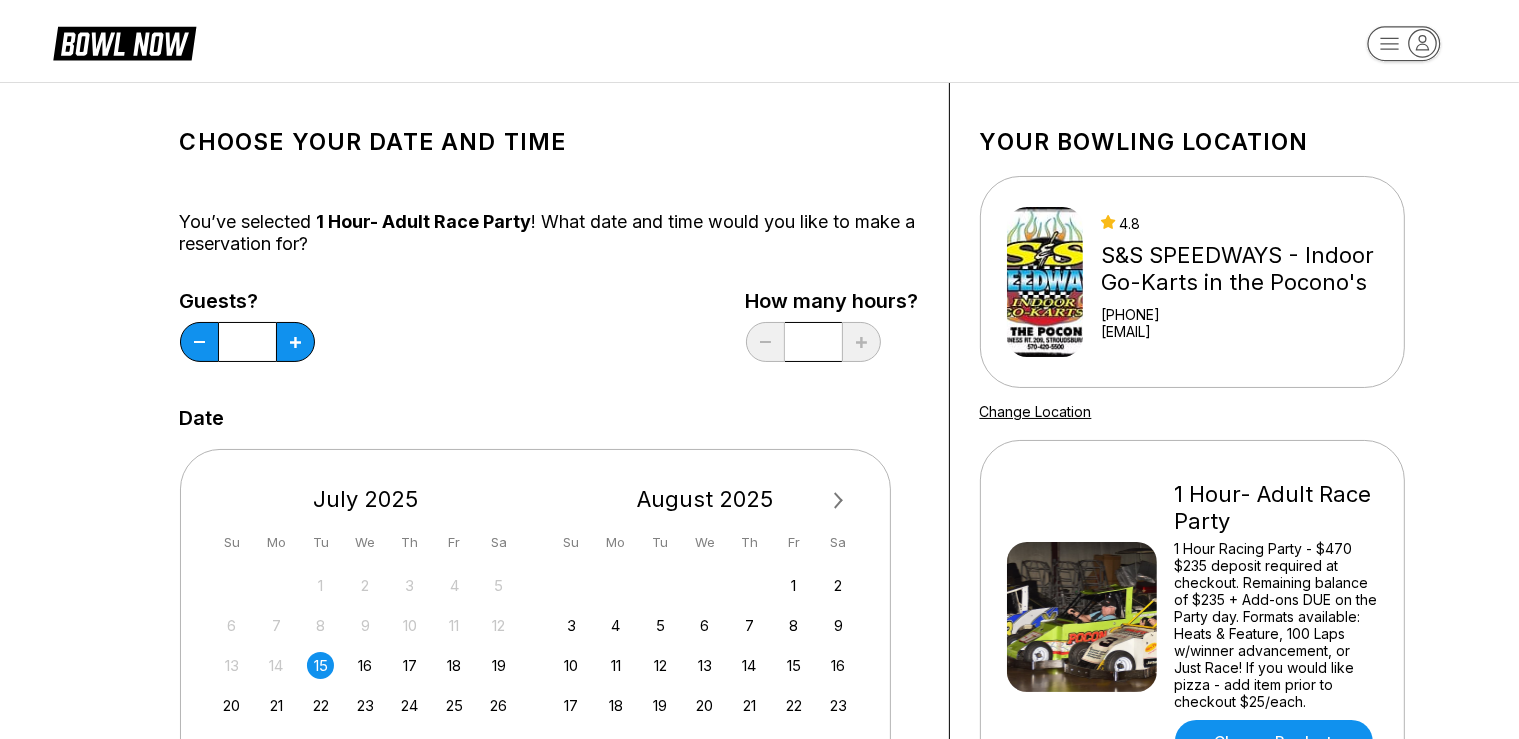 scroll, scrollTop: 422, scrollLeft: 0, axis: vertical 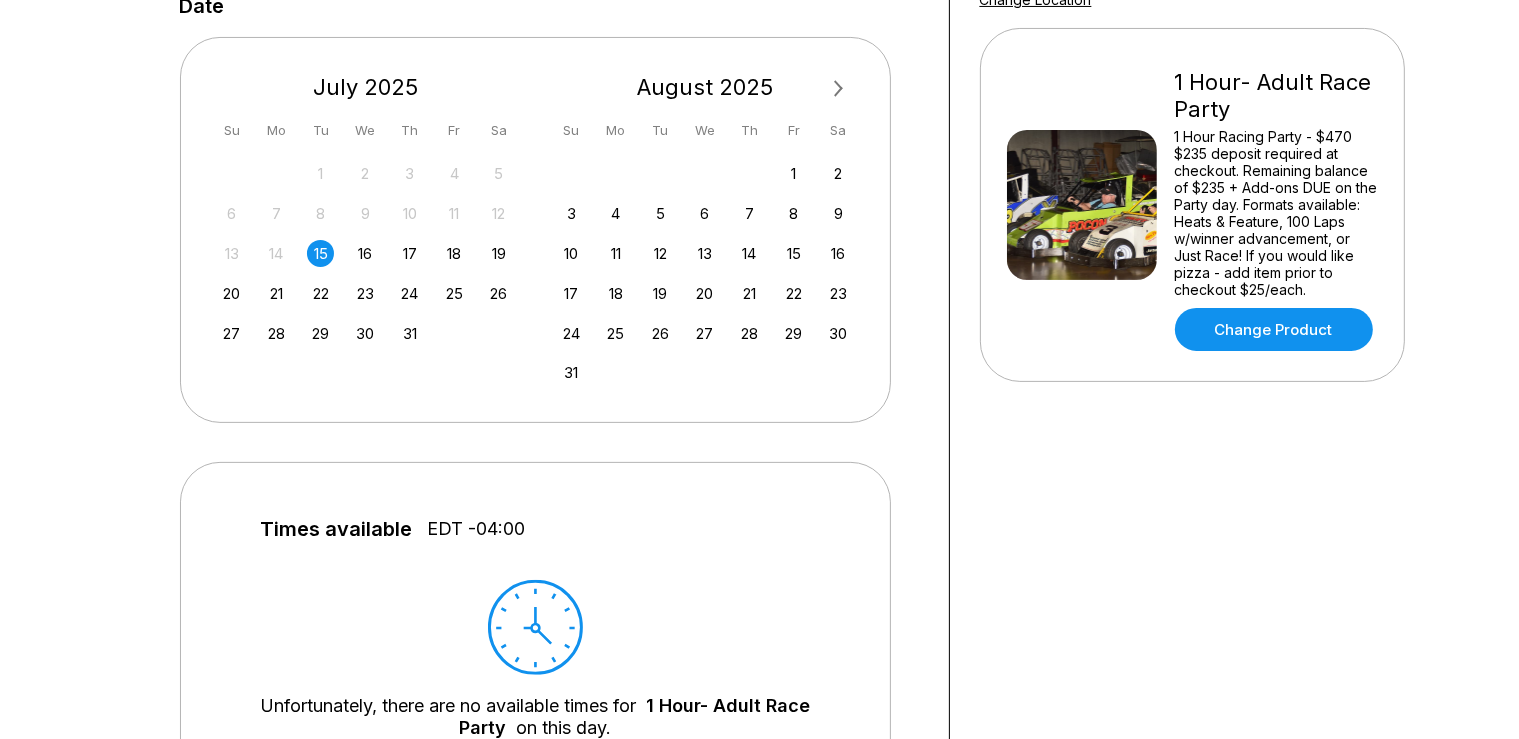 click on "Next Month" at bounding box center (839, 89) 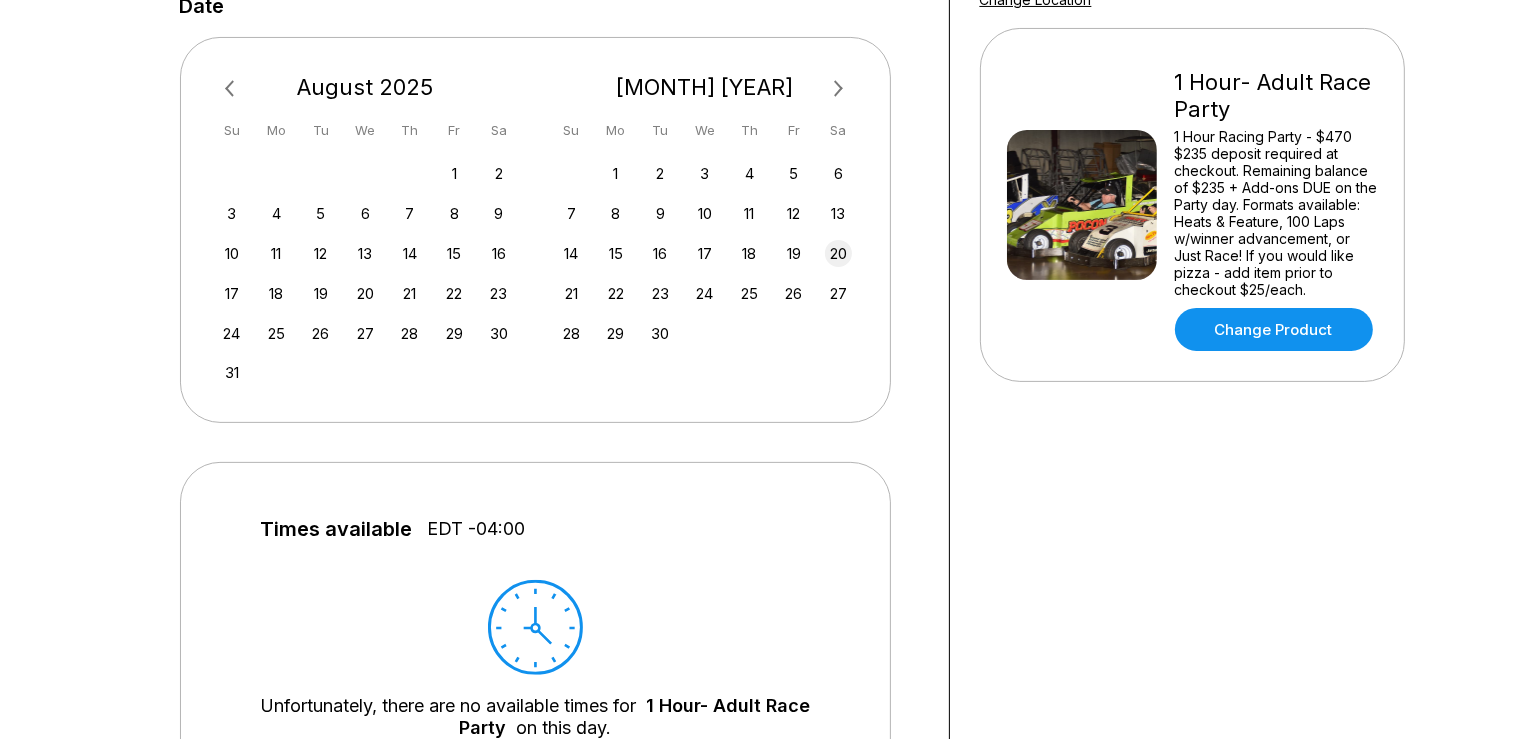 click on "20" at bounding box center (838, 253) 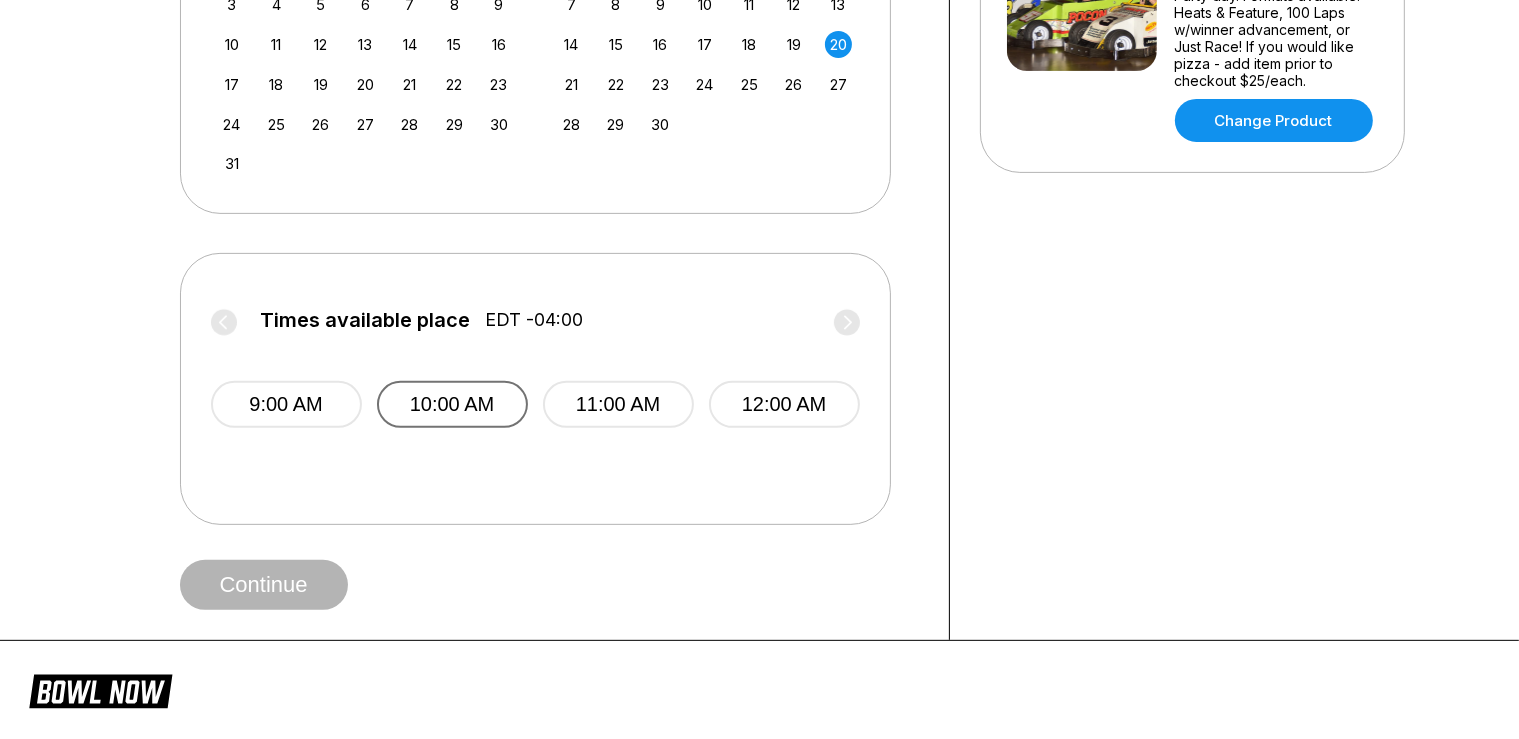scroll, scrollTop: 633, scrollLeft: 0, axis: vertical 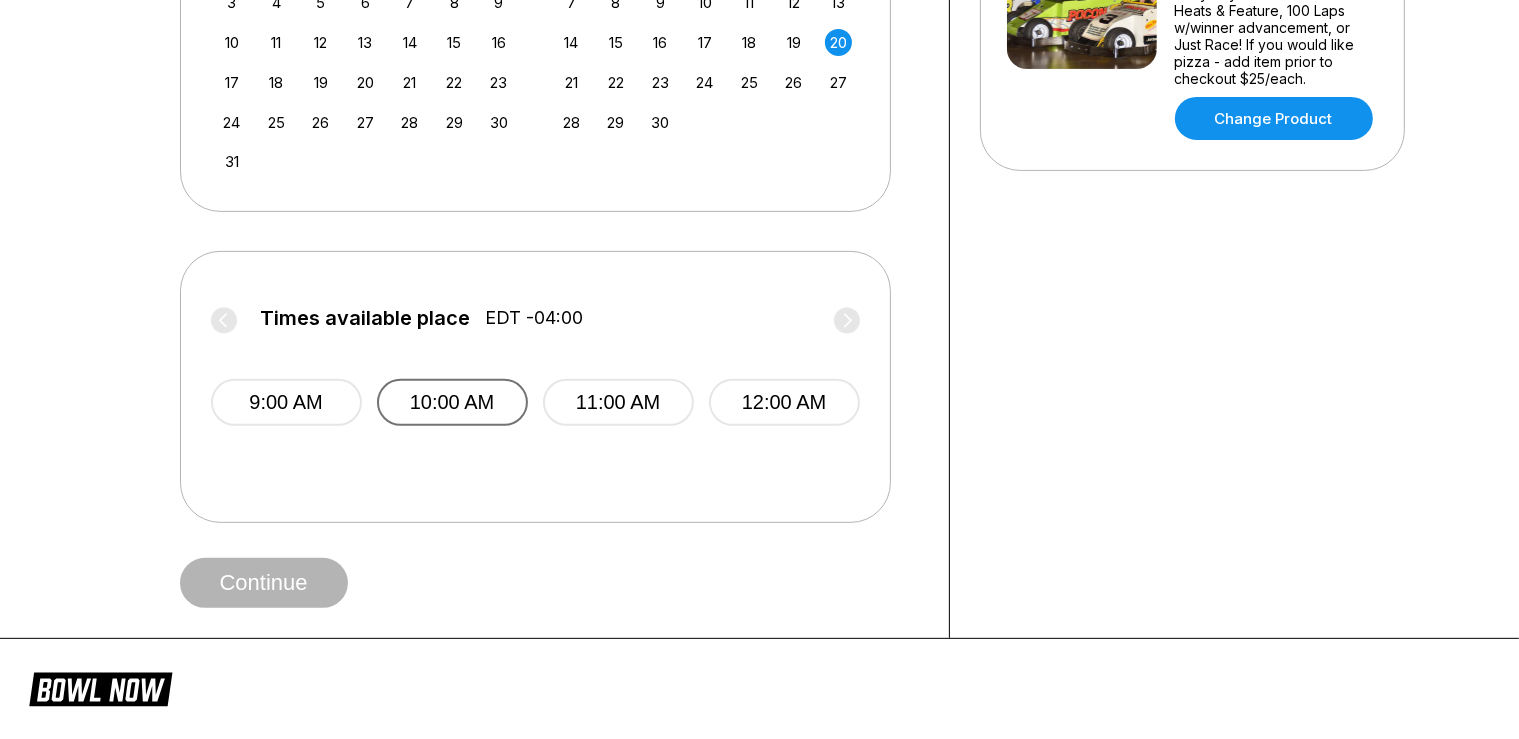 click on "10:00 AM" at bounding box center [452, 402] 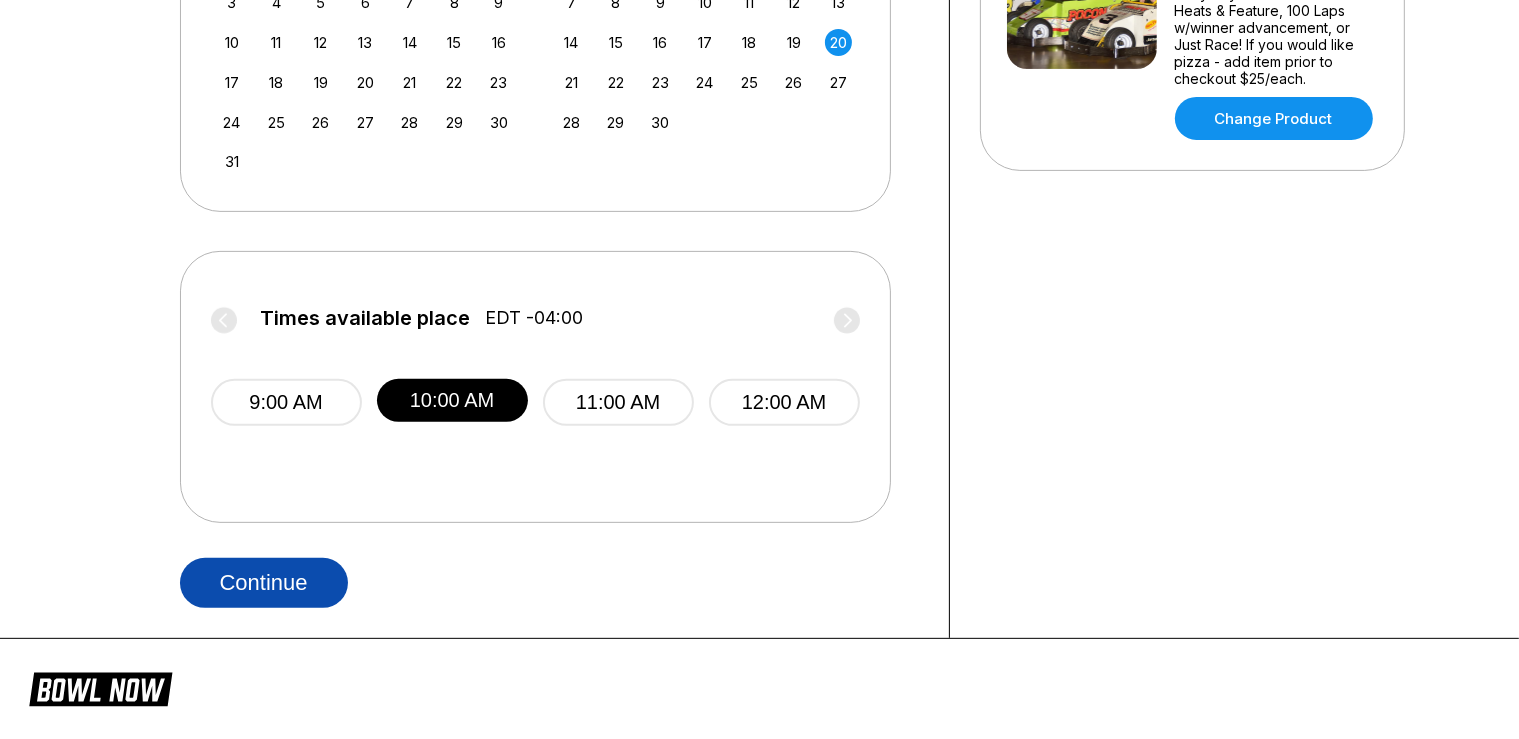 click on "Continue" at bounding box center (264, 583) 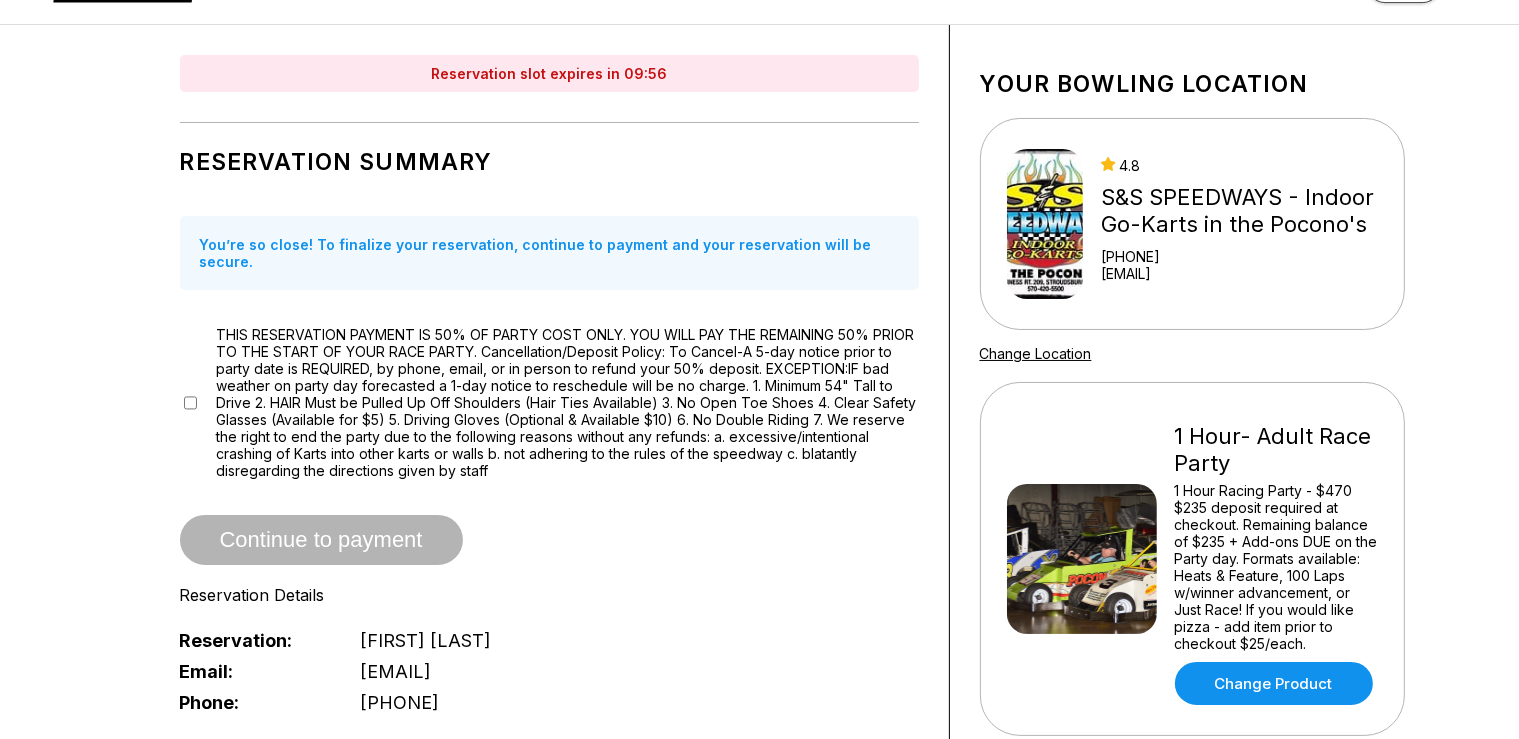 scroll, scrollTop: 105, scrollLeft: 0, axis: vertical 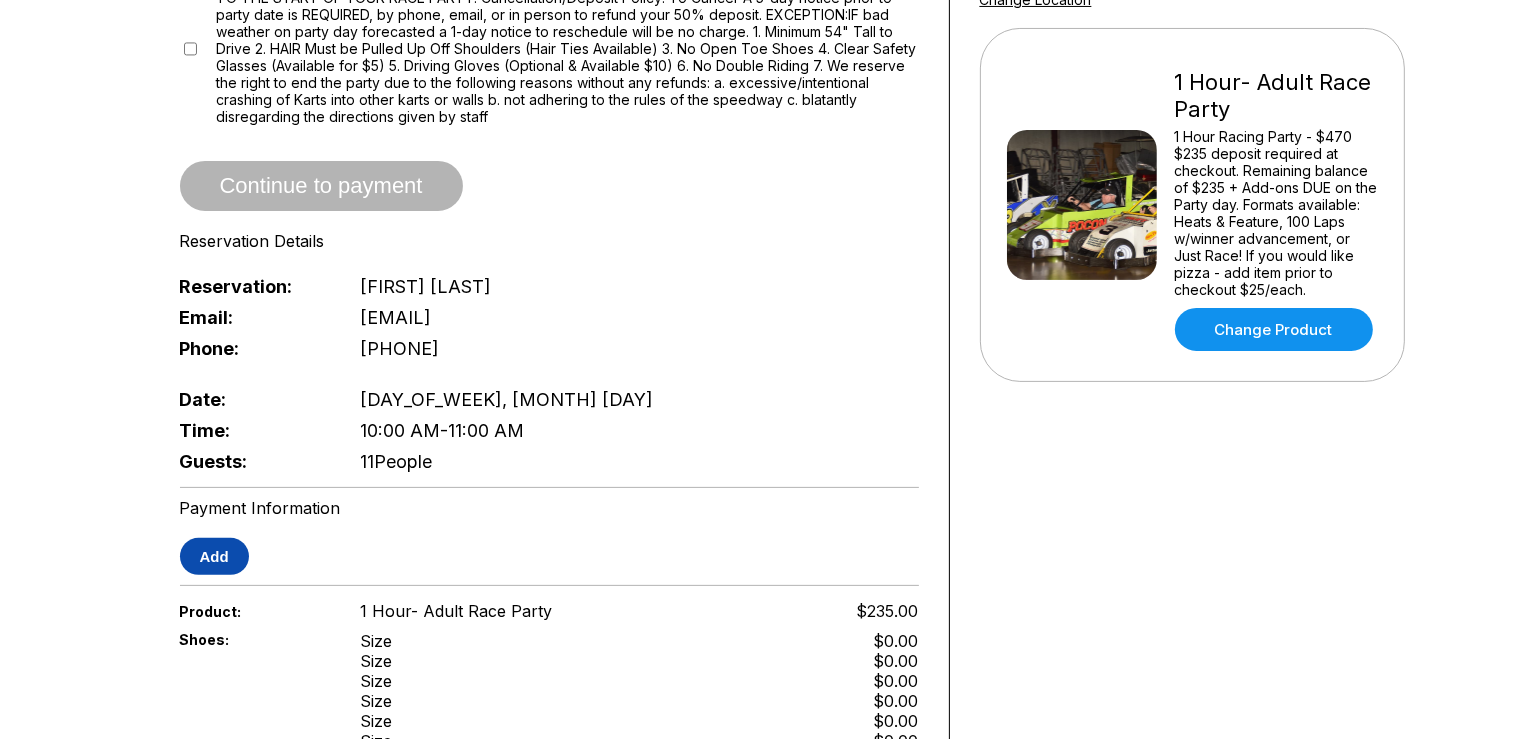 click on "Add" at bounding box center (214, 556) 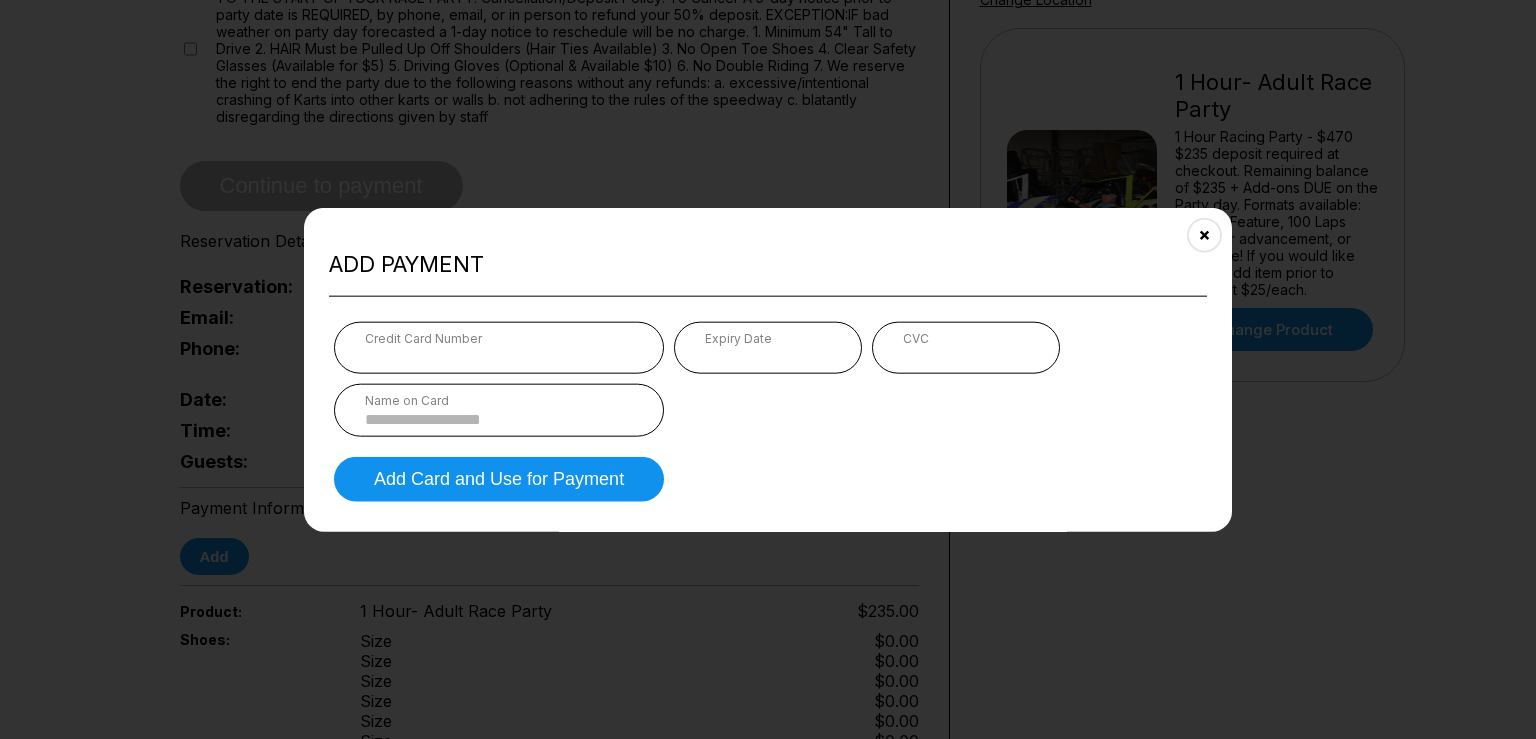 type 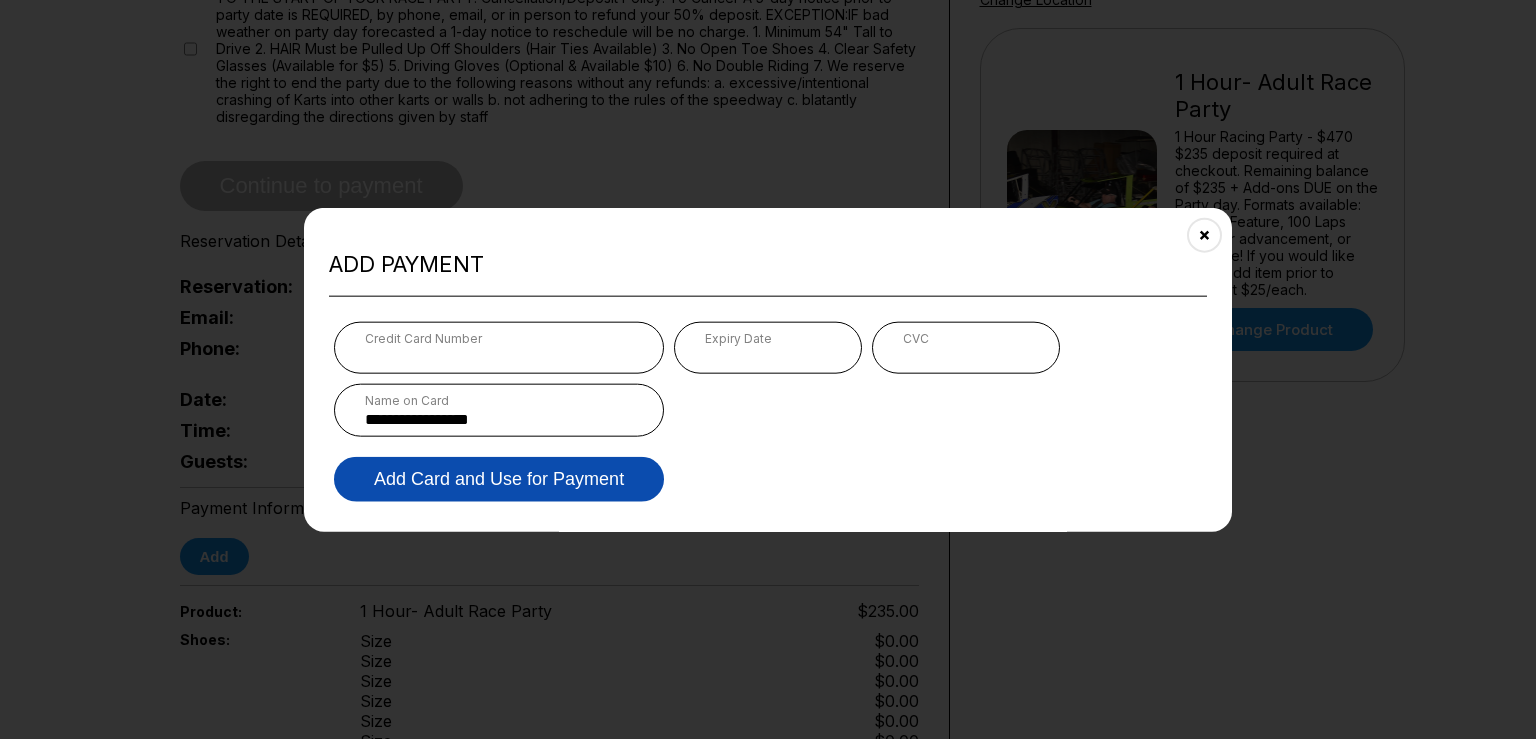type on "**********" 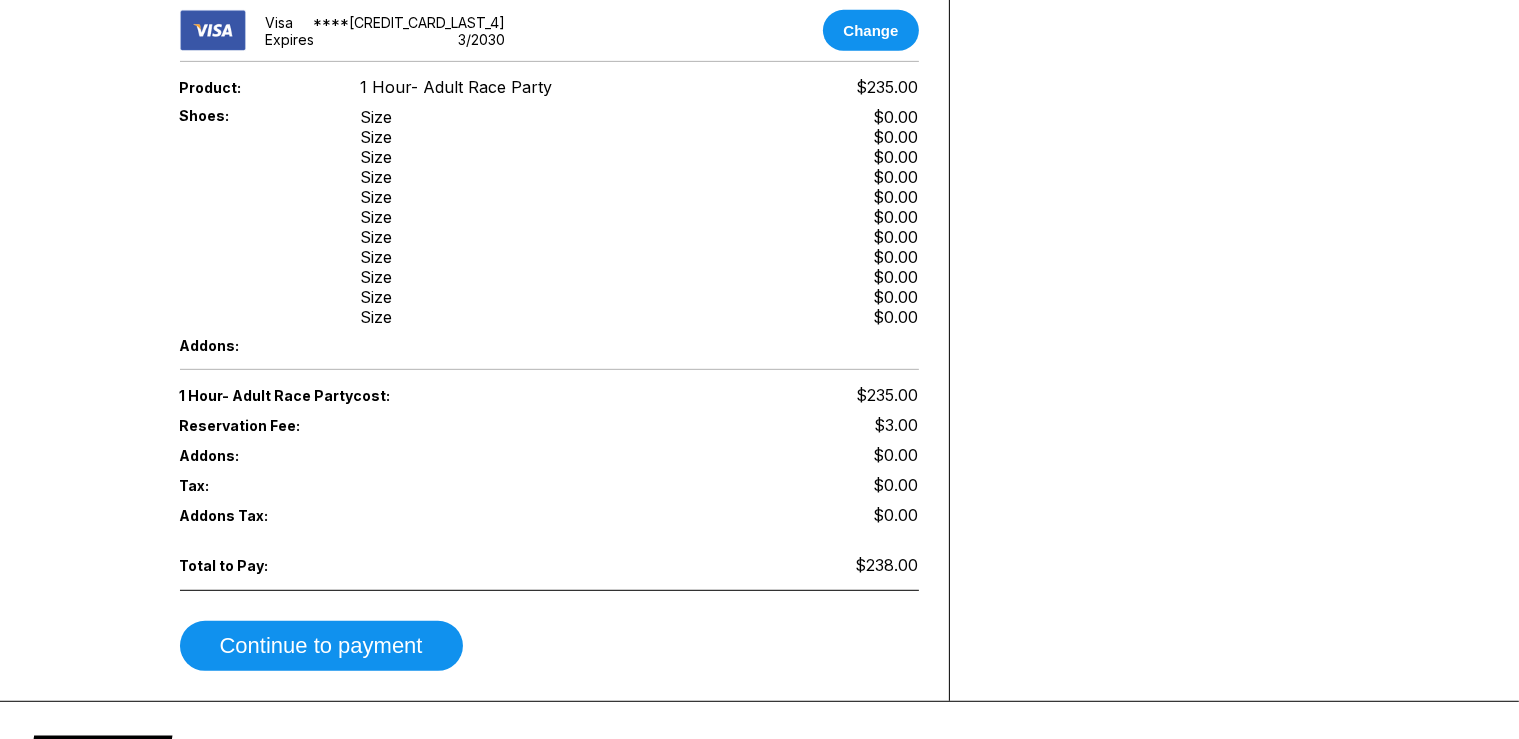 scroll, scrollTop: 1056, scrollLeft: 0, axis: vertical 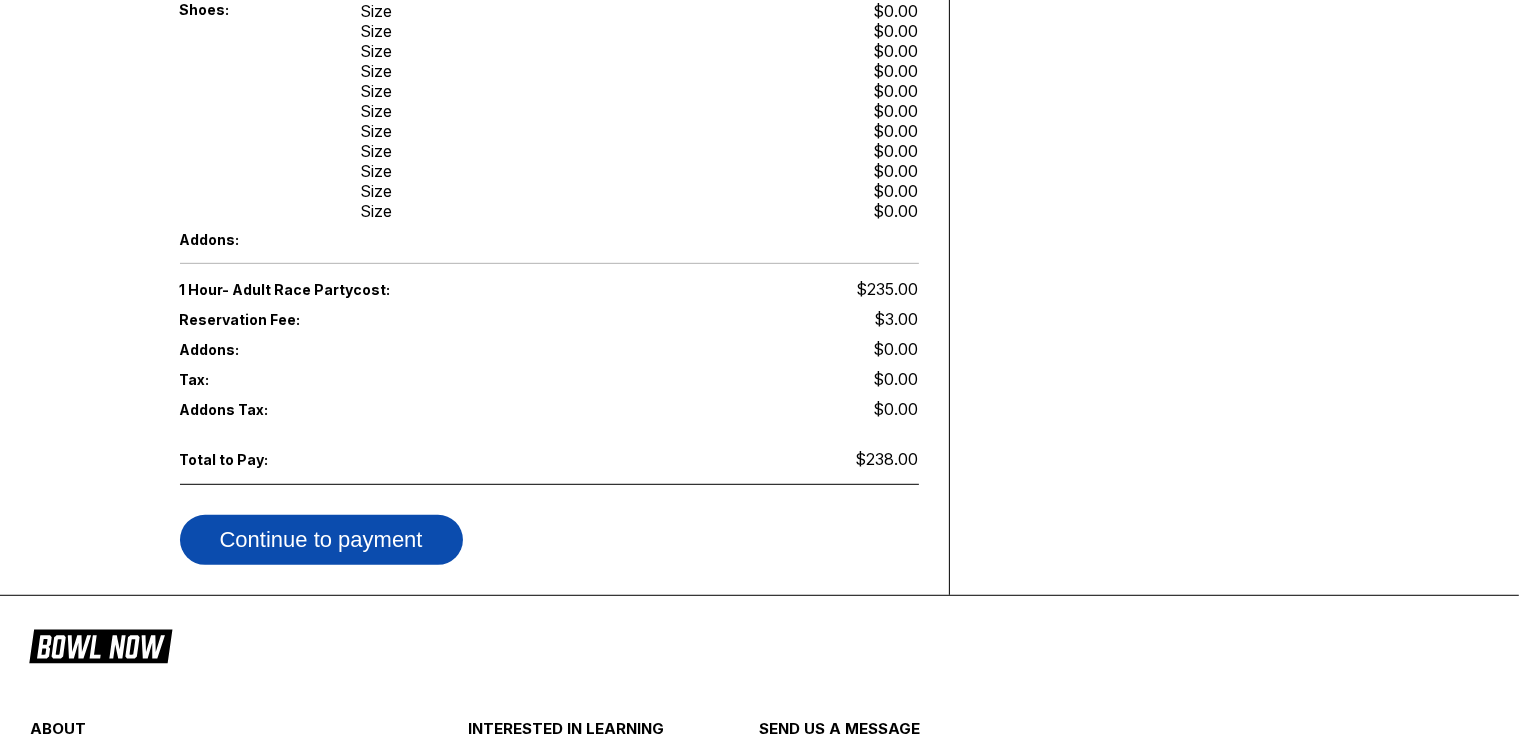 click on "Continue to payment" at bounding box center [321, 540] 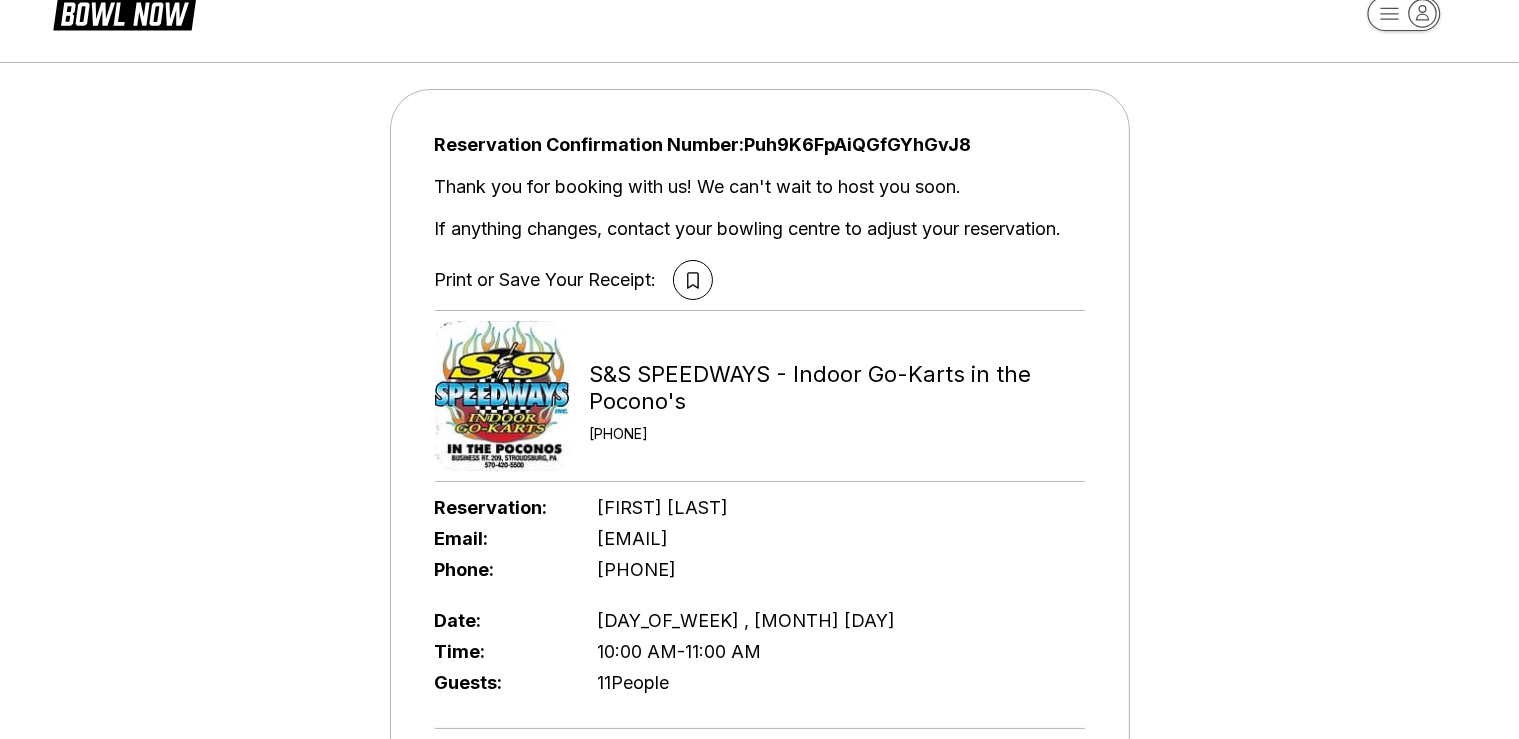 scroll, scrollTop: 0, scrollLeft: 0, axis: both 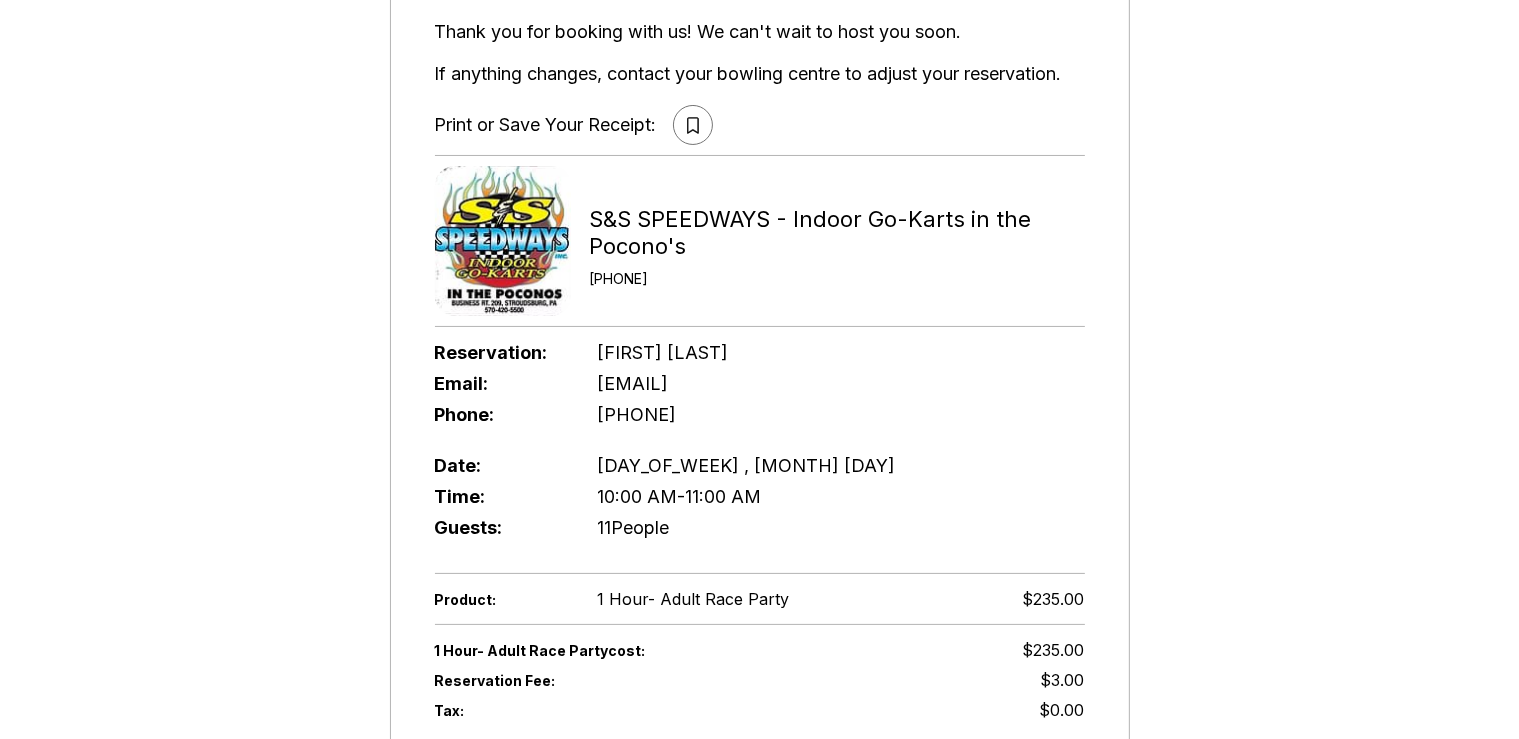 click at bounding box center [693, 125] 